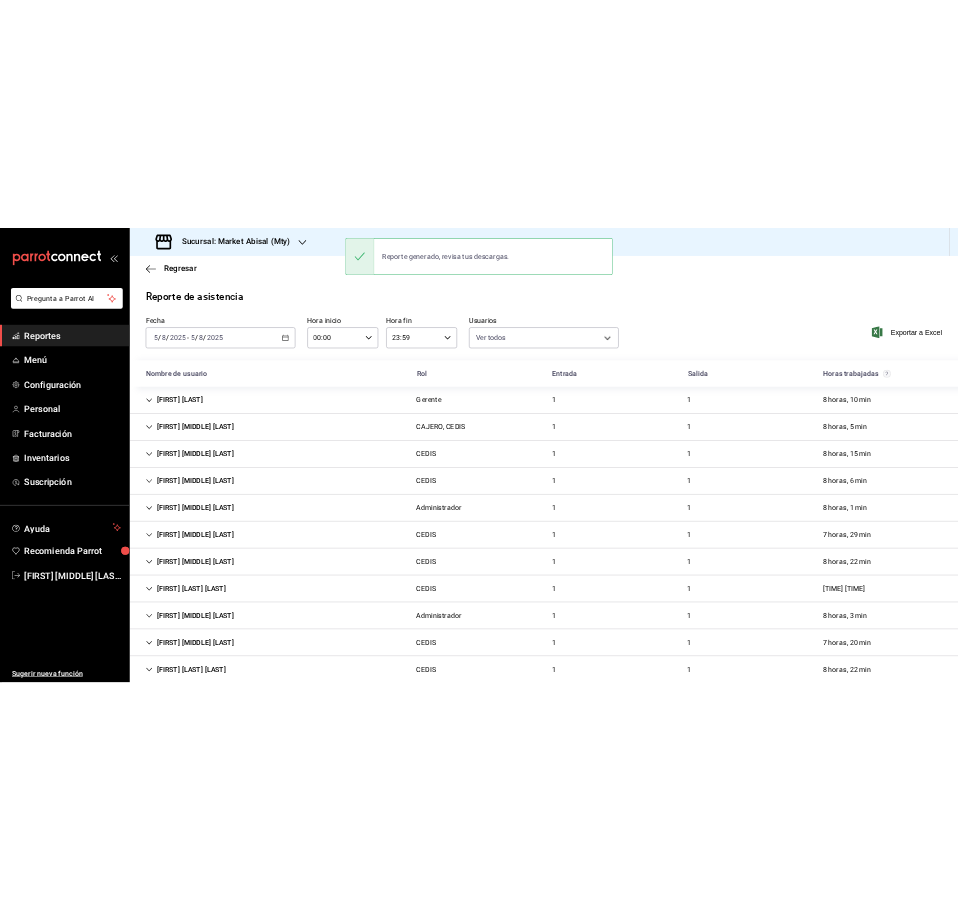 scroll, scrollTop: 0, scrollLeft: 0, axis: both 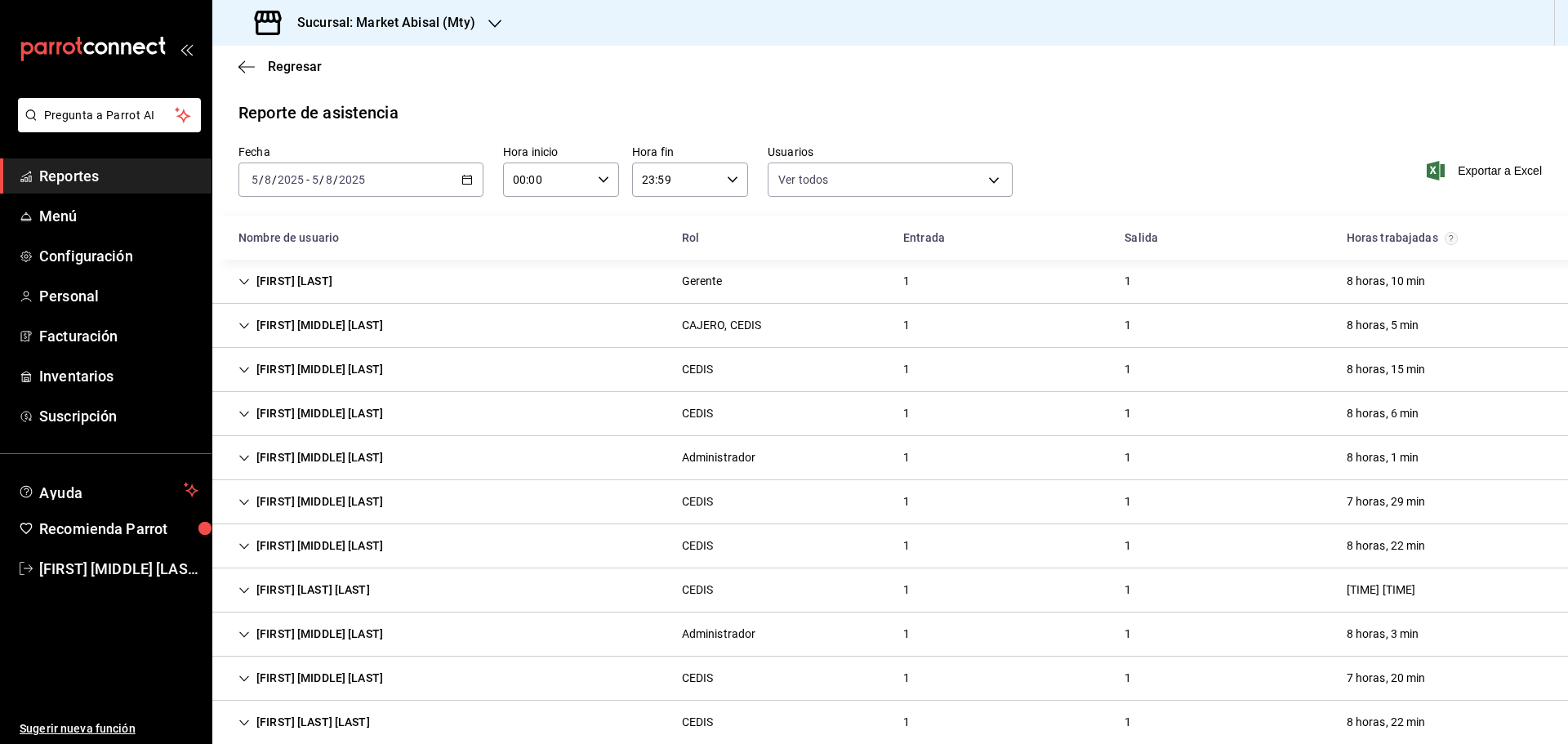 click on "Reportes" at bounding box center [118, 176] 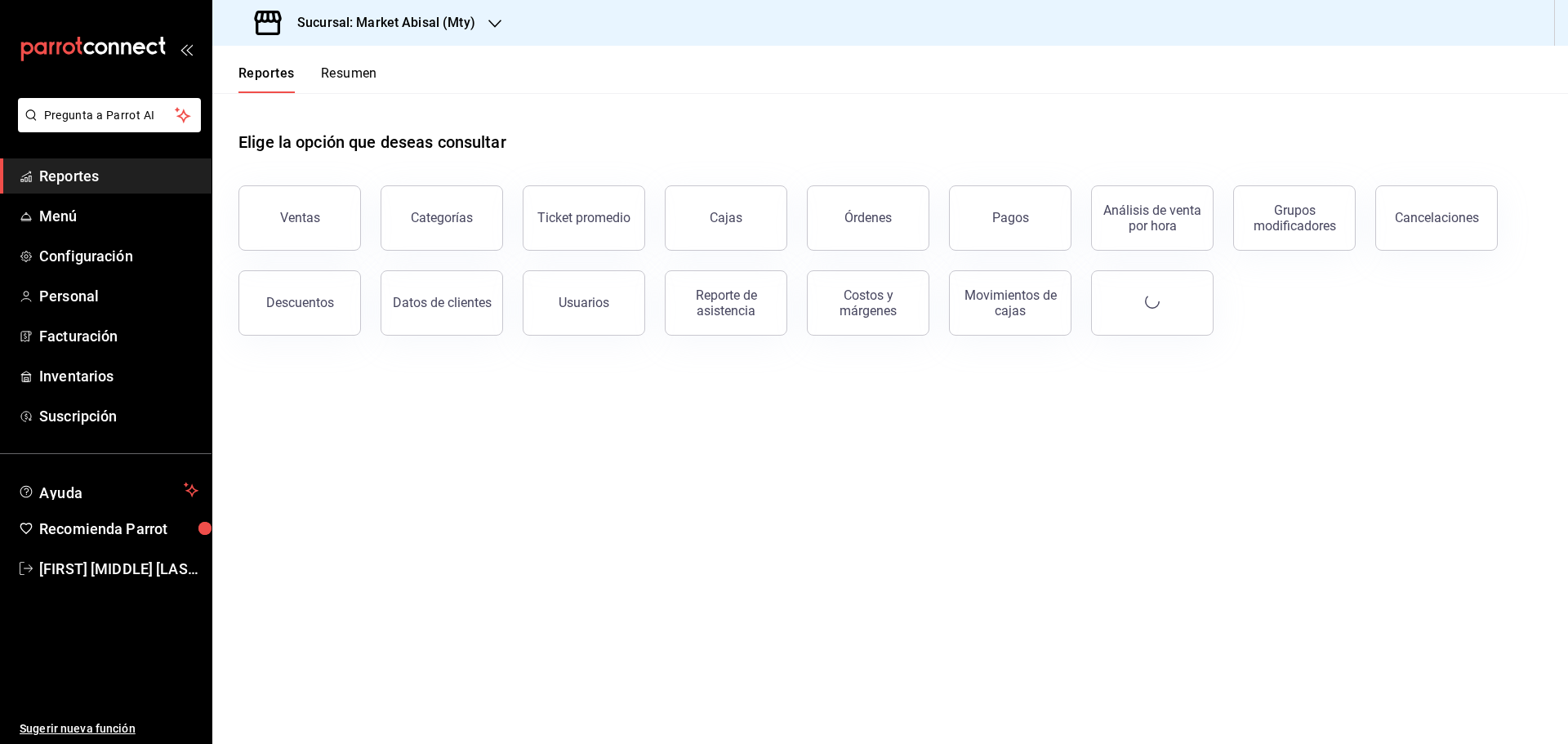 click on "Sucursal: Market Abisal (Mty)" at bounding box center [380, 23] 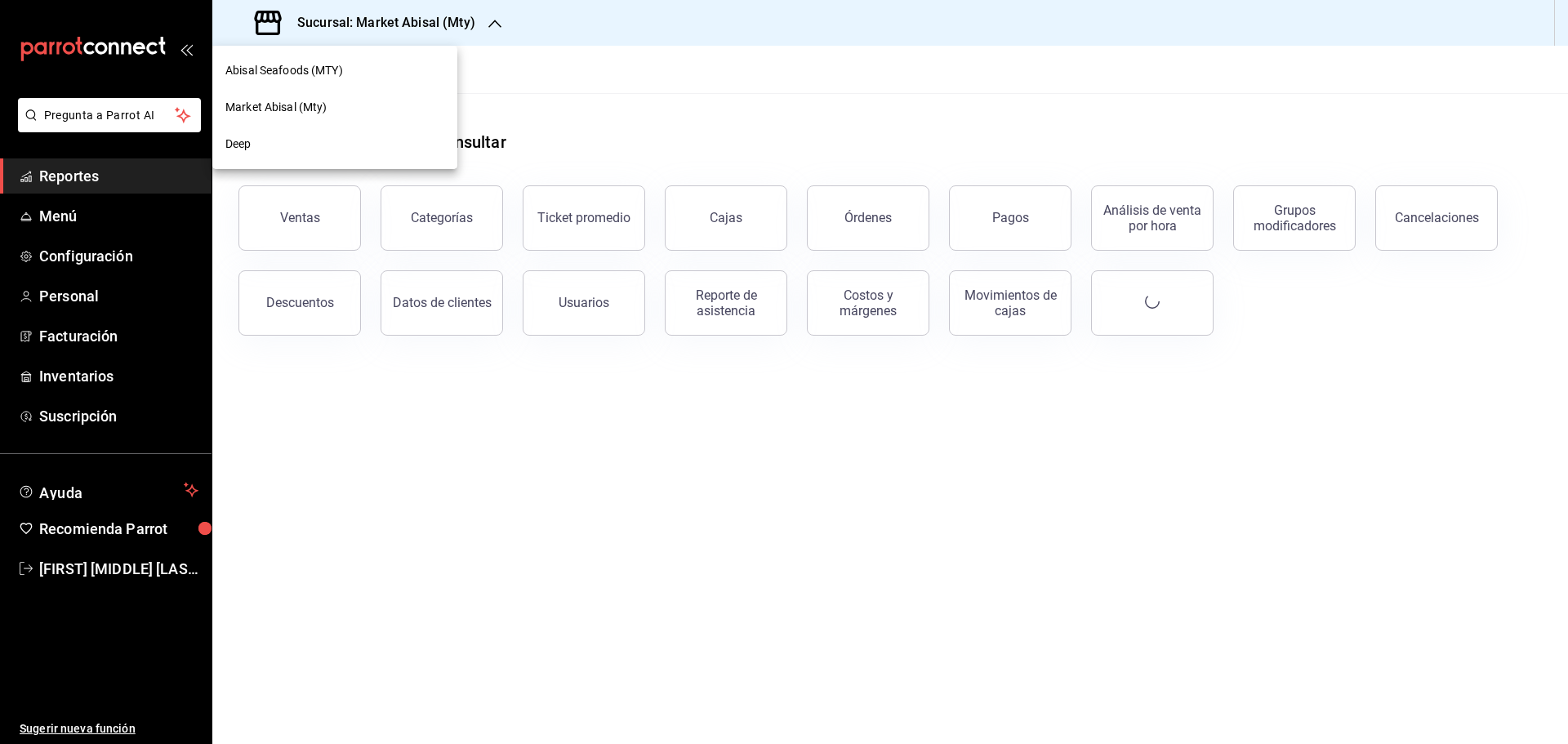 click on "Deep" at bounding box center (335, 144) 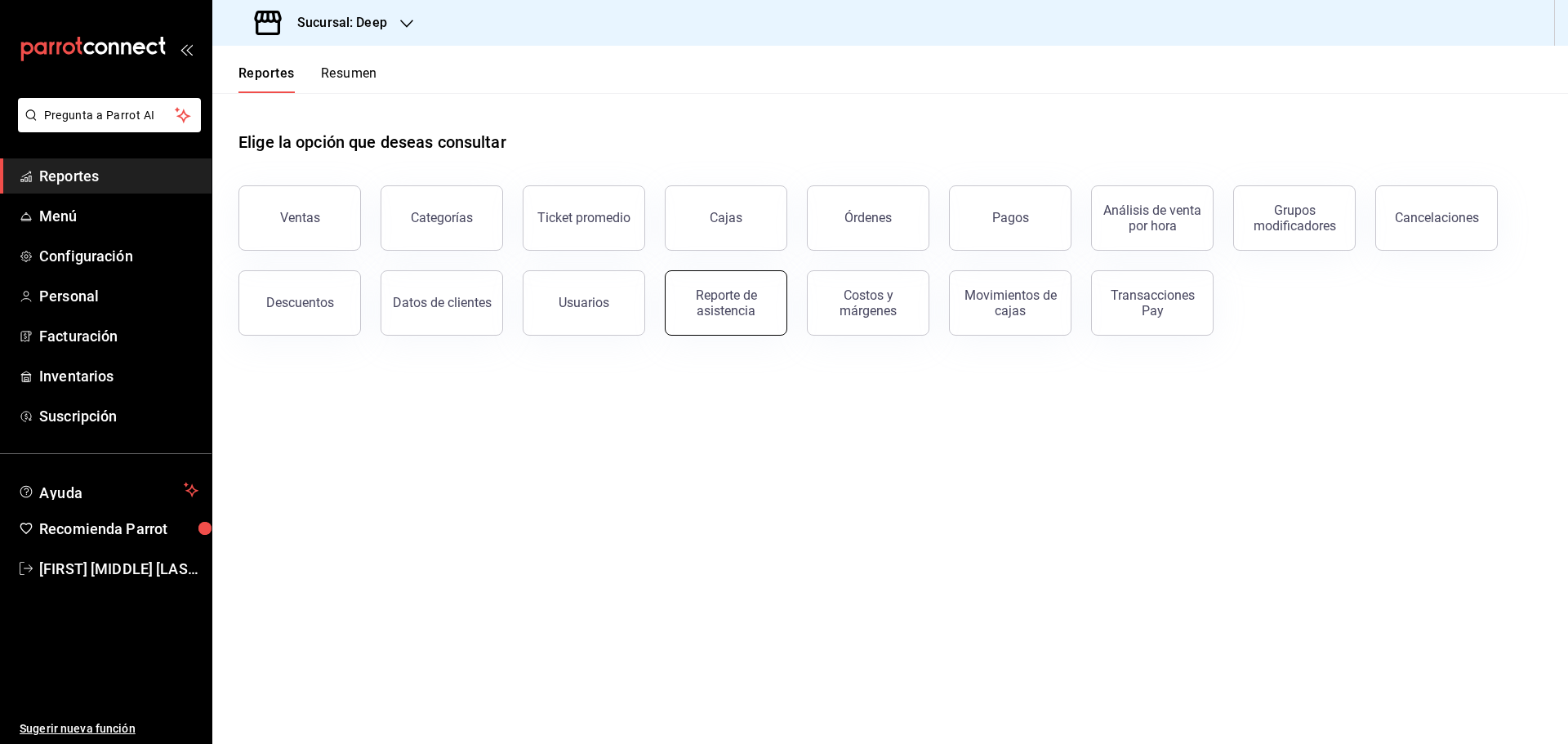 click on "Reporte de asistencia" at bounding box center (726, 303) 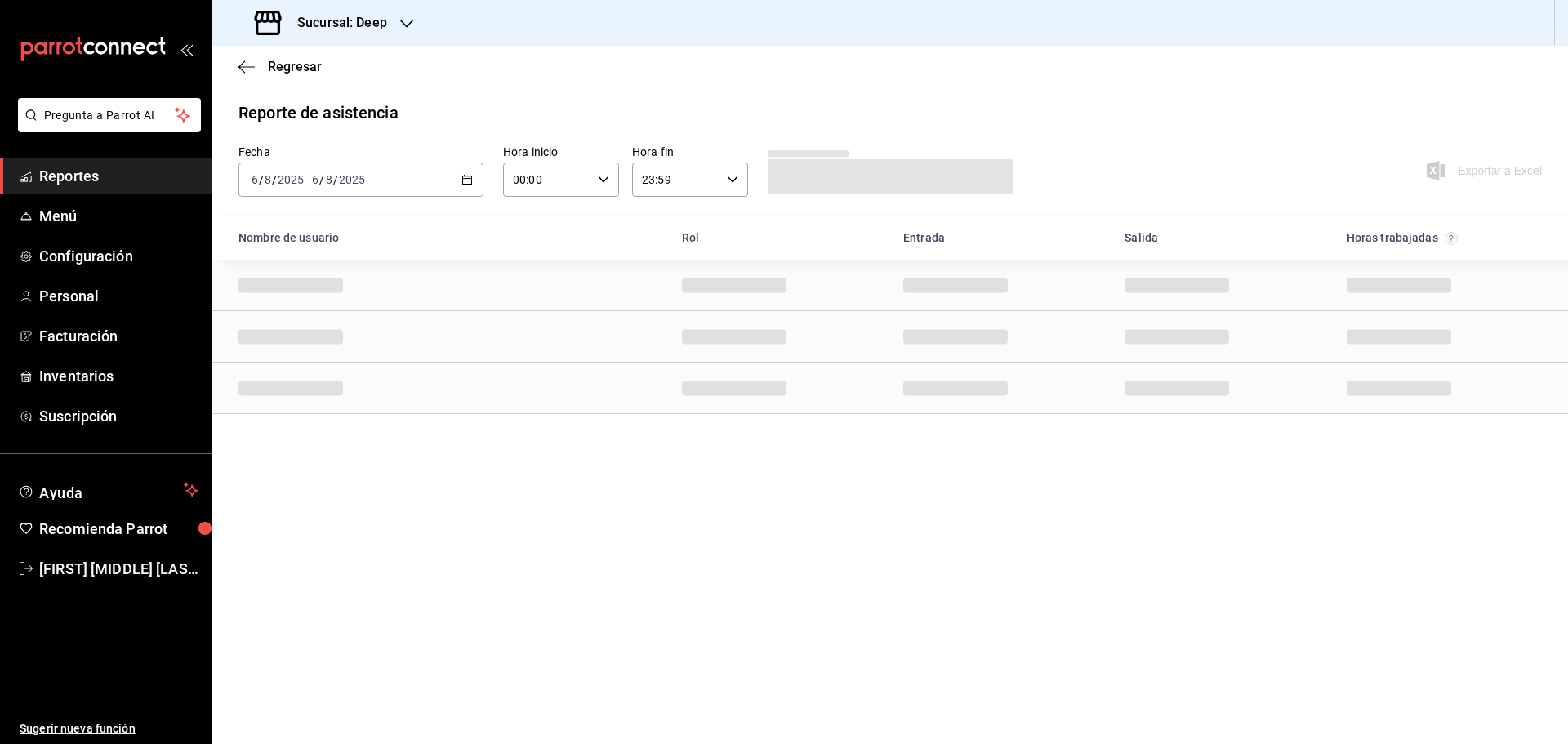 click on "[DATE] [DATE] - [DATE] [DATE]" at bounding box center [361, 180] 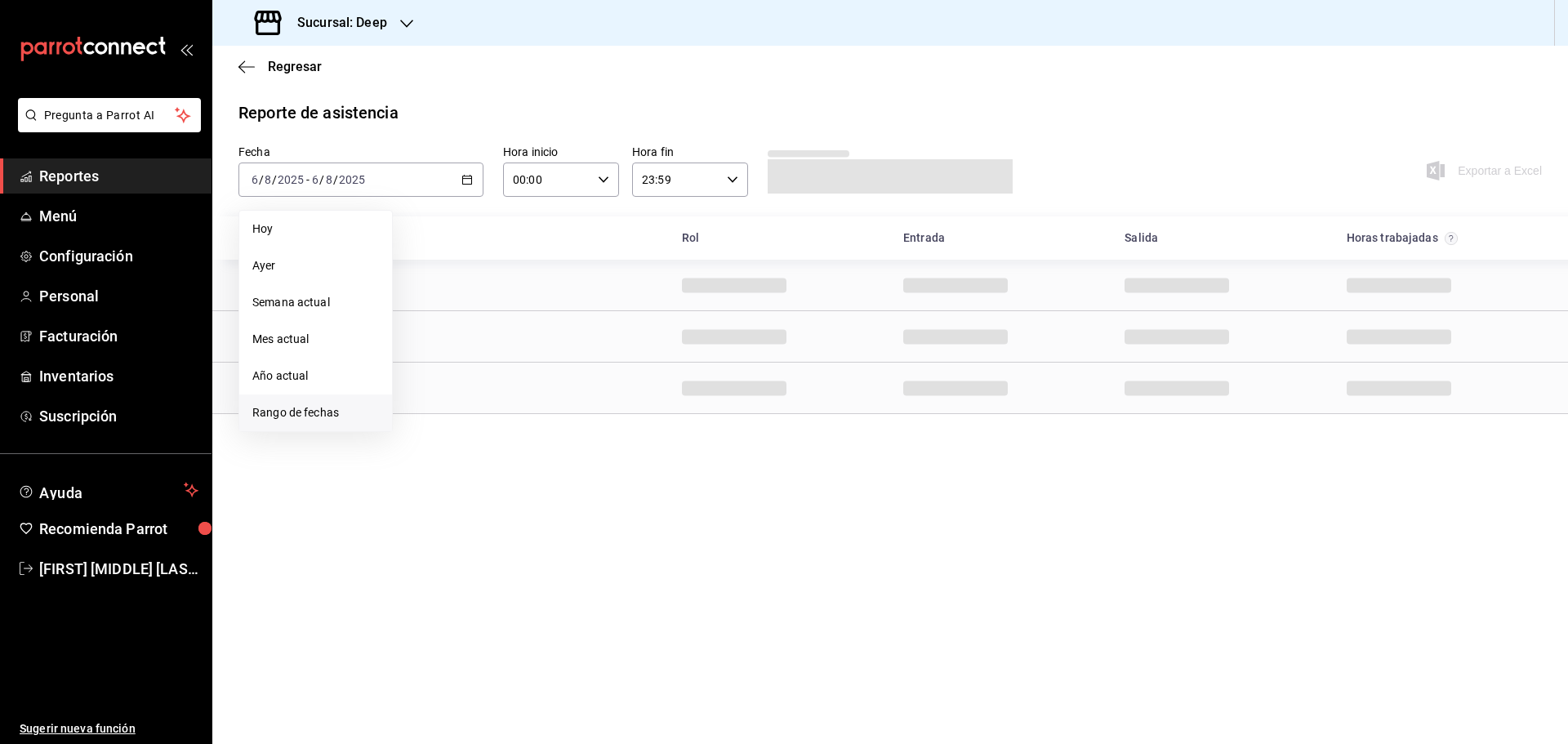 click on "Rango de fechas" at bounding box center [315, 412] 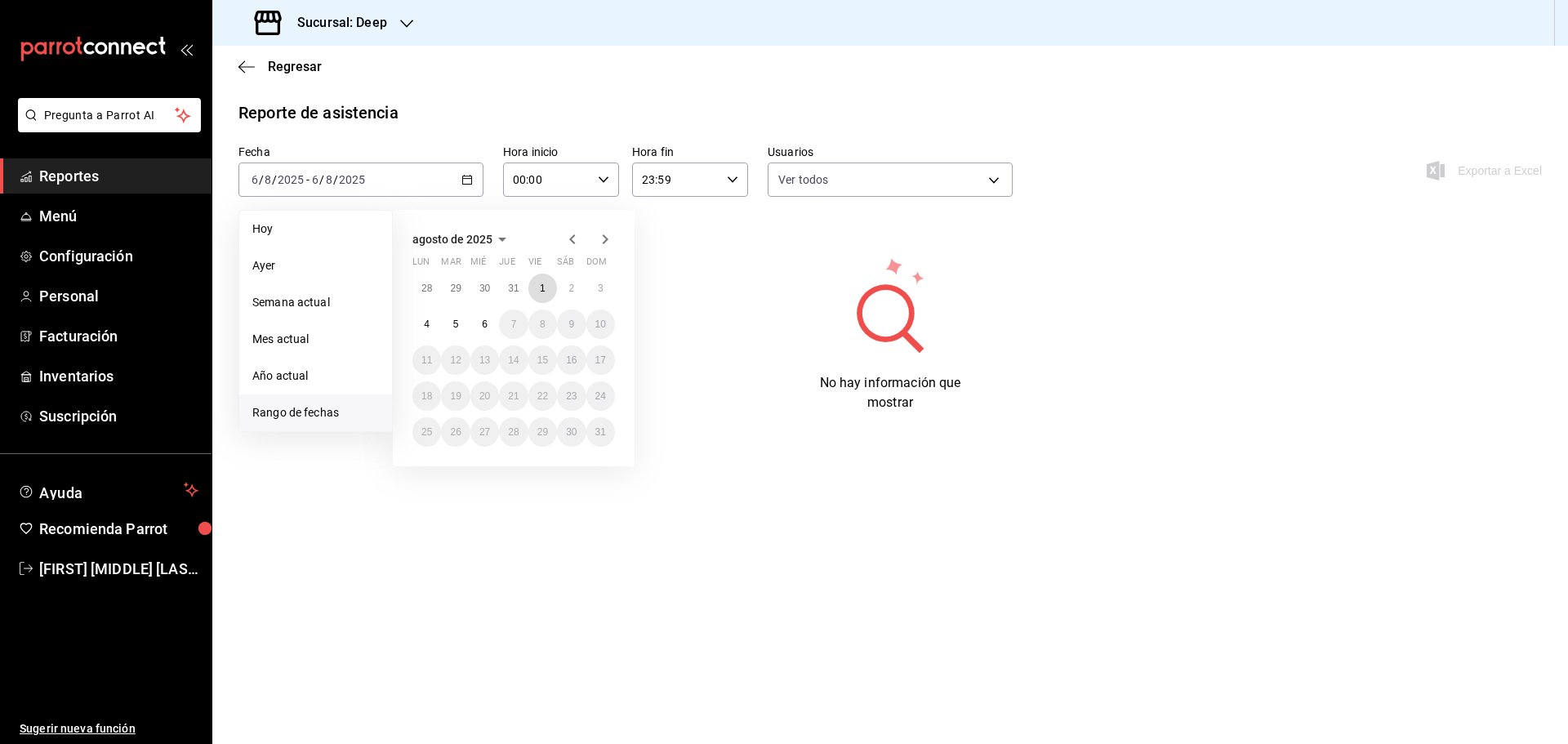 click on "1" at bounding box center [542, 288] 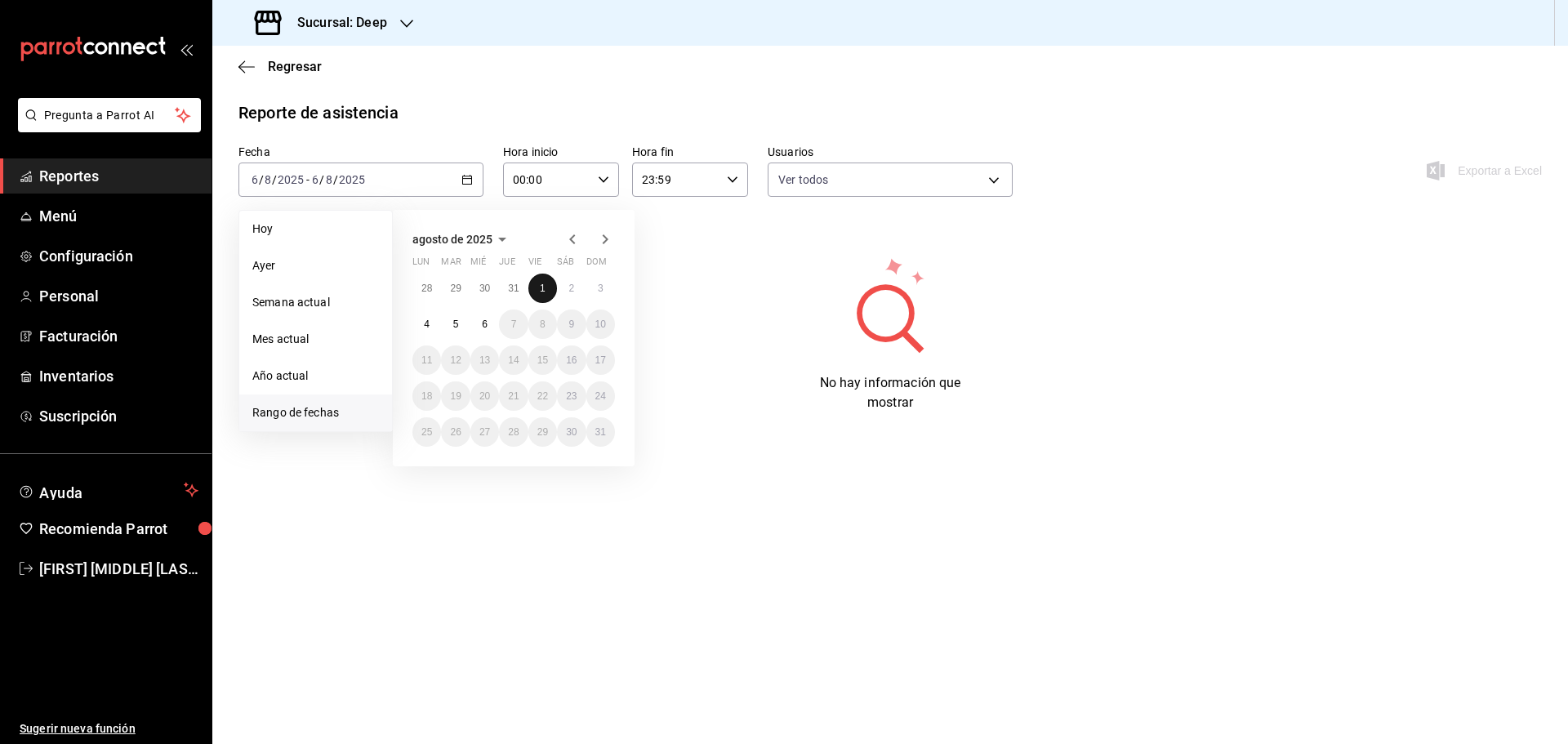 click on "1" at bounding box center (542, 288) 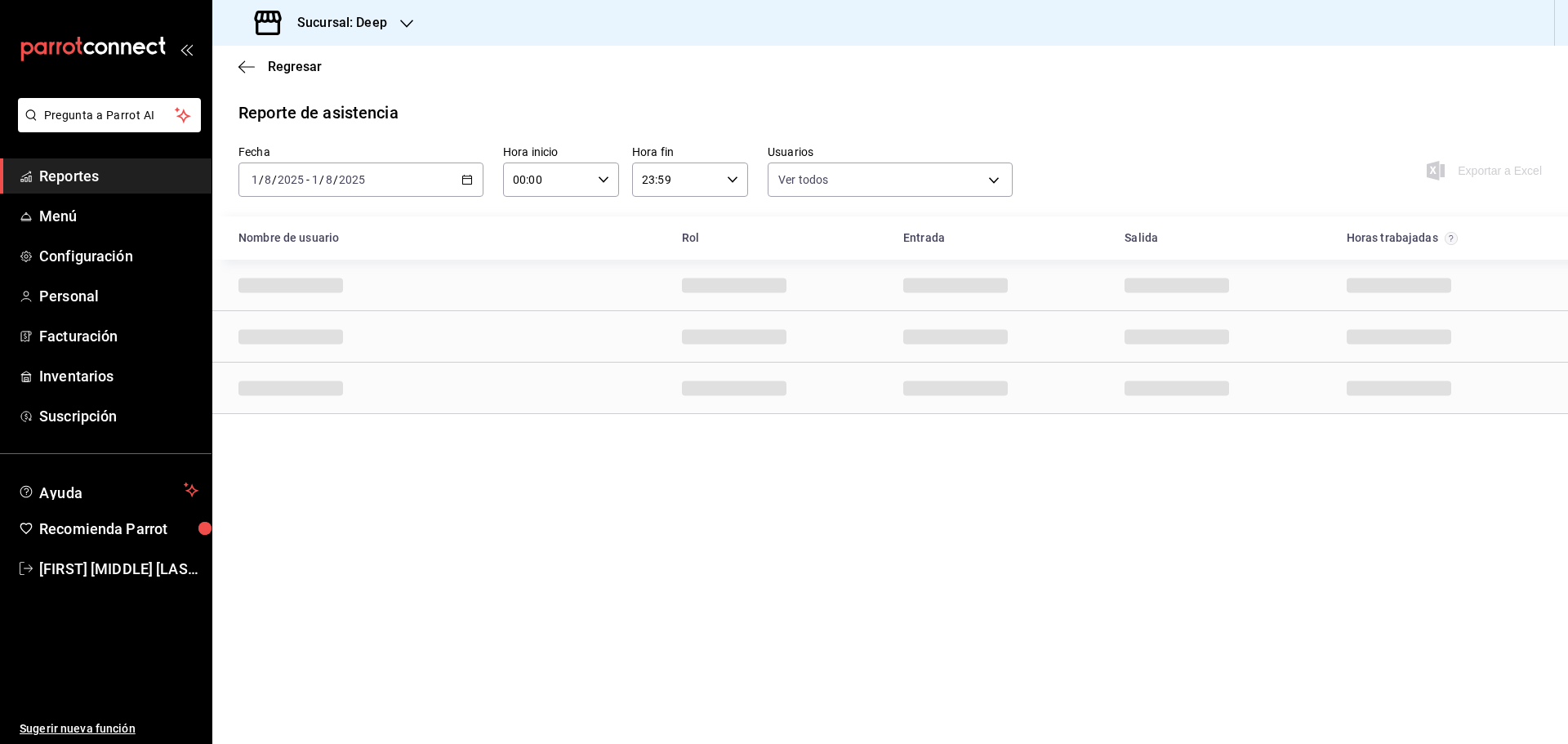 click on "2025-08-01 1 / 8 / 2025 - 2025-08-01 1 / 8 / 2025" at bounding box center (361, 180) 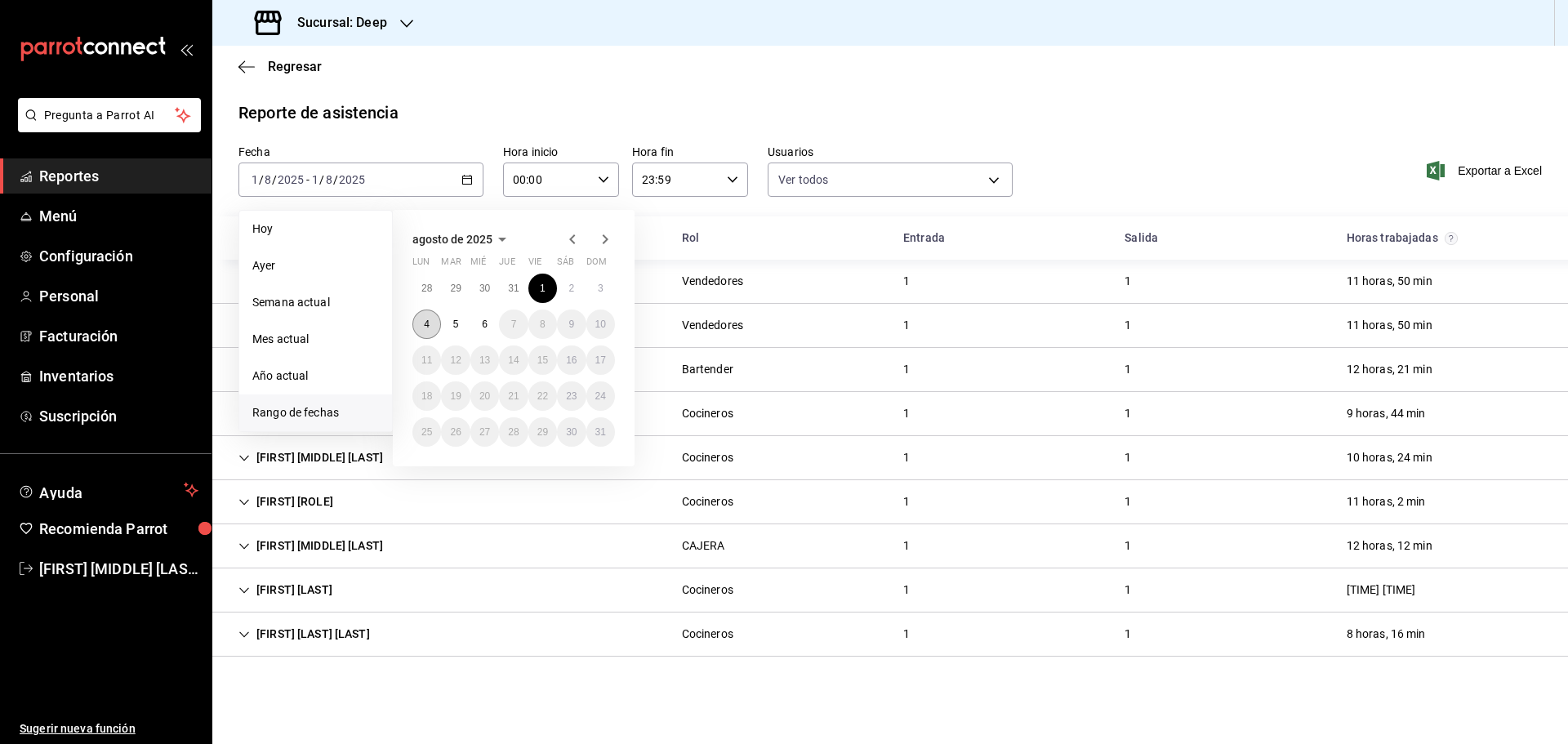 click on "4" at bounding box center (426, 324) 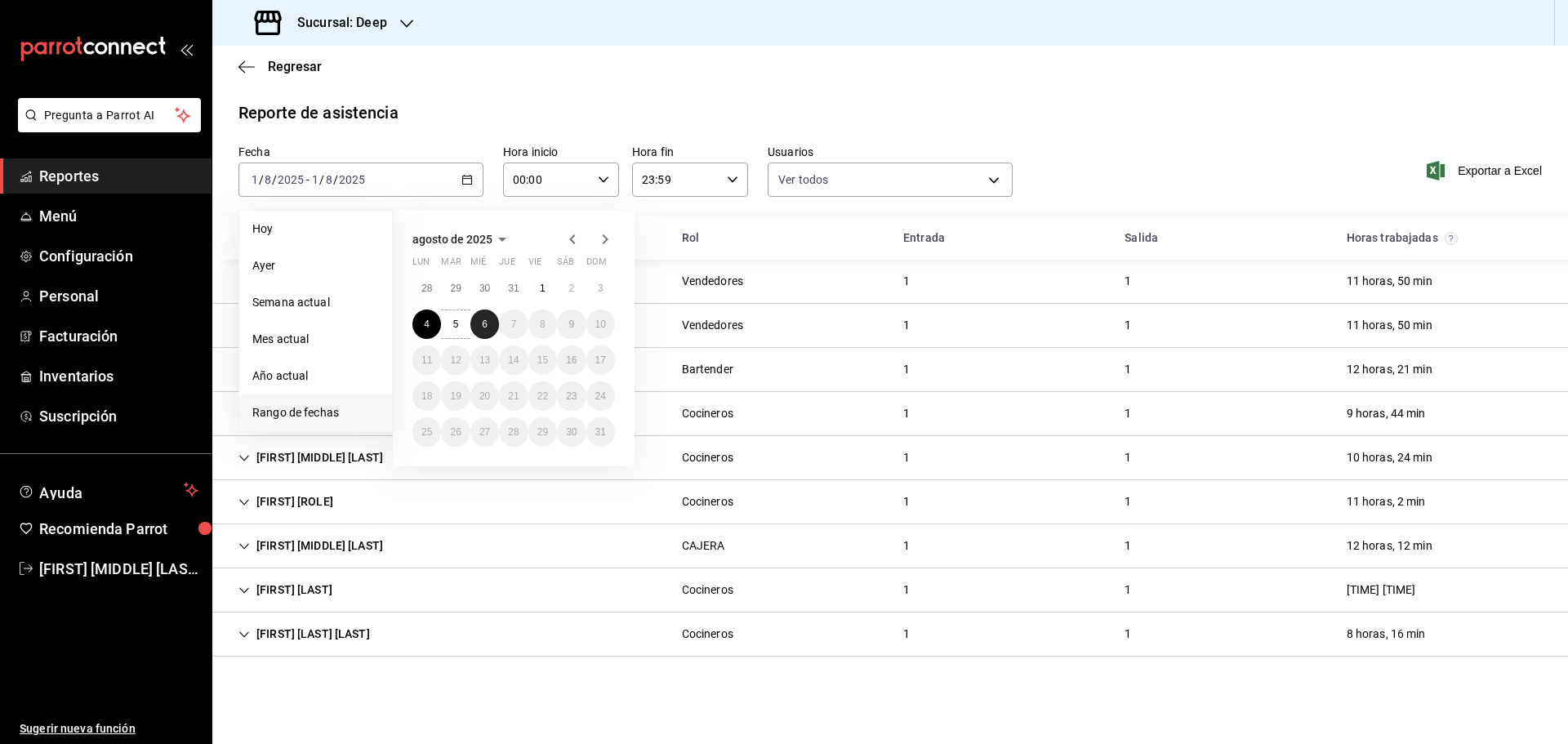 click on "6" at bounding box center (484, 324) 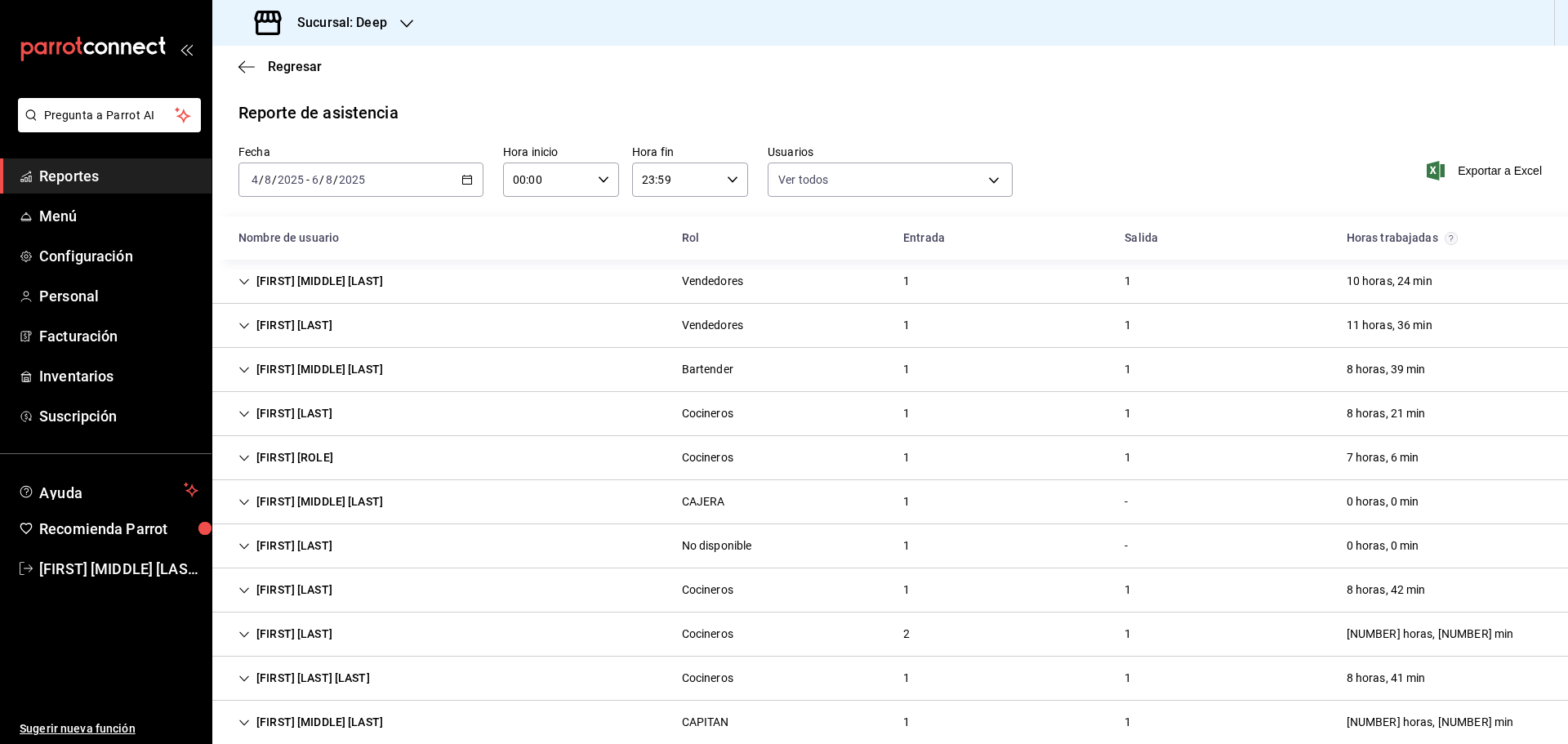 click 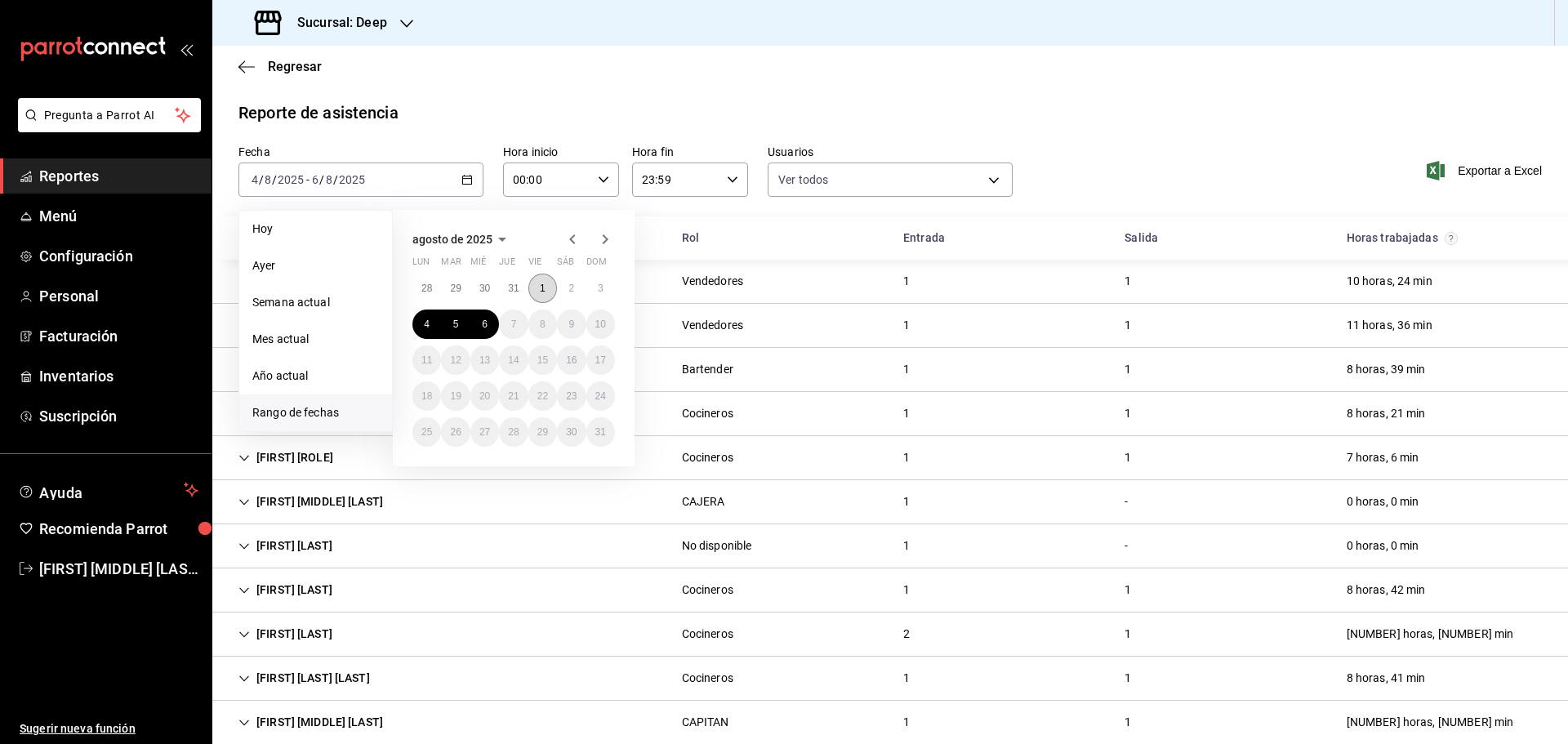 click on "1" at bounding box center (542, 288) 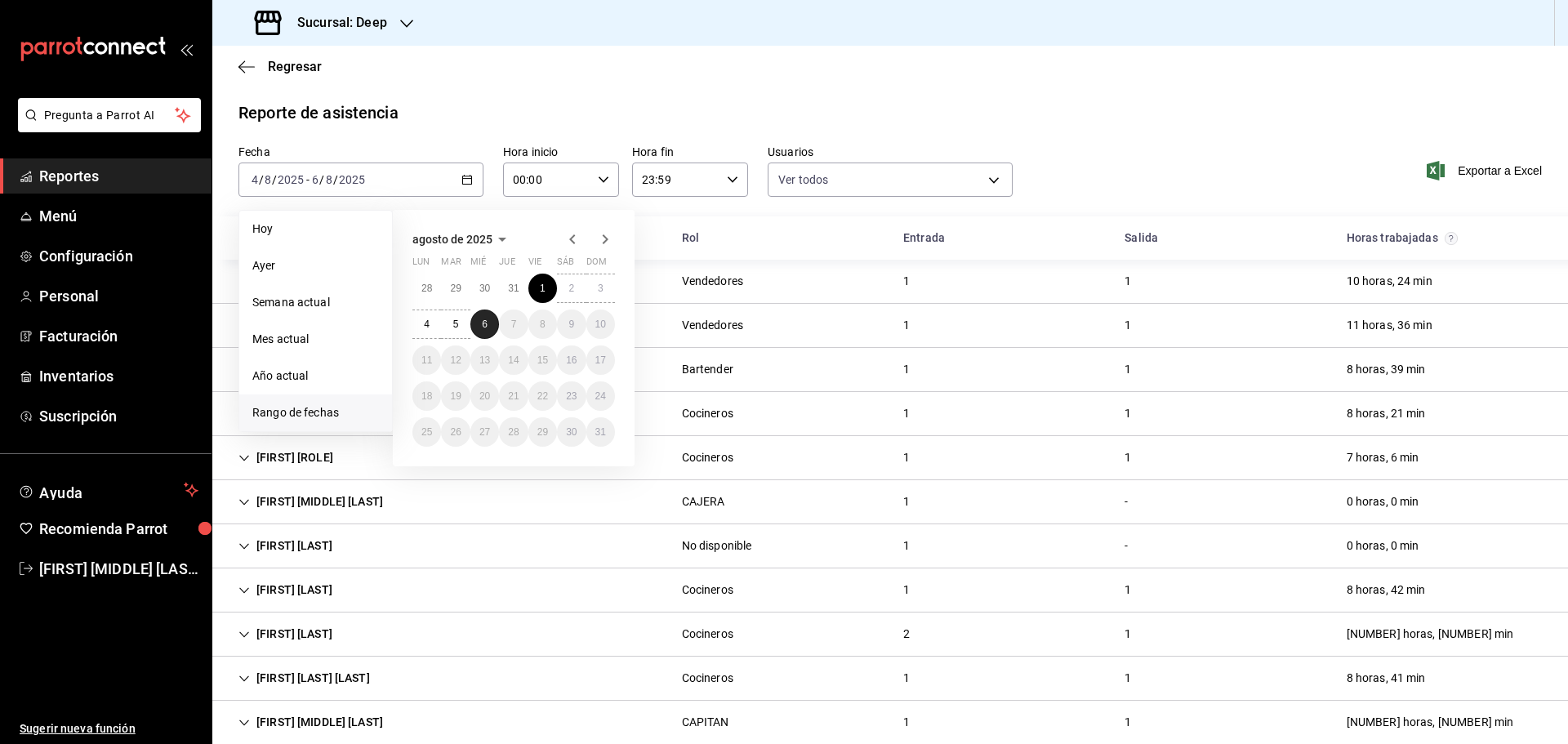 click on "6" at bounding box center [484, 324] 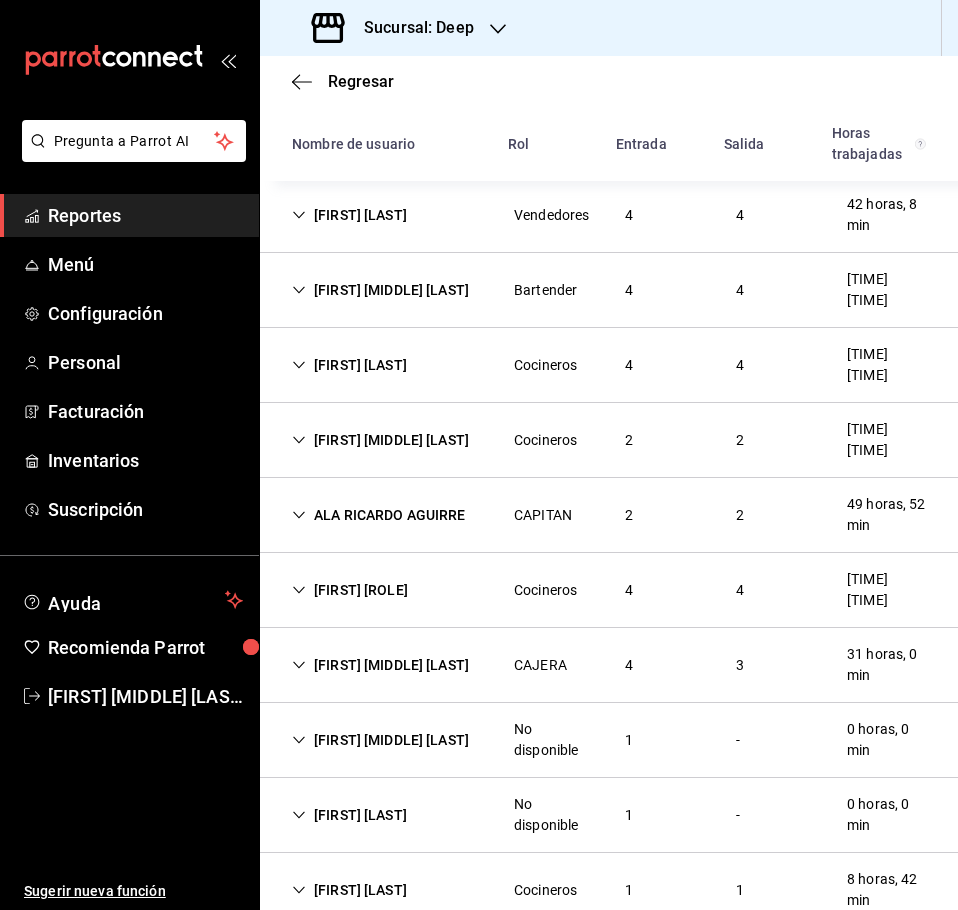 scroll, scrollTop: 300, scrollLeft: 0, axis: vertical 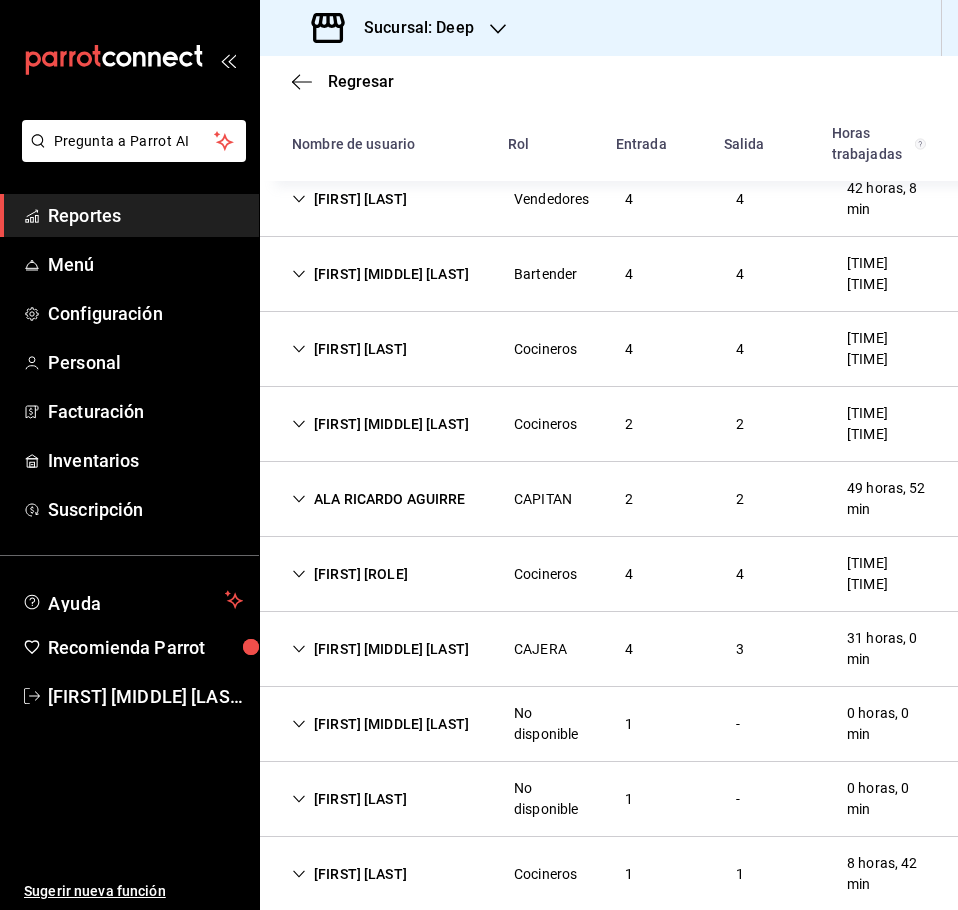 click on "ALA RICARDO AGUIRRE" at bounding box center [379, 499] 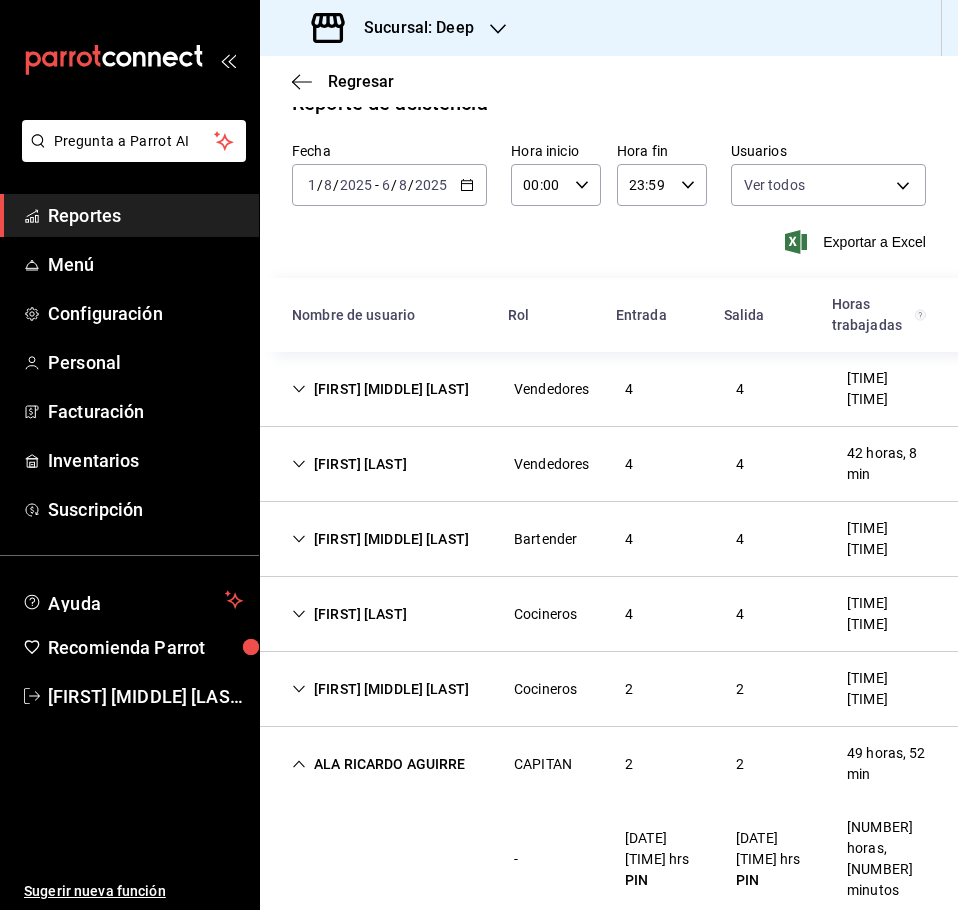 scroll, scrollTop: 0, scrollLeft: 0, axis: both 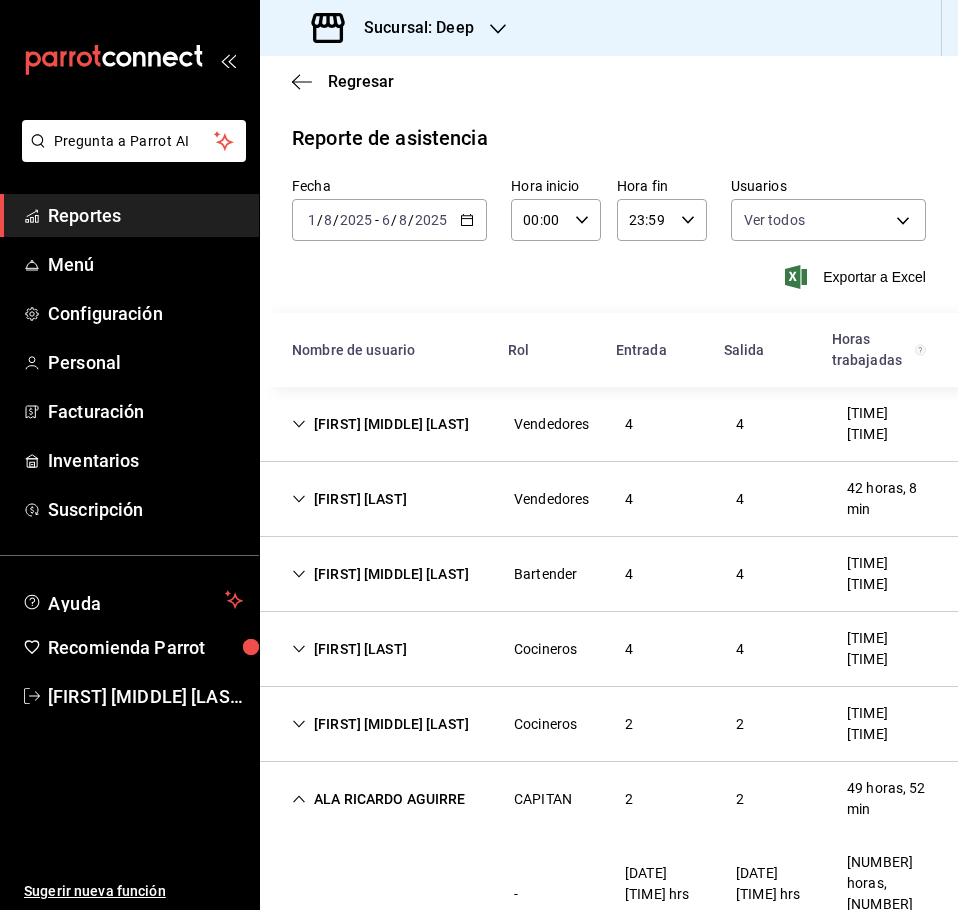 click on "[DATE] [DATE] - [DATE] [DATE]" at bounding box center (389, 220) 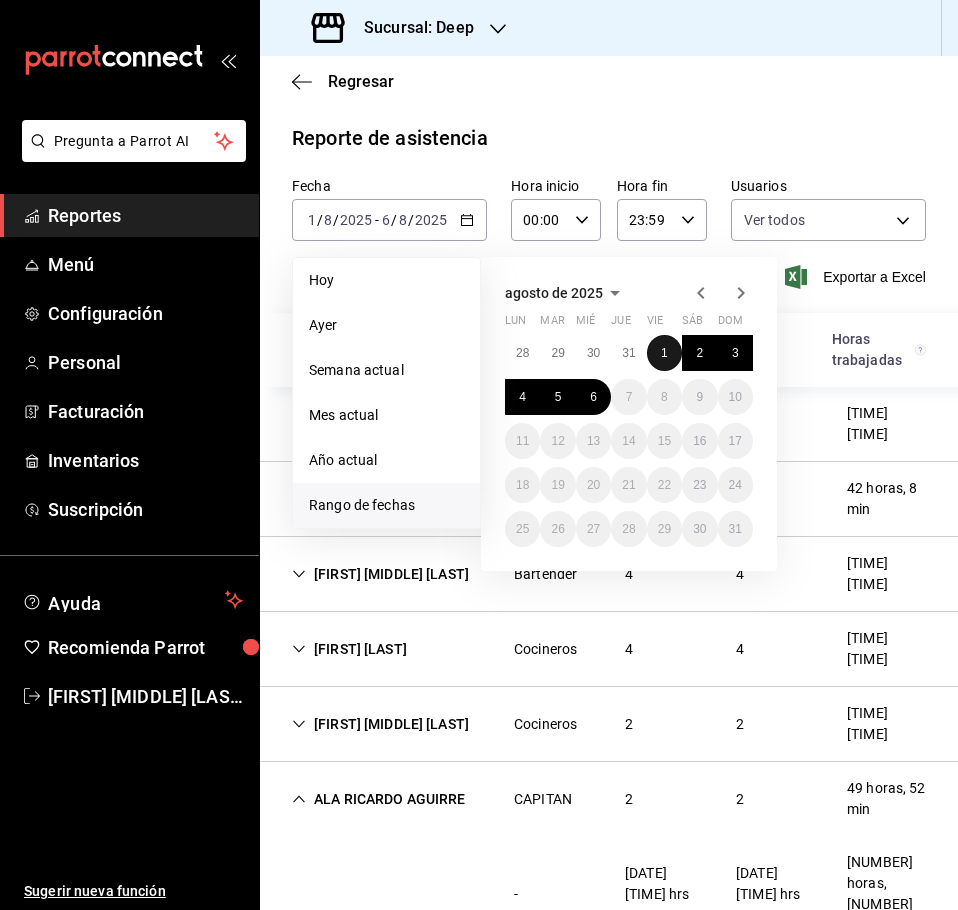 click on "1" at bounding box center (664, 353) 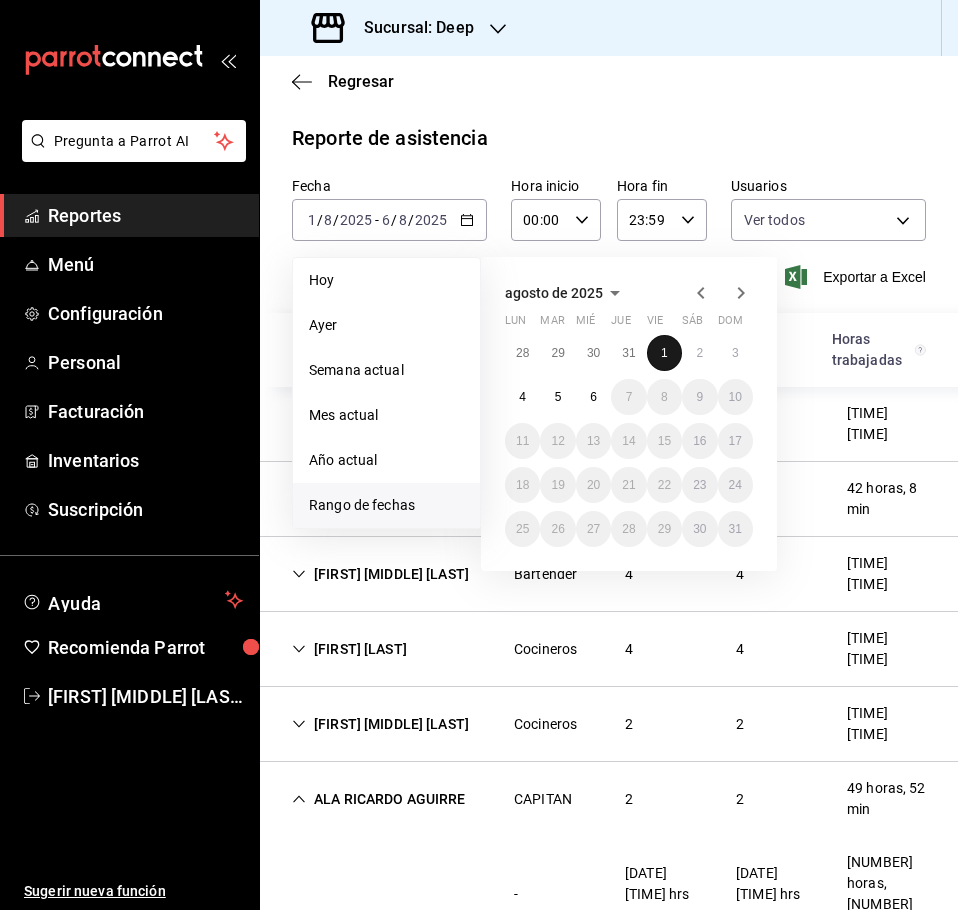 click on "1" at bounding box center (664, 353) 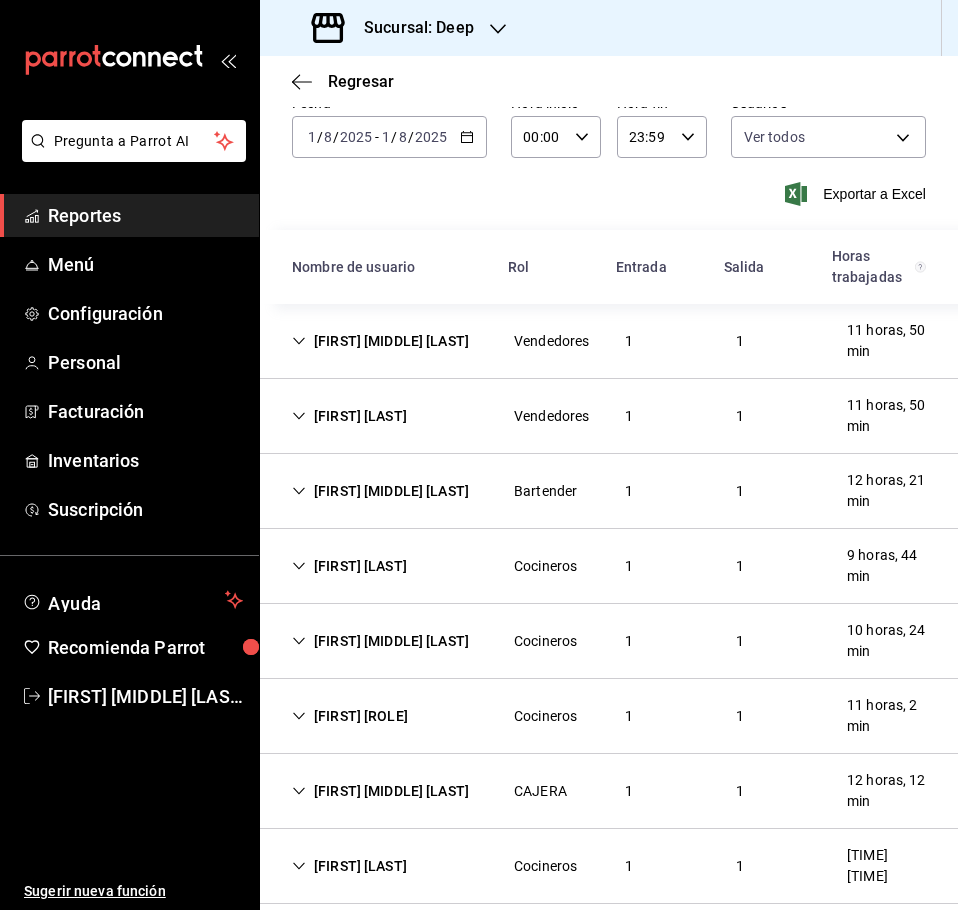 scroll, scrollTop: 0, scrollLeft: 0, axis: both 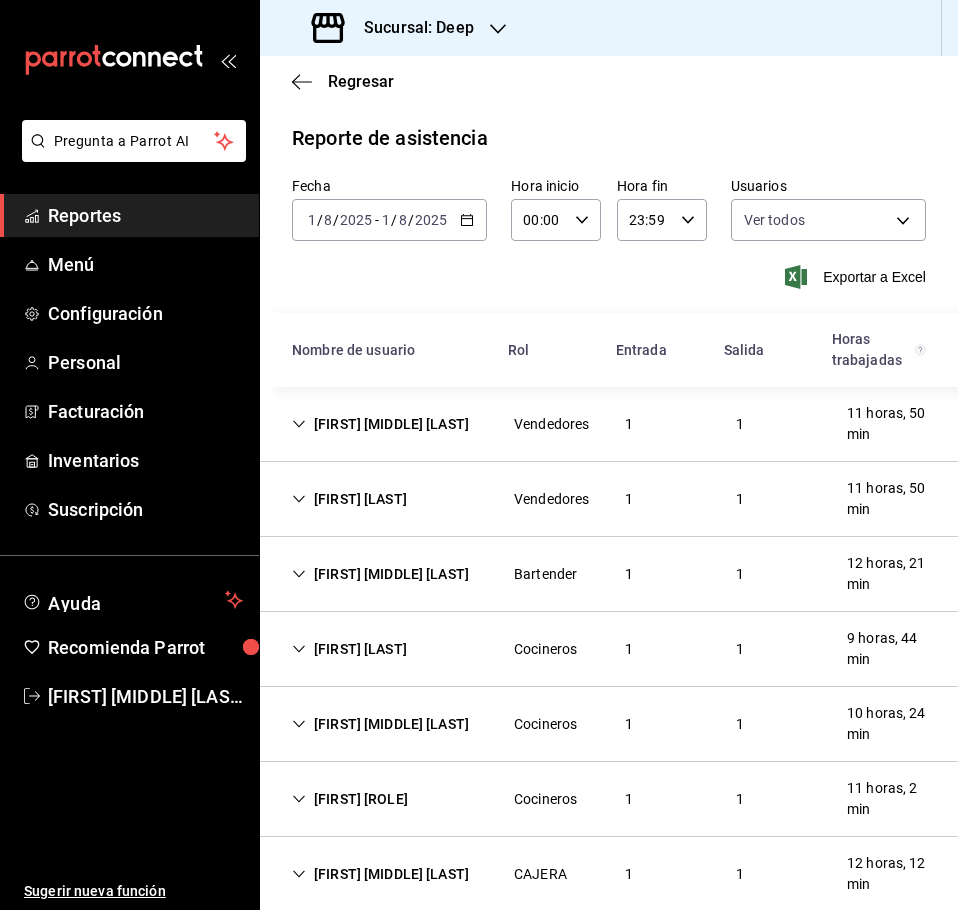 click 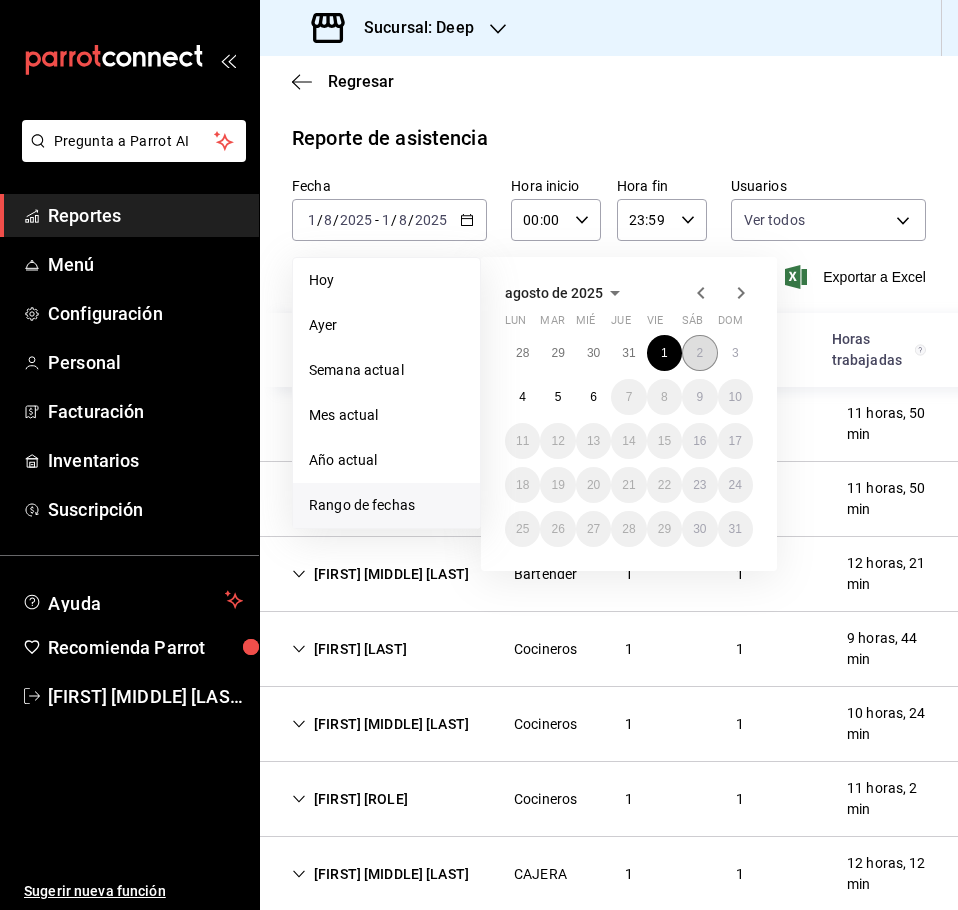 click on "2" at bounding box center (699, 353) 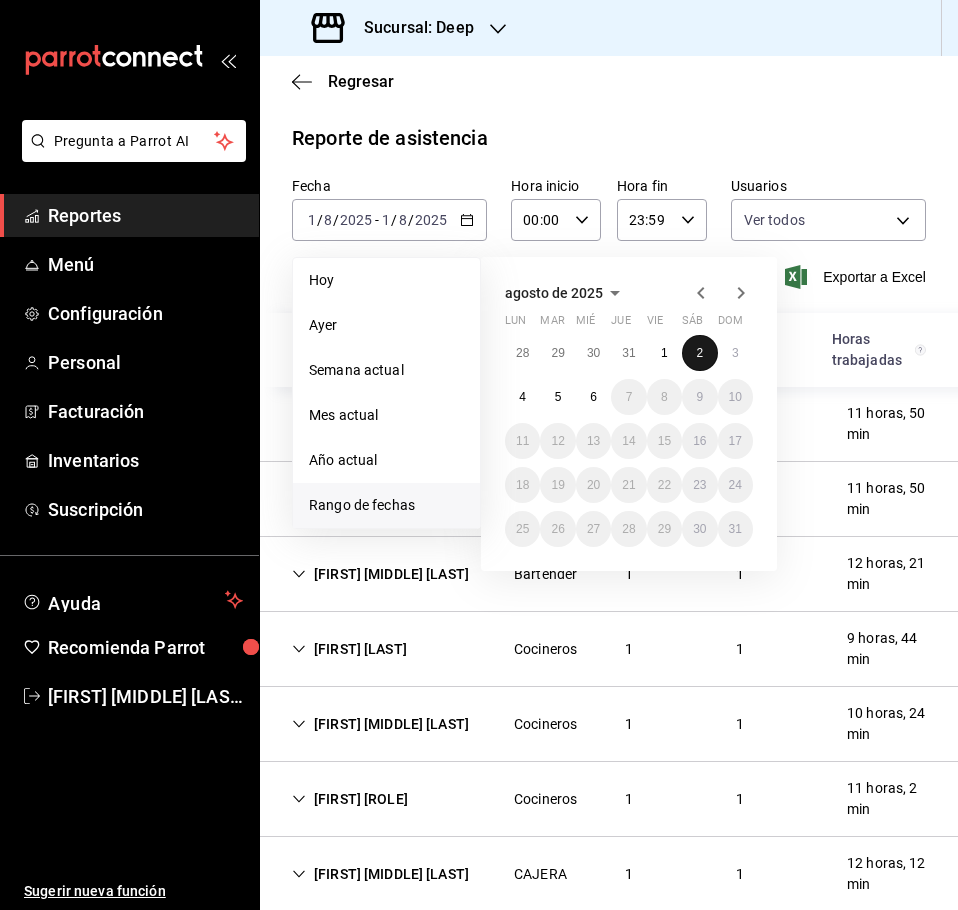 click on "2" at bounding box center (699, 353) 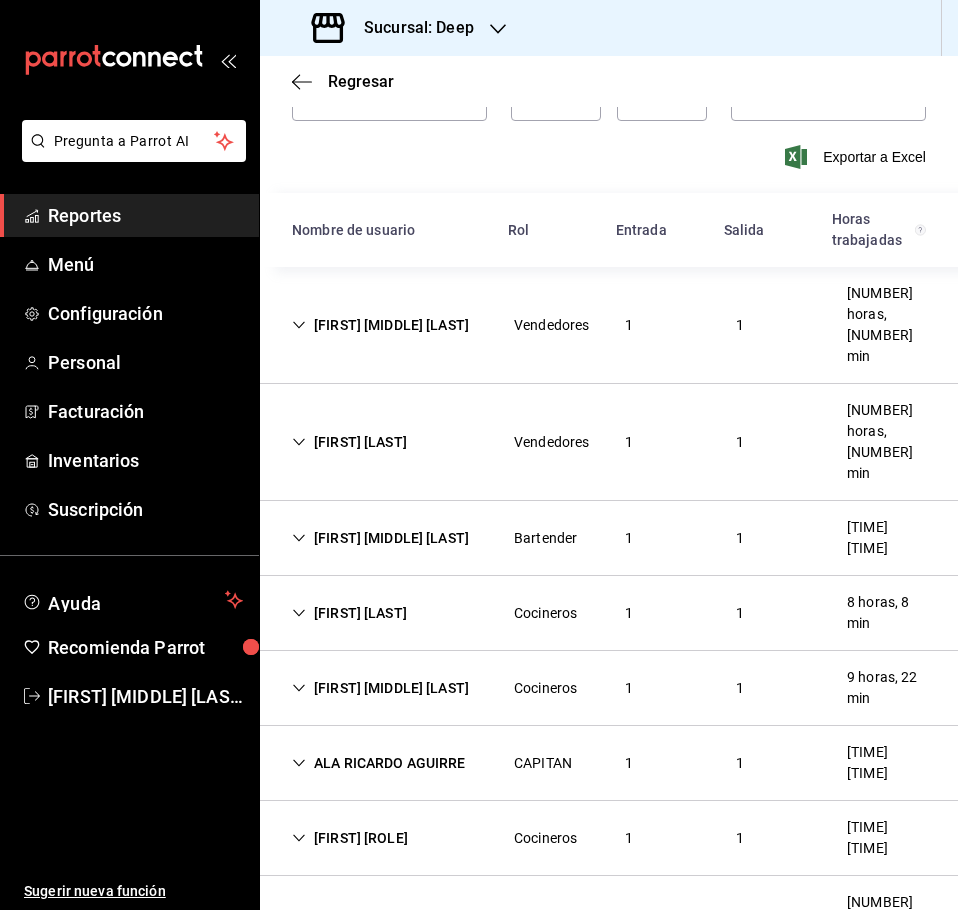 scroll, scrollTop: 0, scrollLeft: 0, axis: both 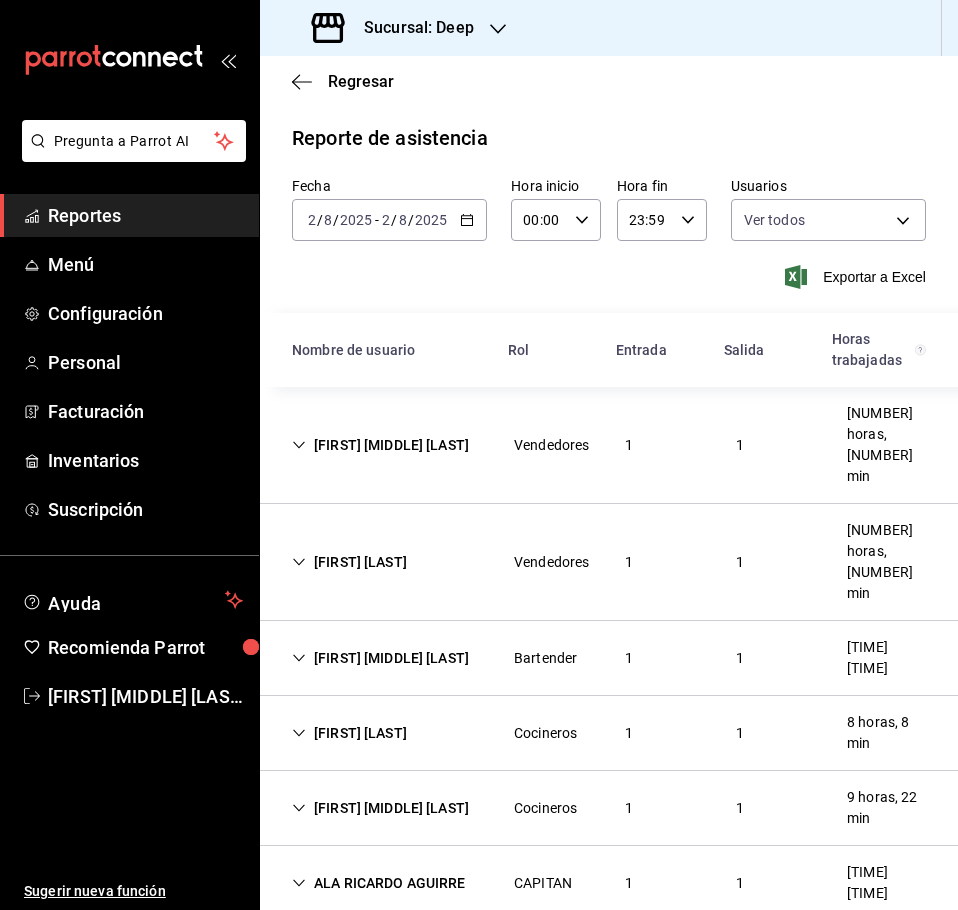 click 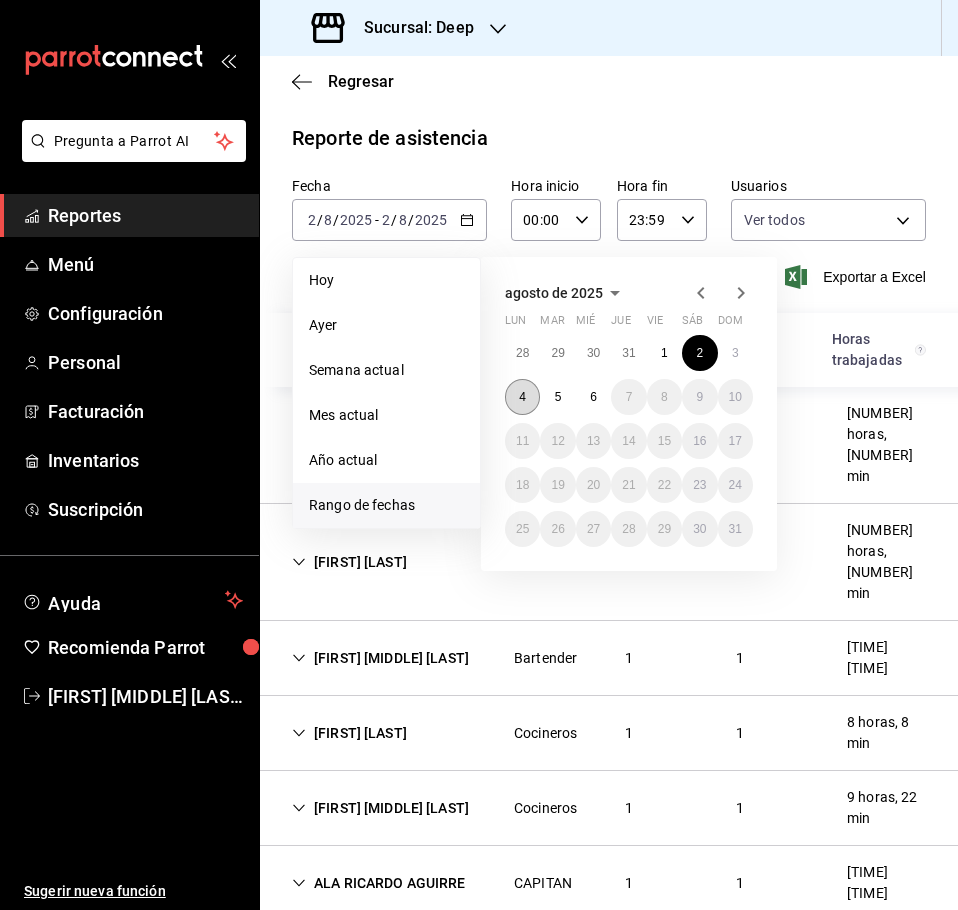 click on "4" at bounding box center (522, 397) 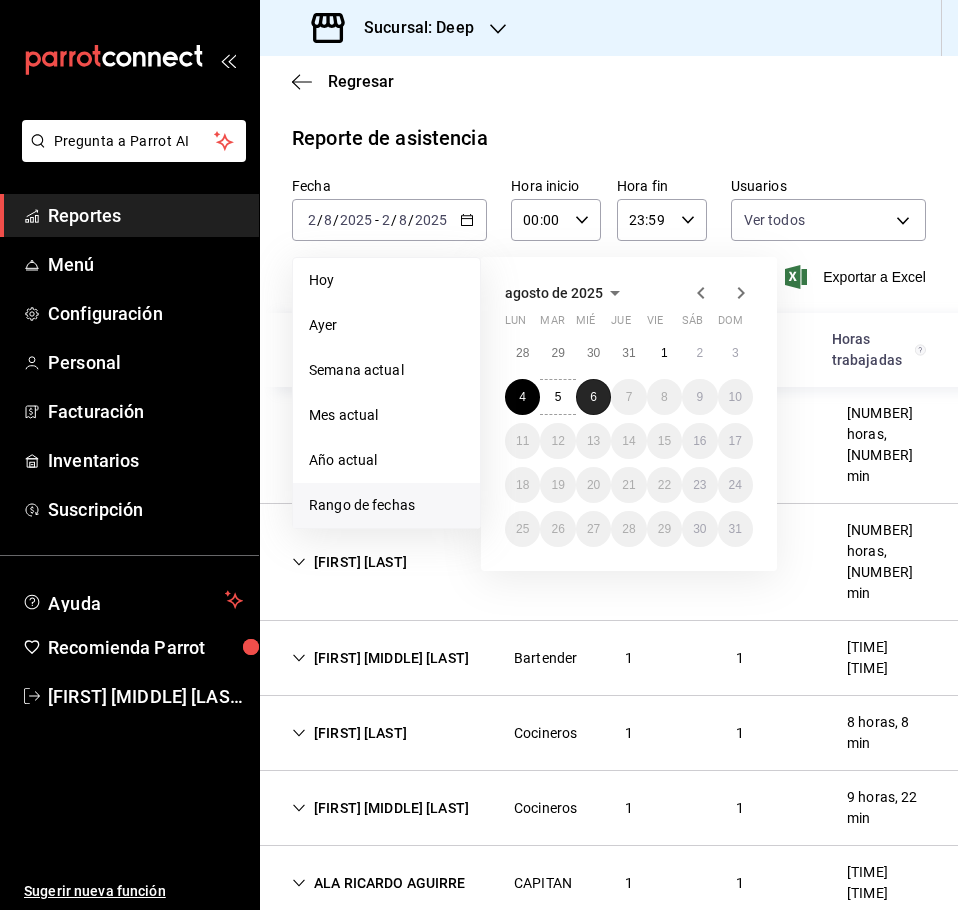 click on "6" at bounding box center [593, 397] 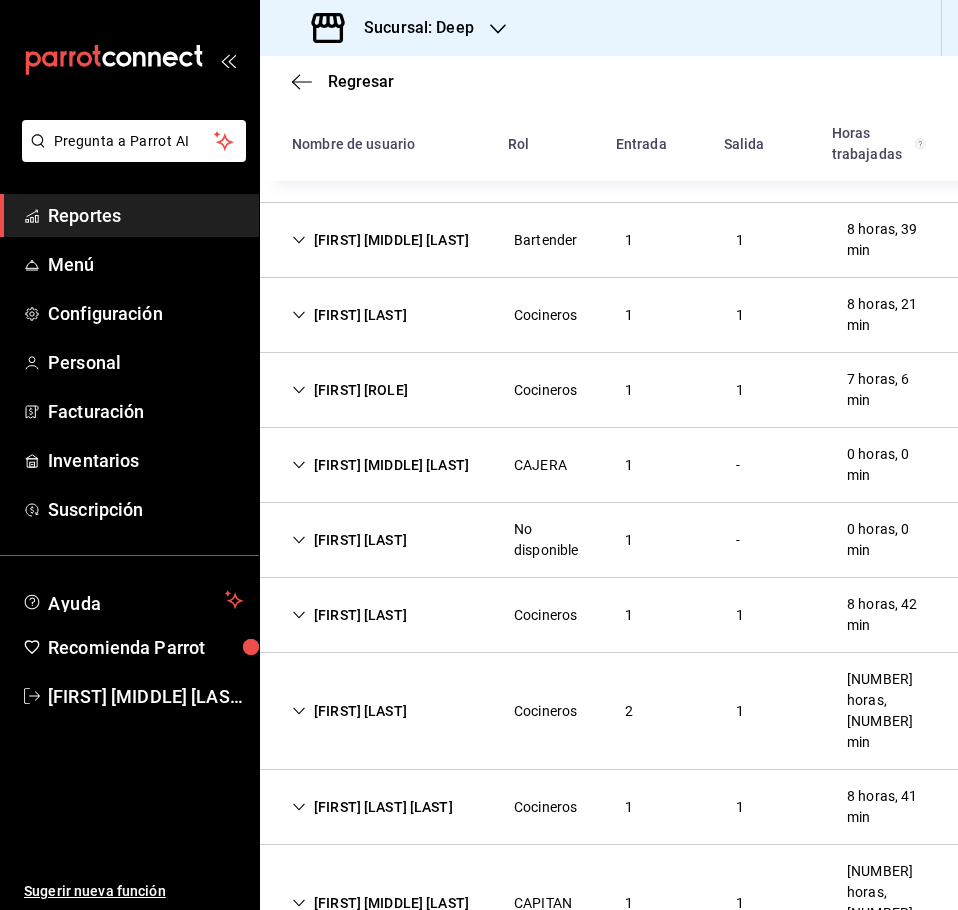 scroll, scrollTop: 0, scrollLeft: 0, axis: both 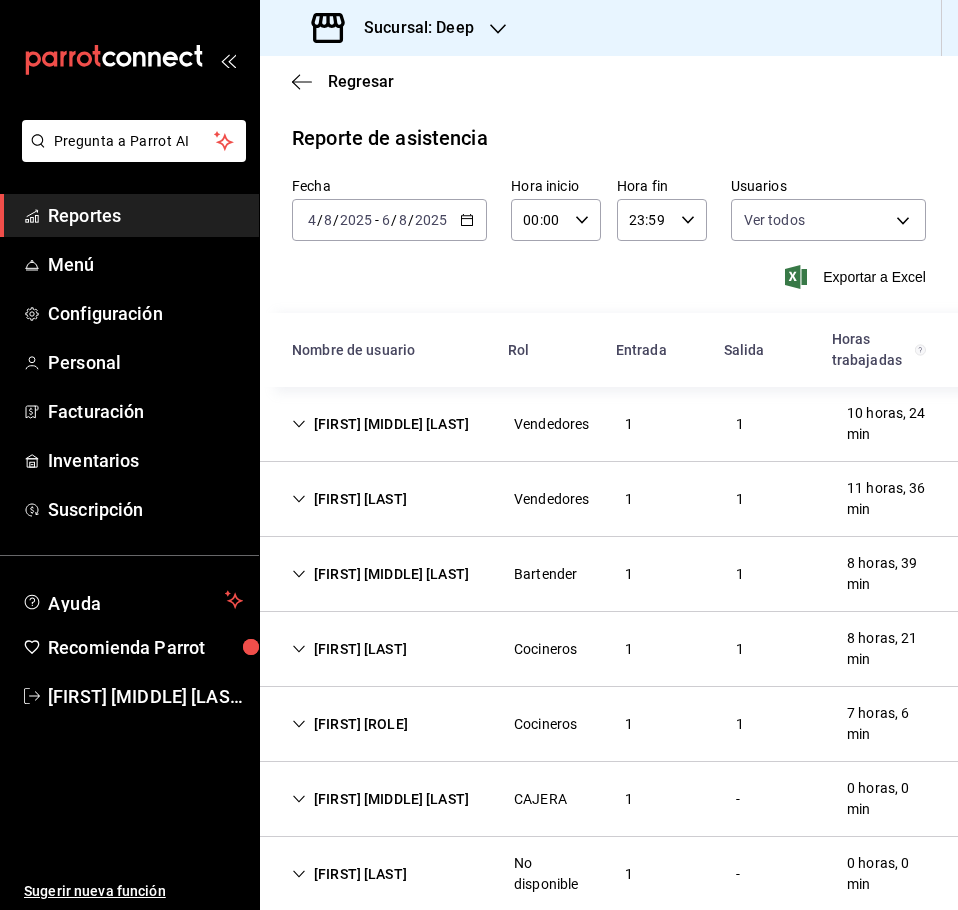click 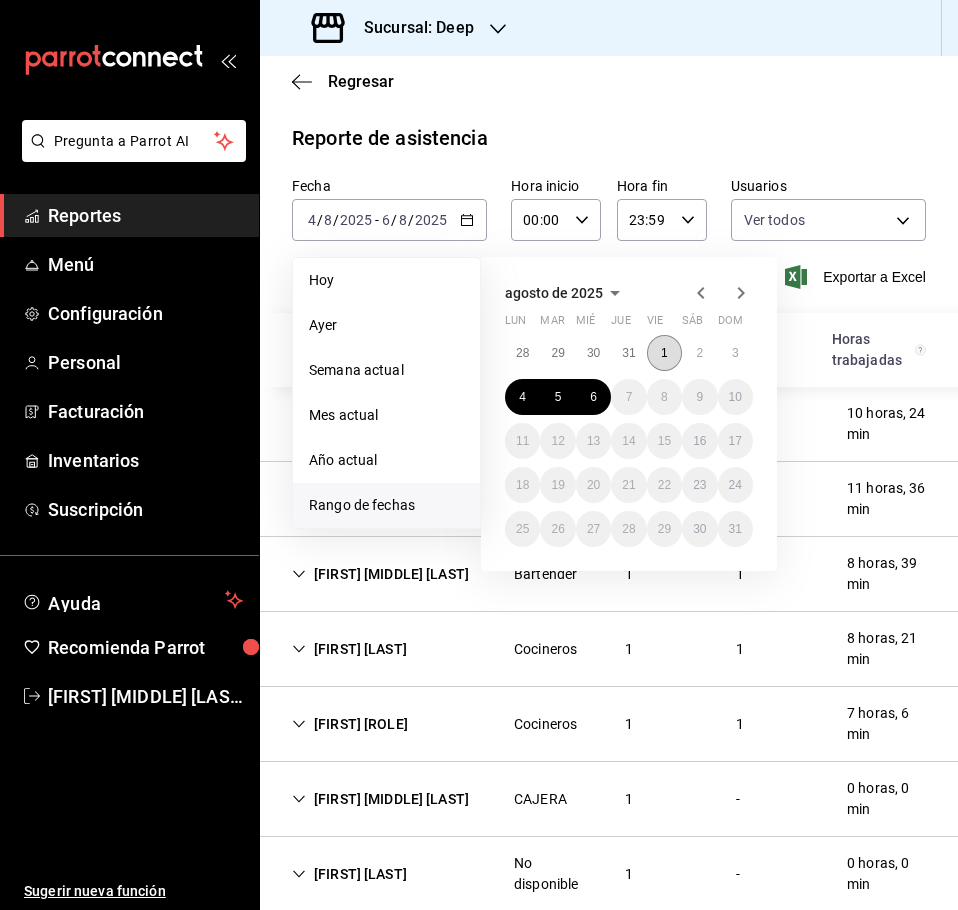 click on "1" at bounding box center [664, 353] 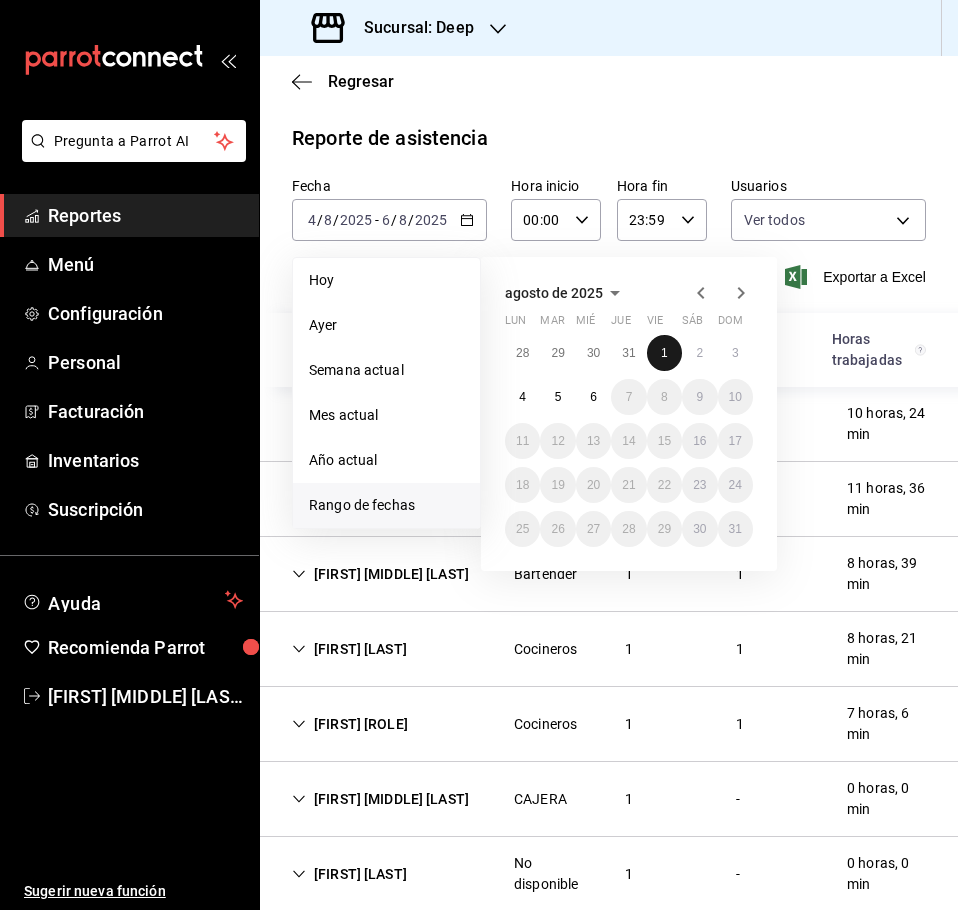 click on "1" at bounding box center [664, 353] 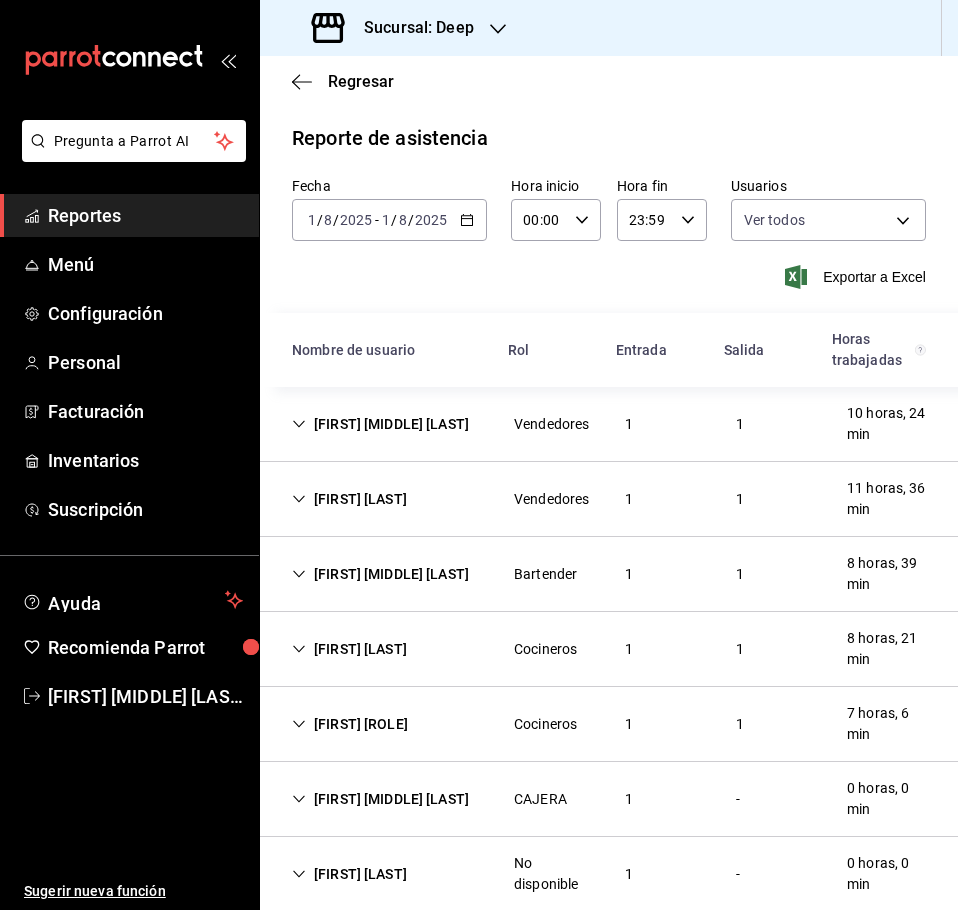click on "Entrada" at bounding box center [654, 350] 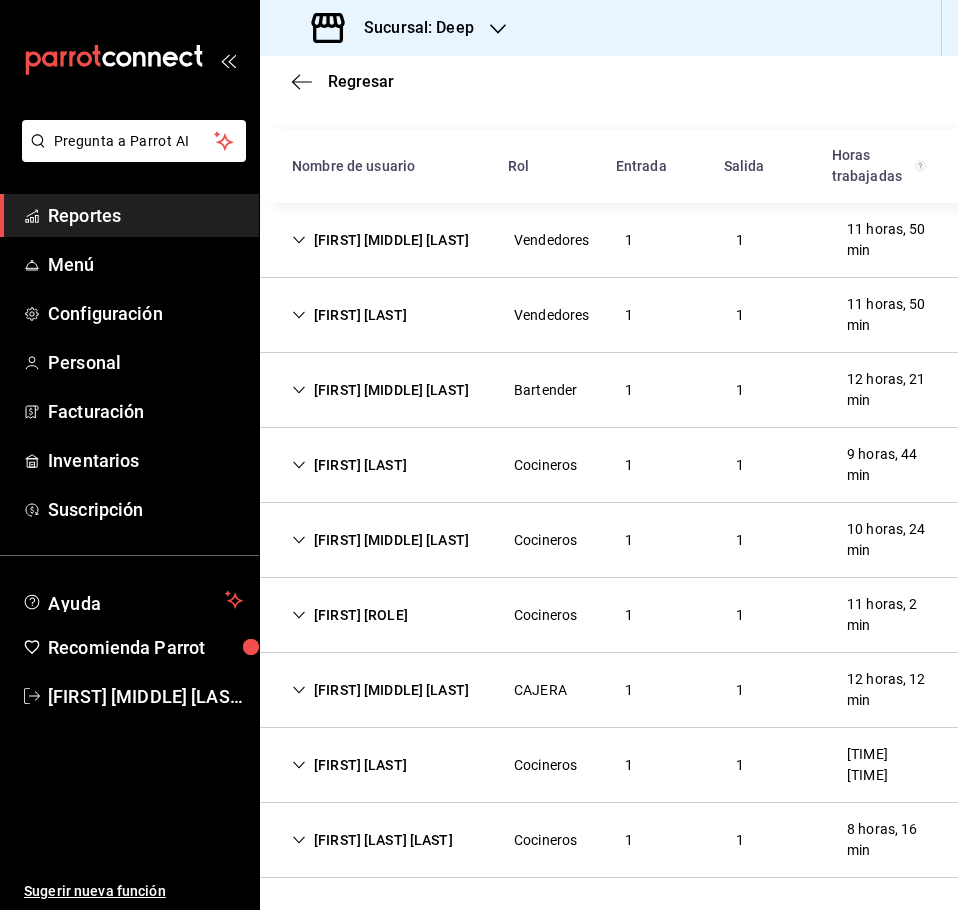 scroll, scrollTop: 0, scrollLeft: 0, axis: both 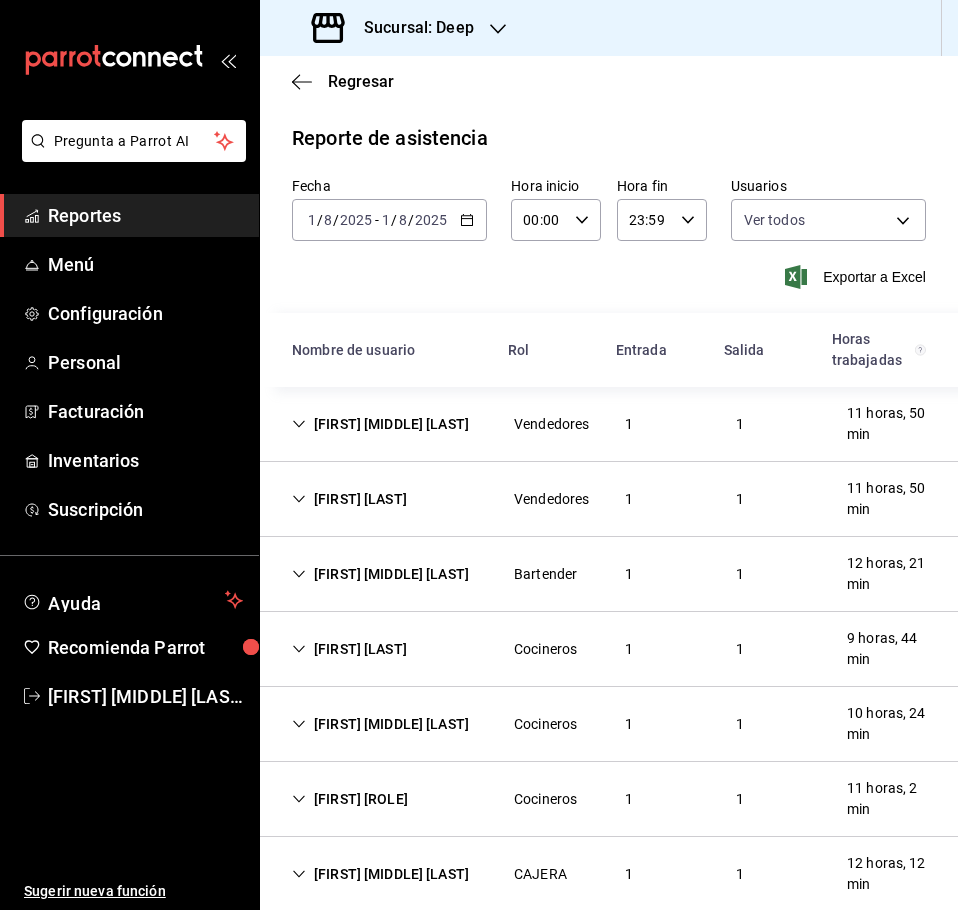 click 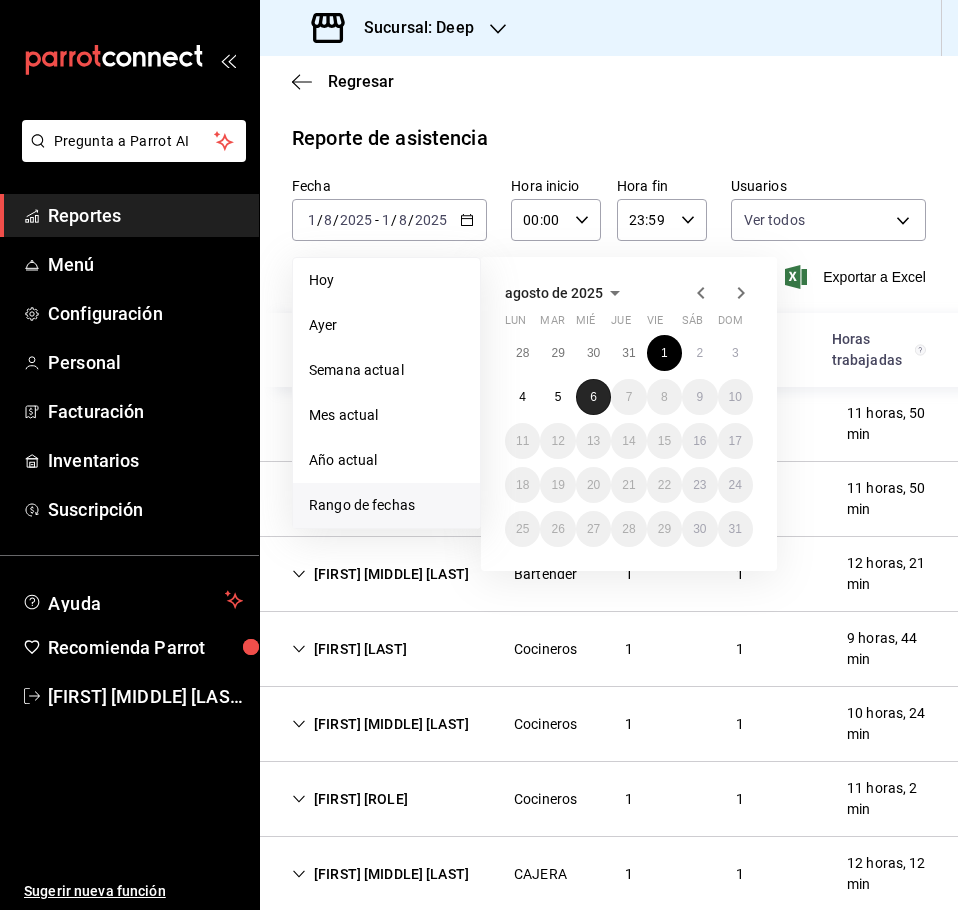 click on "6" at bounding box center [593, 397] 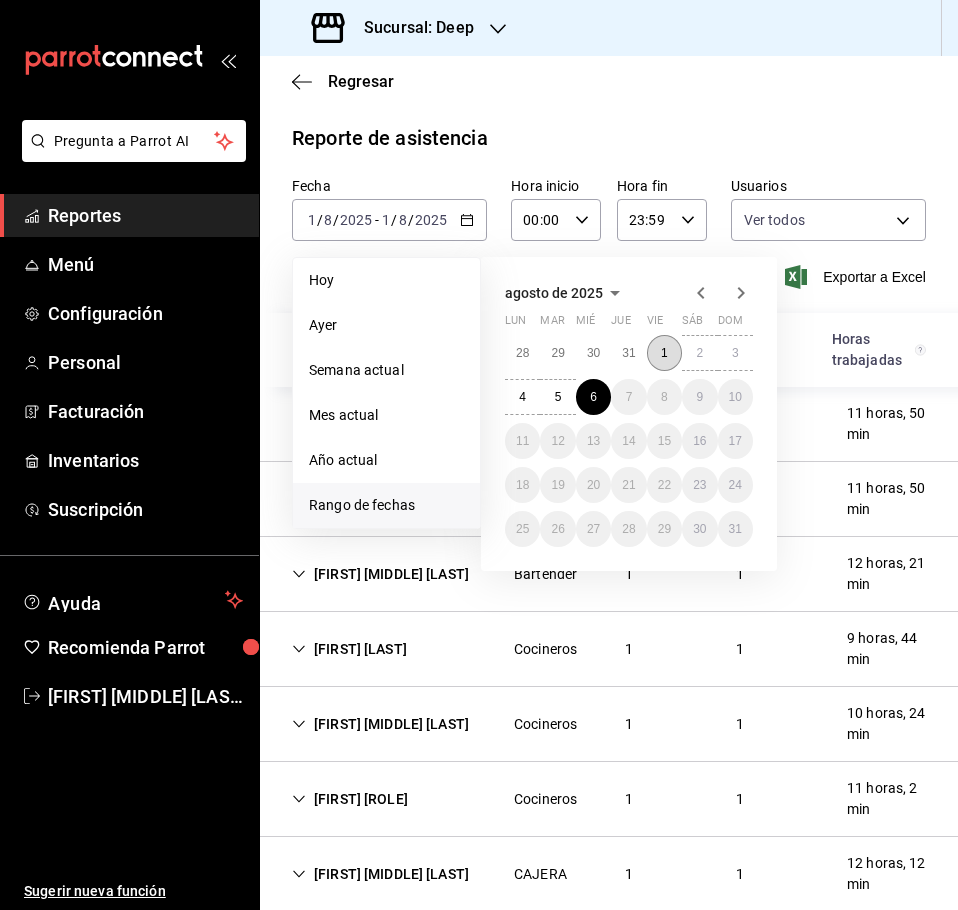 click on "1" at bounding box center [664, 353] 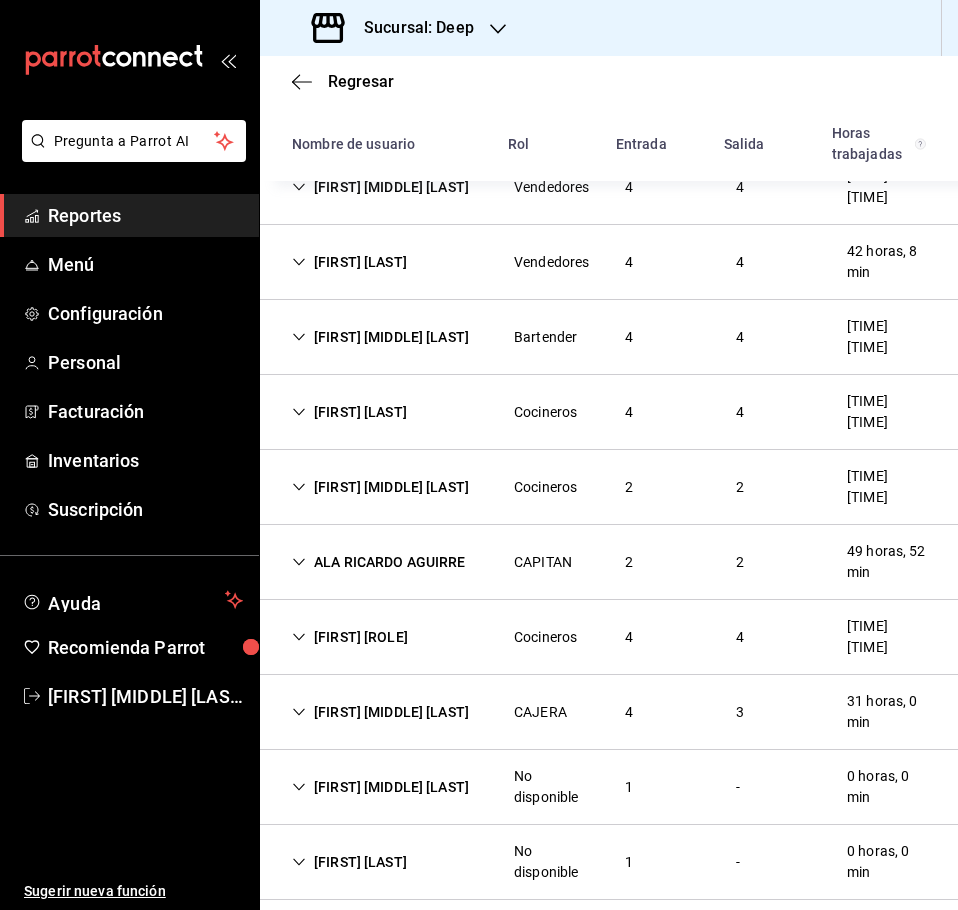 scroll, scrollTop: 259, scrollLeft: 0, axis: vertical 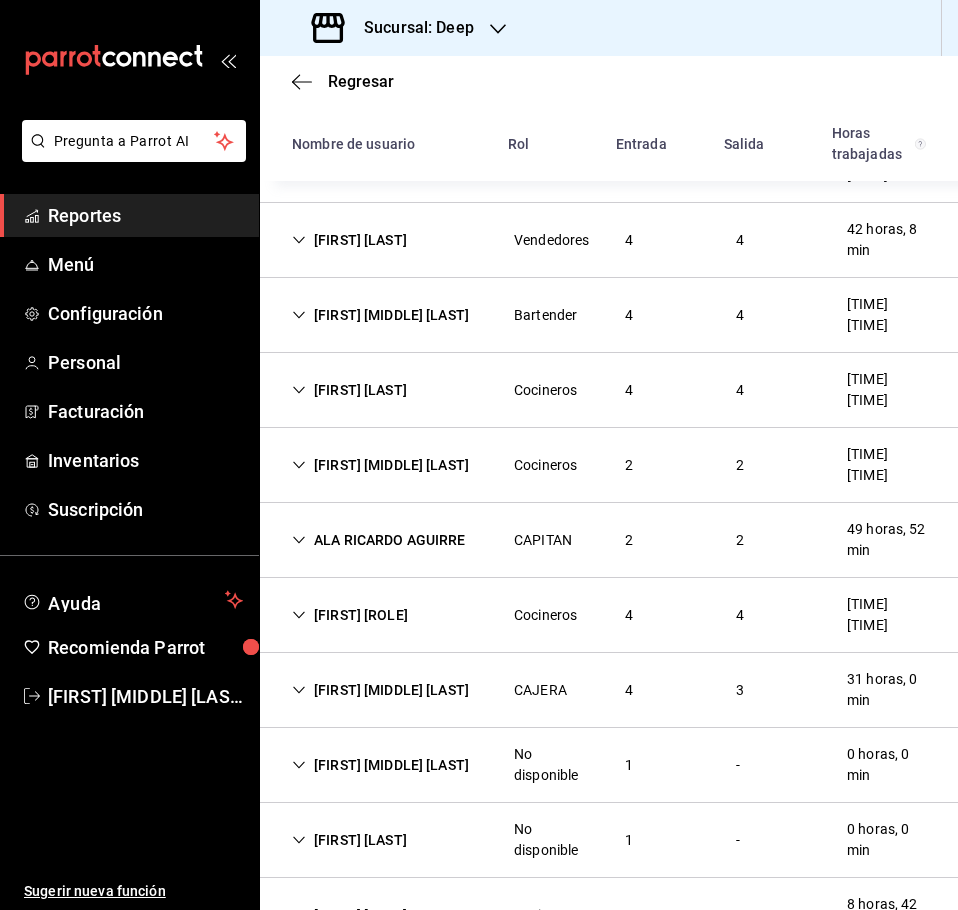 click on "[FIRST] [MIDDLE] [LAST]" at bounding box center (380, 690) 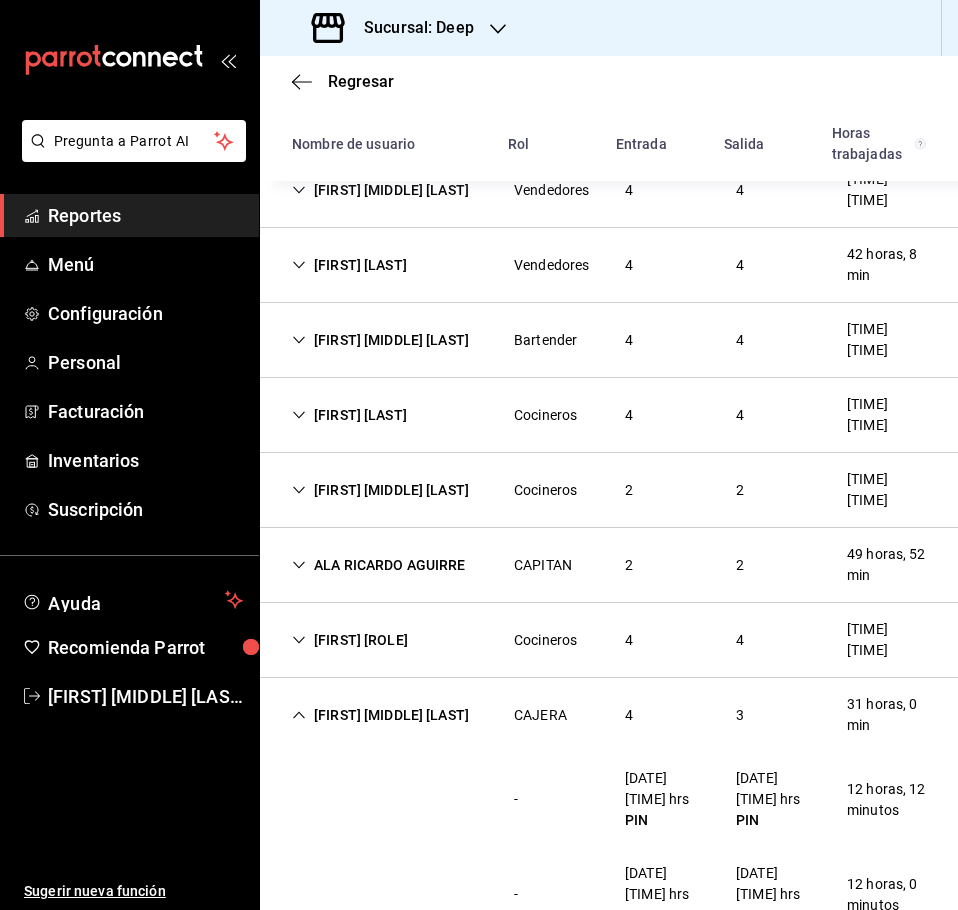 scroll, scrollTop: 159, scrollLeft: 0, axis: vertical 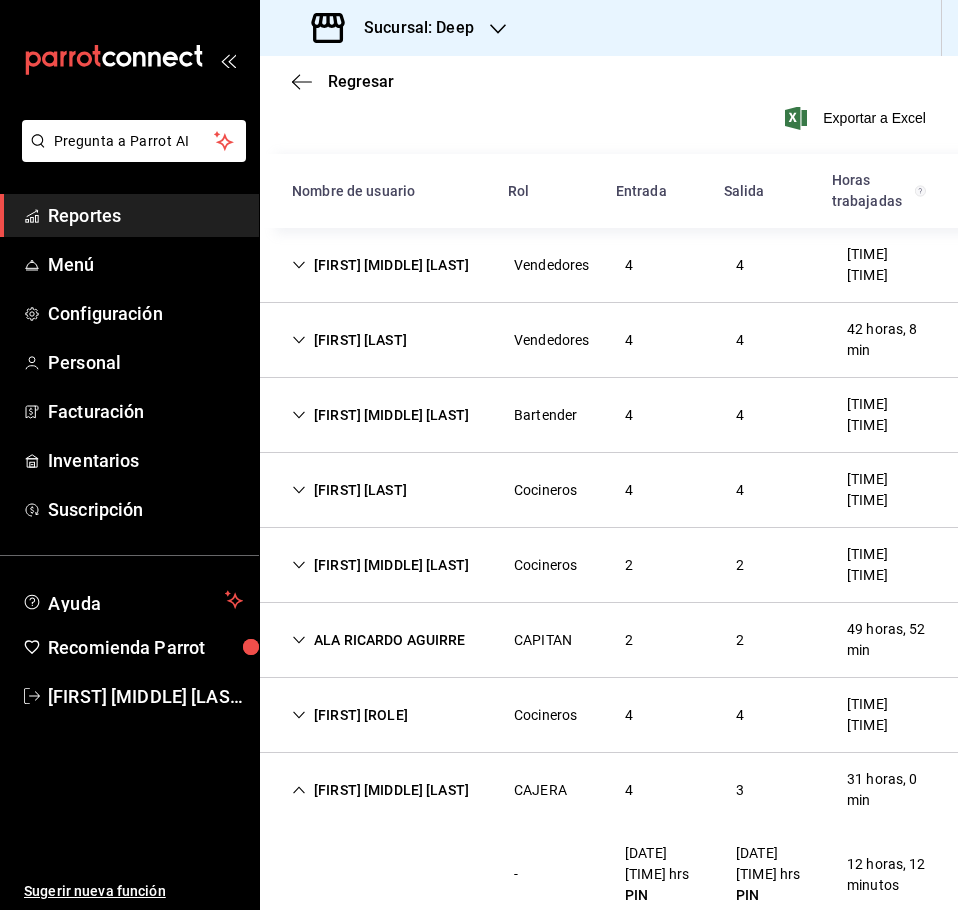 click on "[FIRST] [MIDDLE] [LAST]" at bounding box center [380, 265] 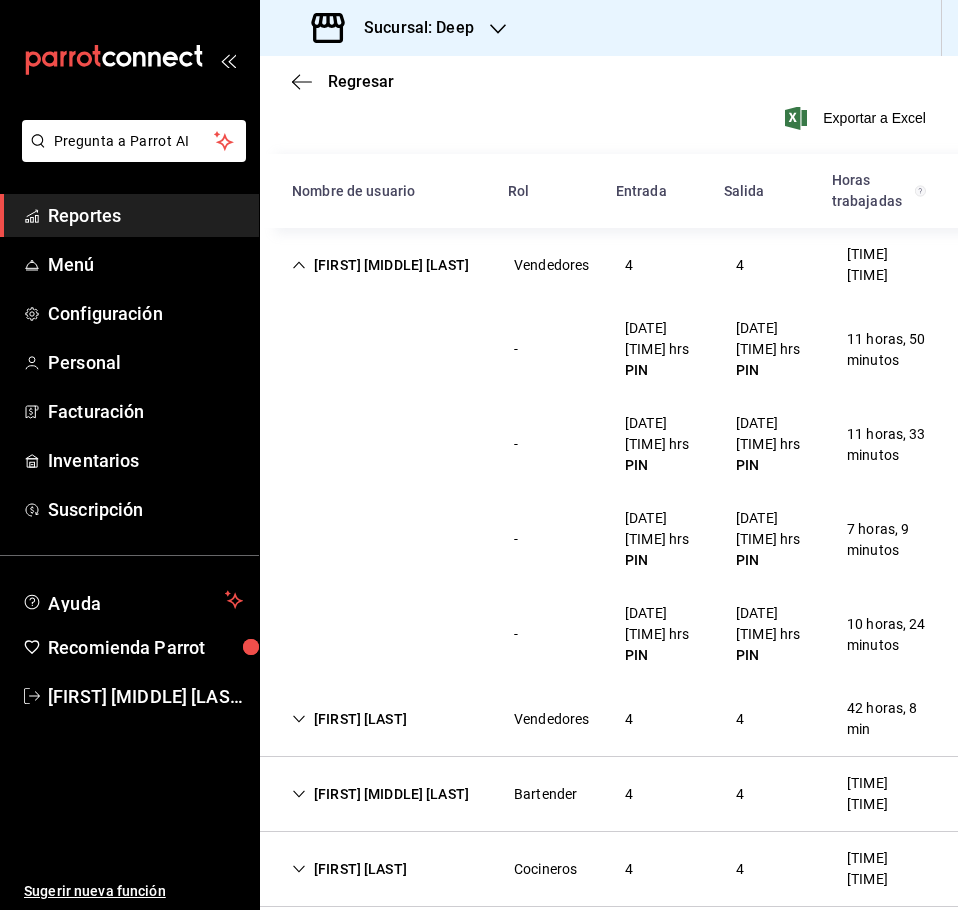 click on "Vendedores" at bounding box center (551, 719) 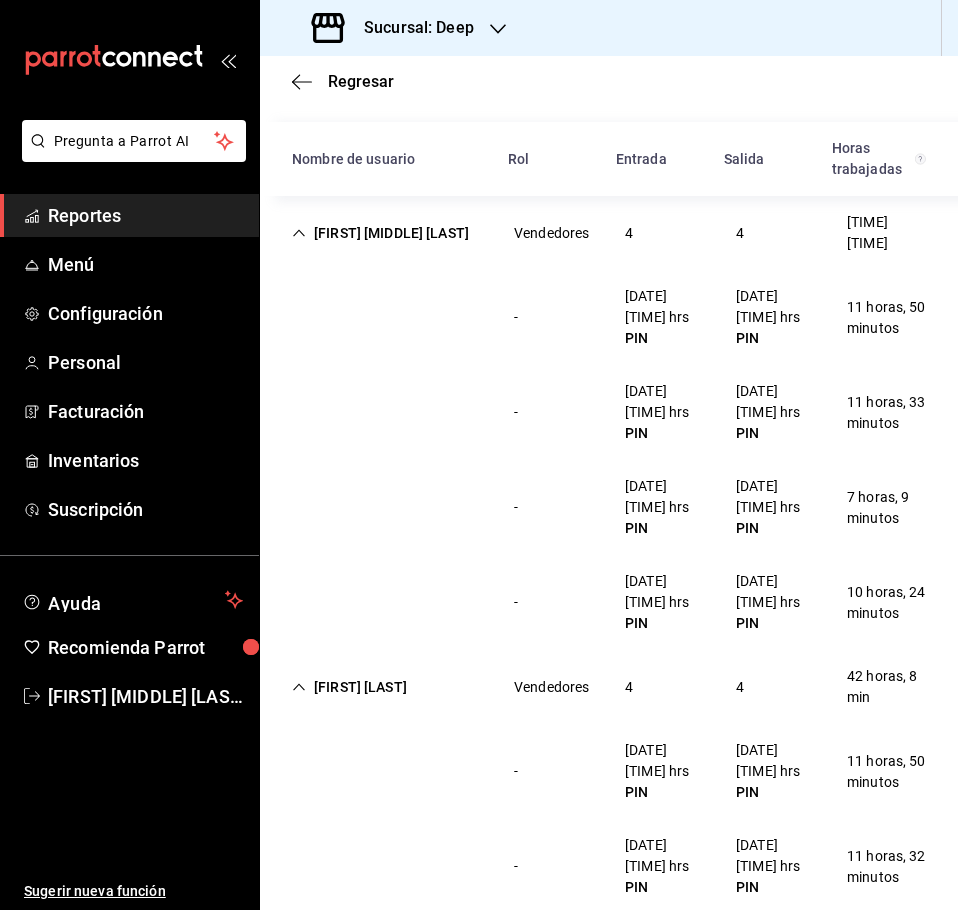 scroll, scrollTop: 159, scrollLeft: 0, axis: vertical 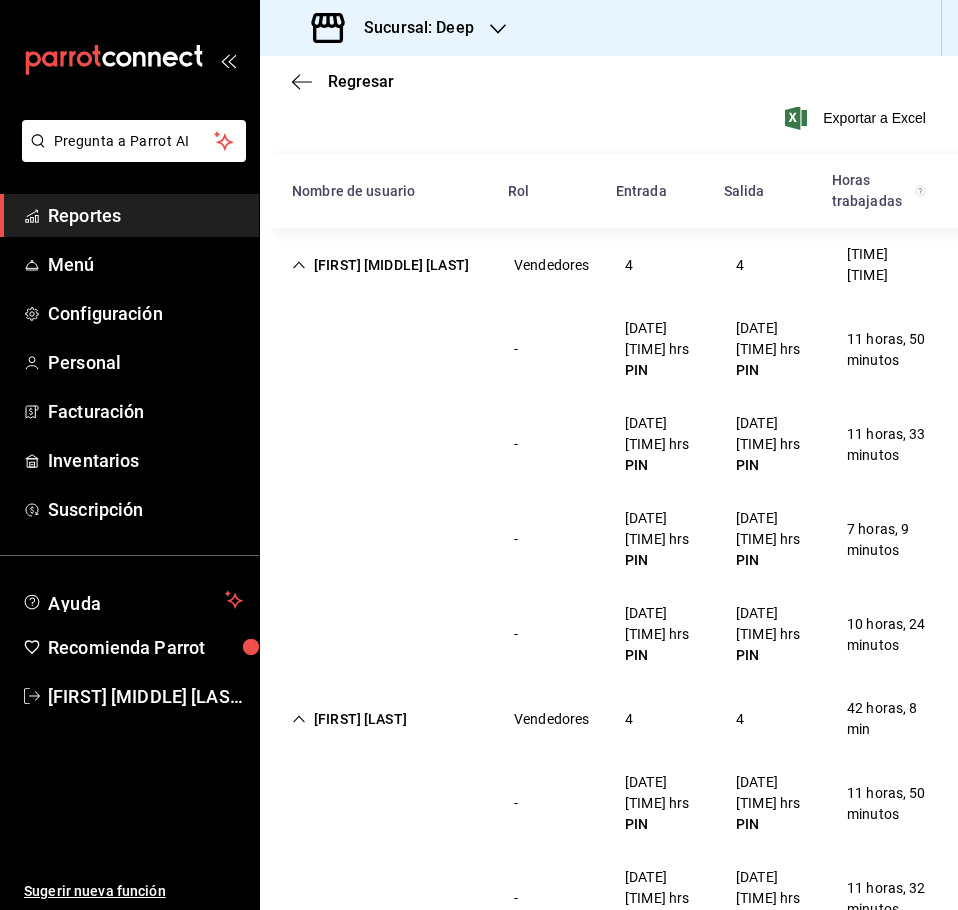 click on "[FIRST] [MIDDLE] [LAST]" at bounding box center [380, 265] 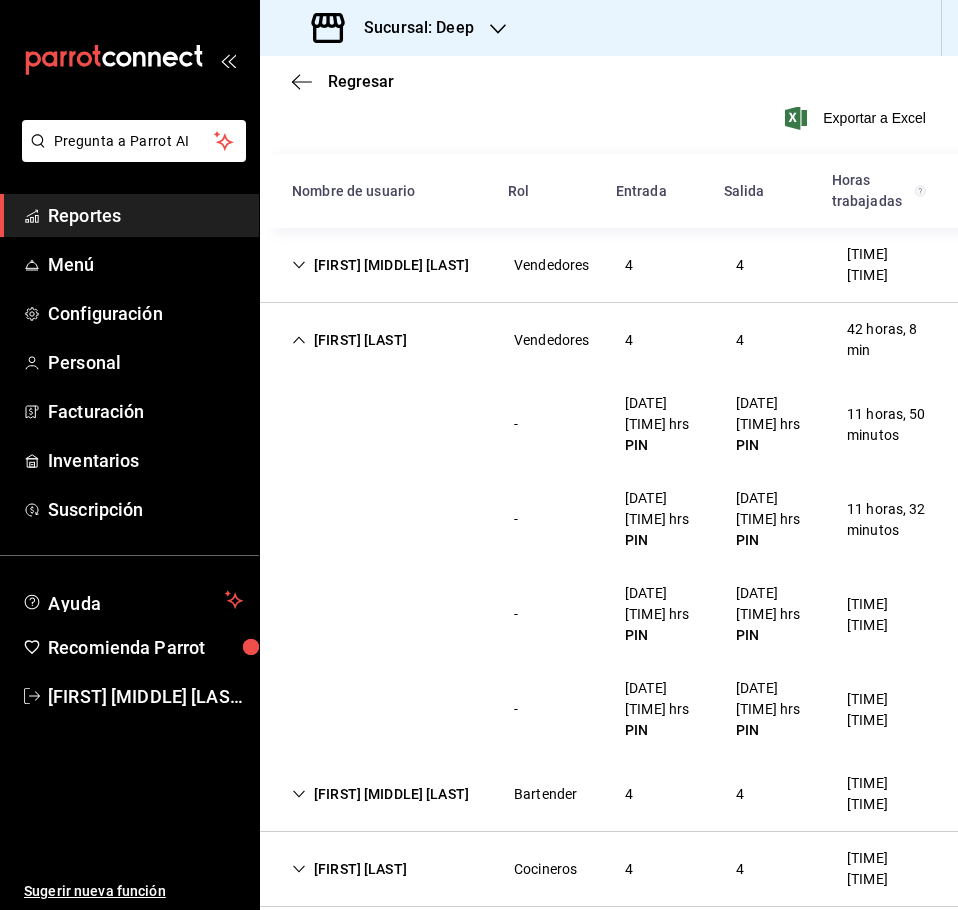 click on "[FIRST] [LAST] [ROLE] [NUMBER] [NUMBER] [TIME]" at bounding box center (609, 340) 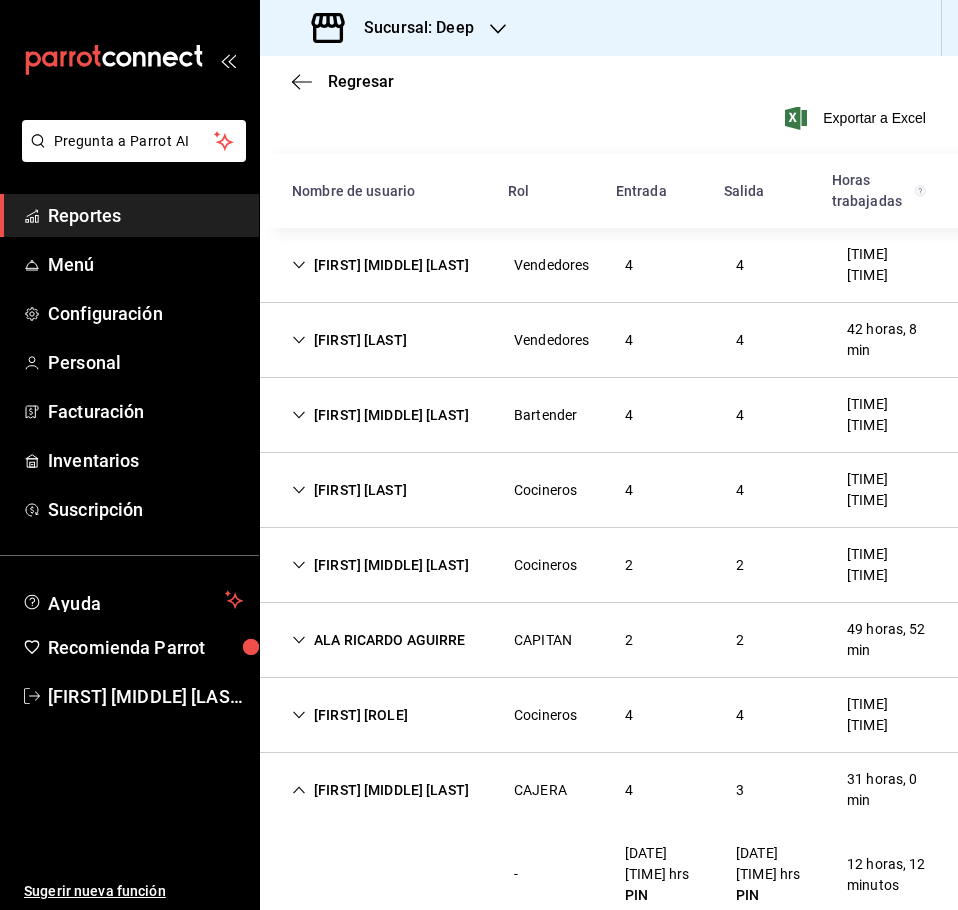 click on "[FIRST] [ROLE]" at bounding box center (350, 715) 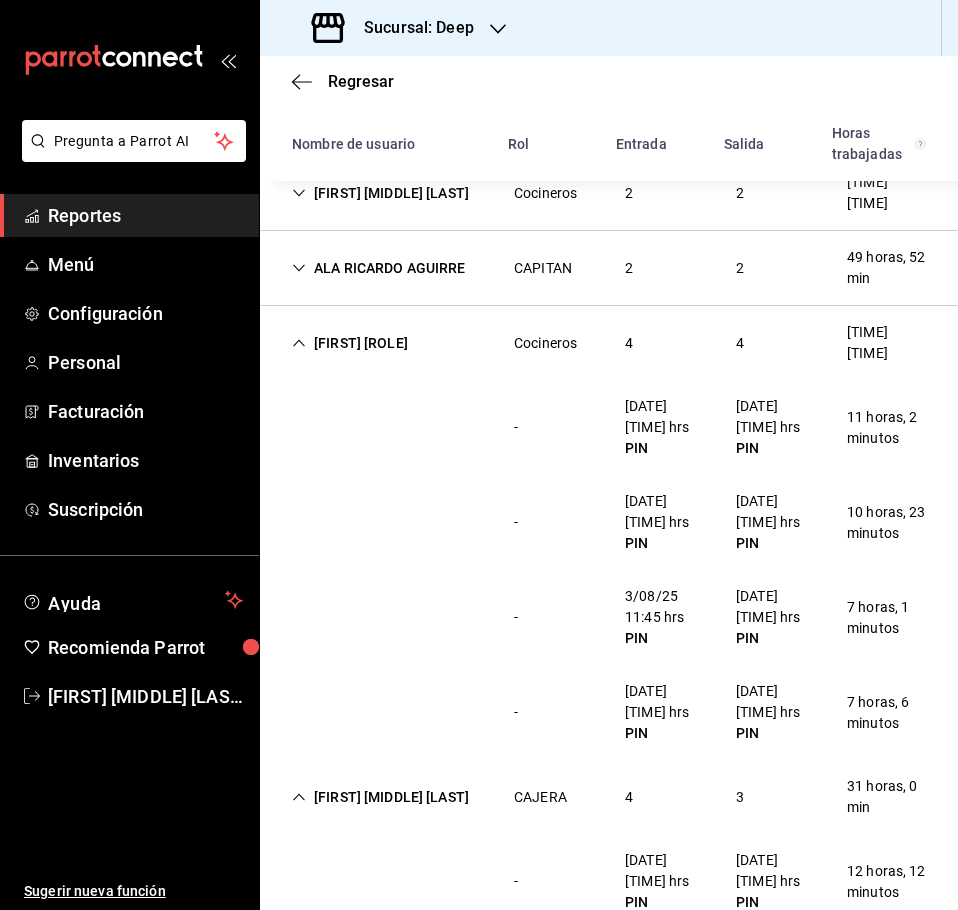 scroll, scrollTop: 559, scrollLeft: 0, axis: vertical 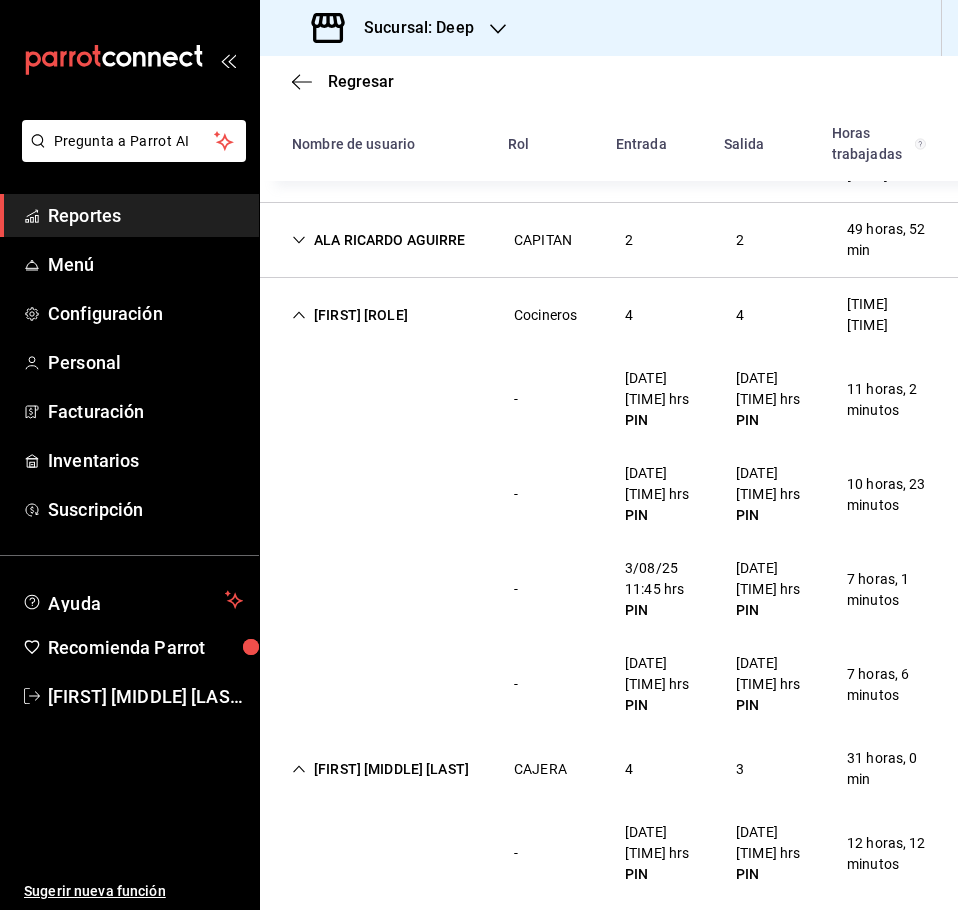 click on "[FIRST] [ROLE]" at bounding box center (350, 315) 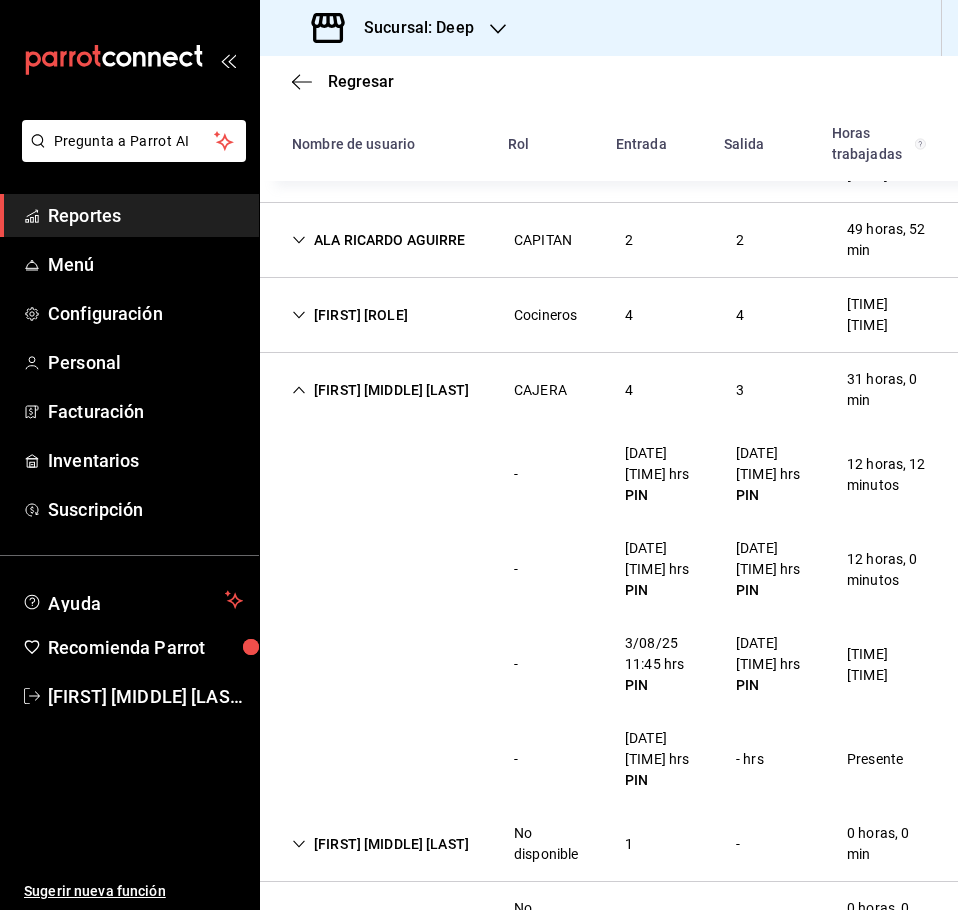 click on "[FIRST] [MIDDLE] [LAST]" at bounding box center [380, 390] 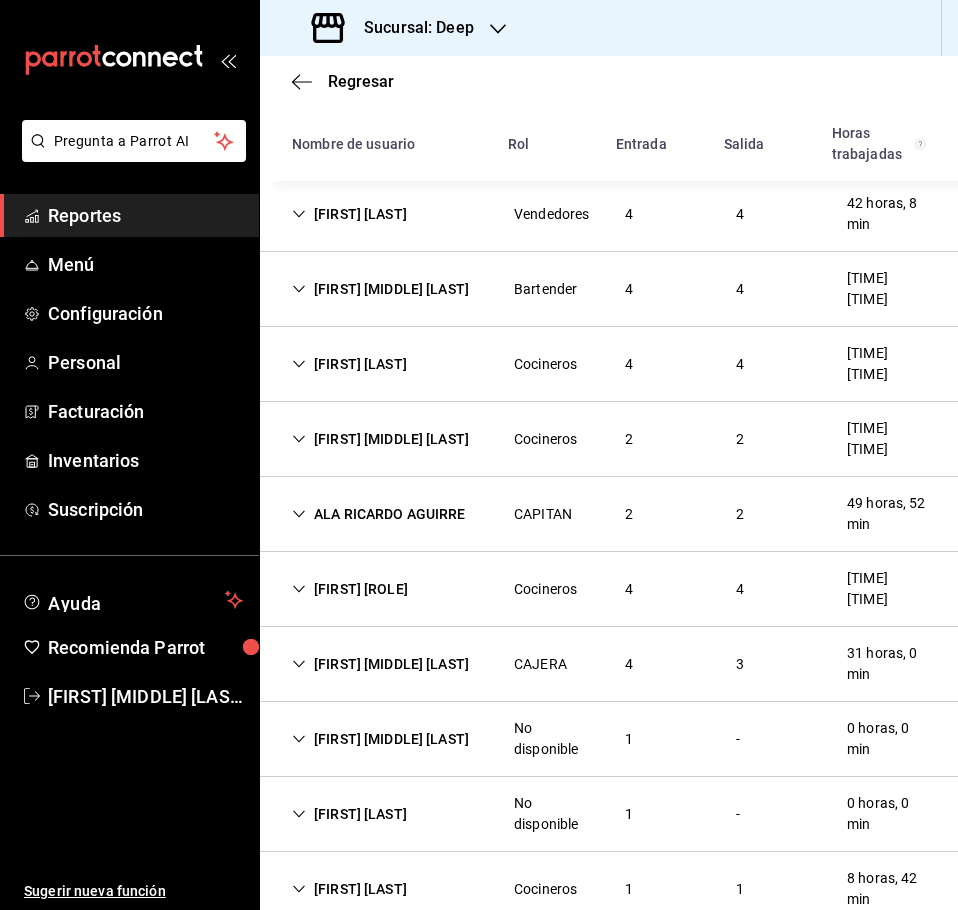 scroll, scrollTop: 259, scrollLeft: 0, axis: vertical 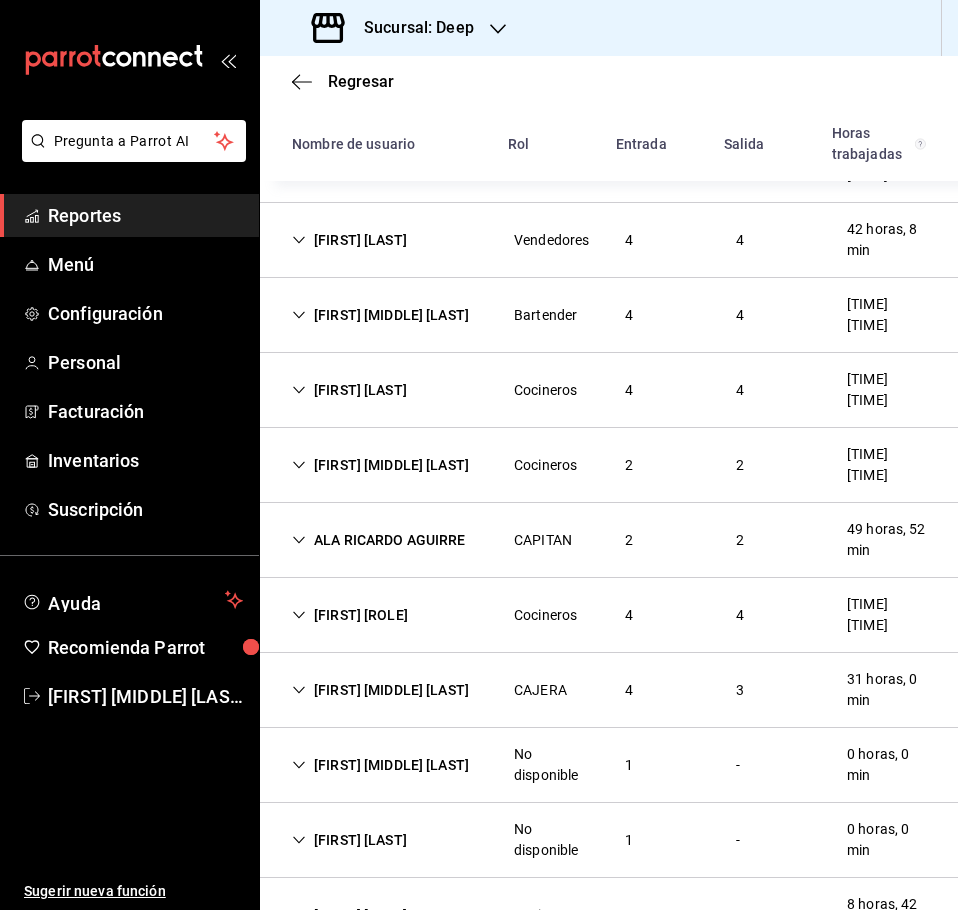click on "[FIRST] [LAST]" at bounding box center [349, 390] 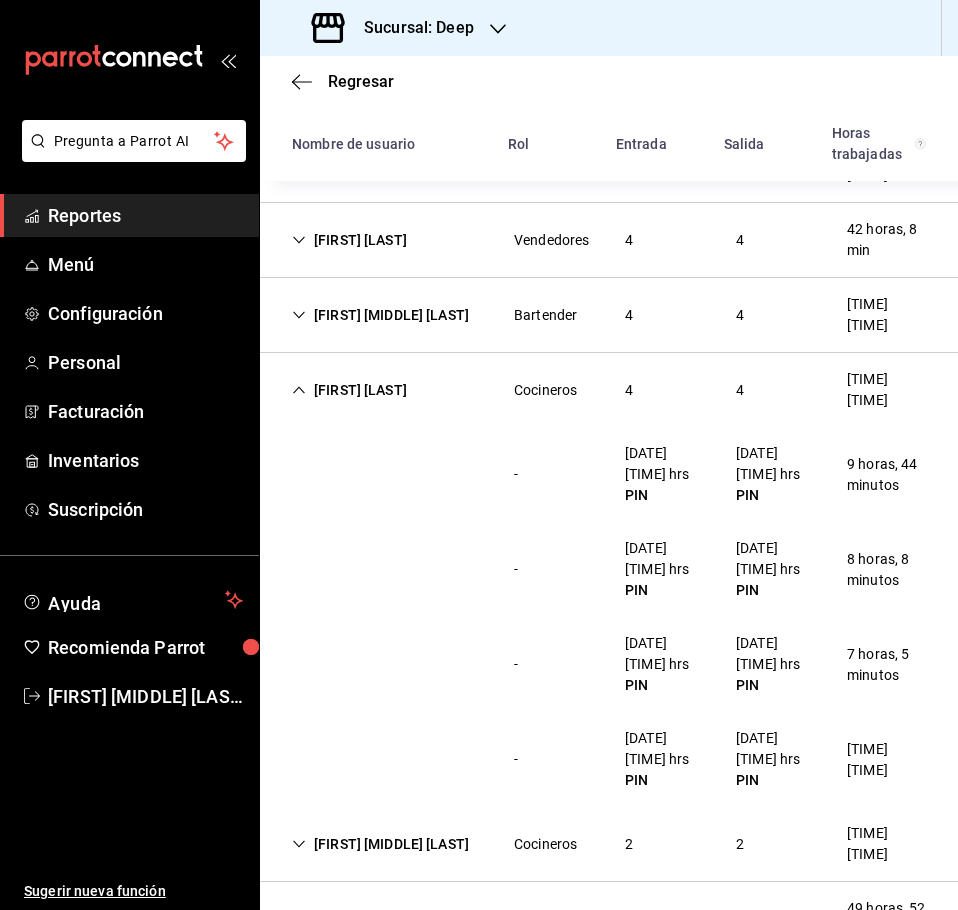 click on "[FIRST] [LAST]" at bounding box center [349, 390] 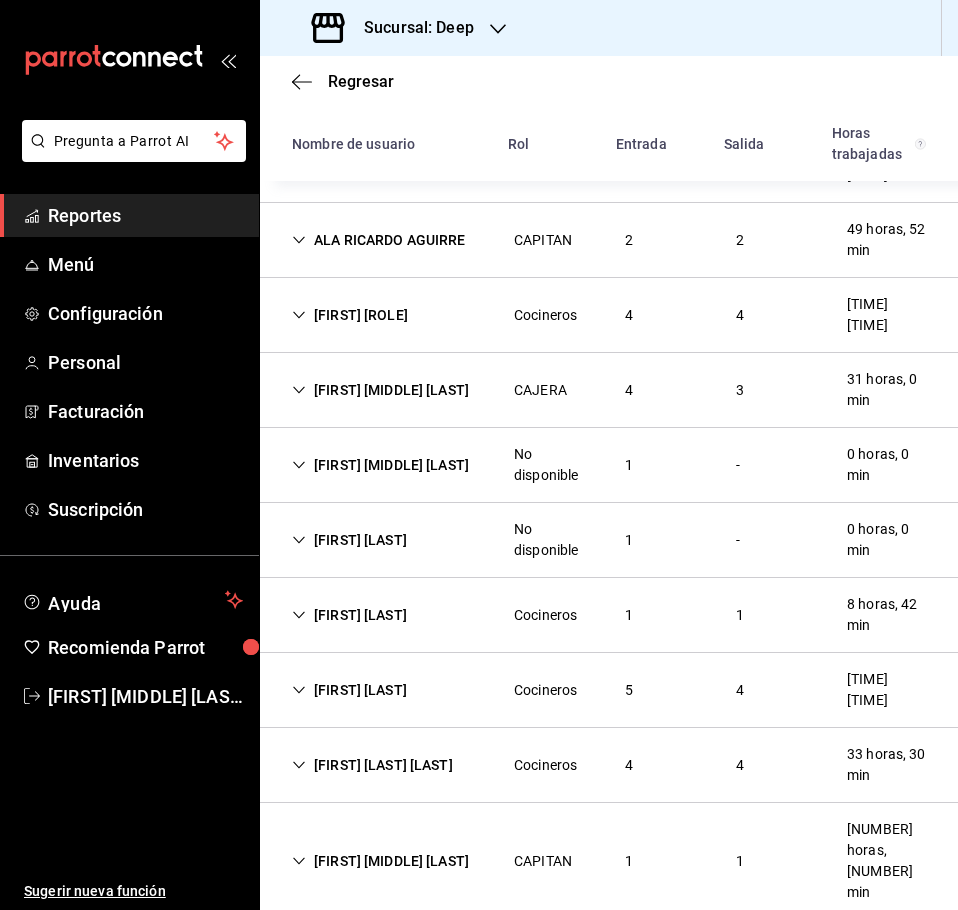 click on "[FIRST] [LAST] [ROLE] [NUMBER] [NUMBER] [TIME]" at bounding box center (609, 615) 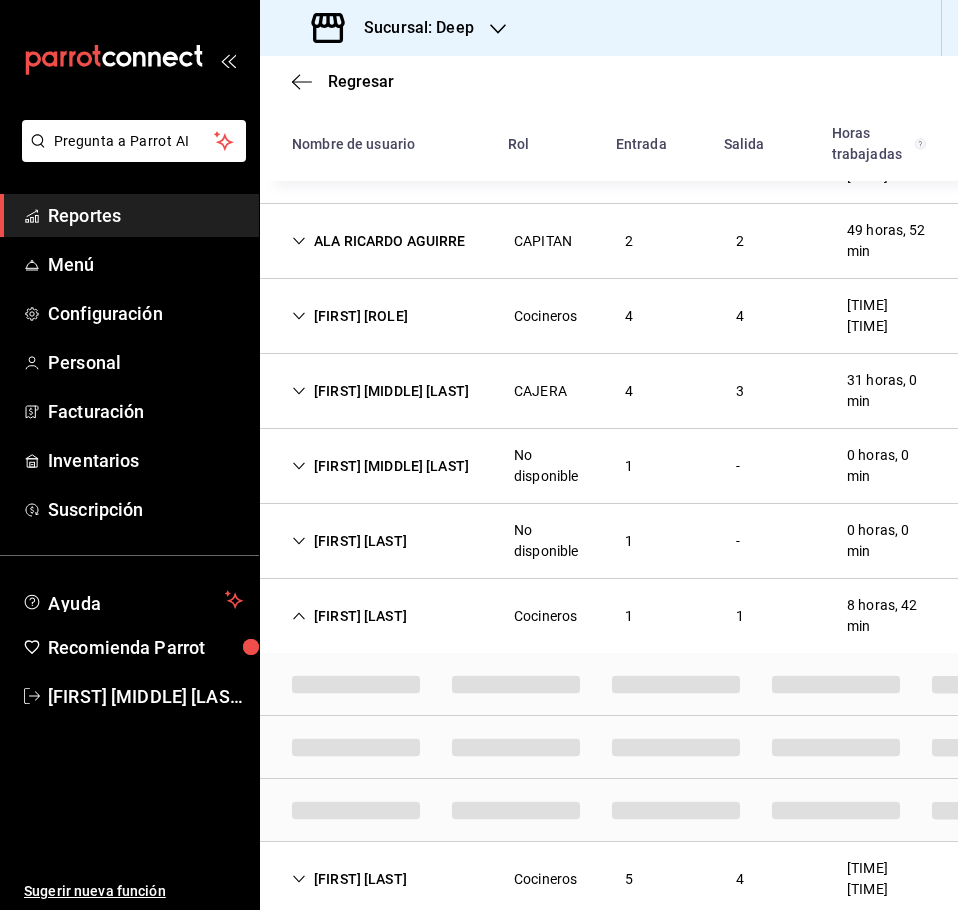scroll, scrollTop: 559, scrollLeft: 0, axis: vertical 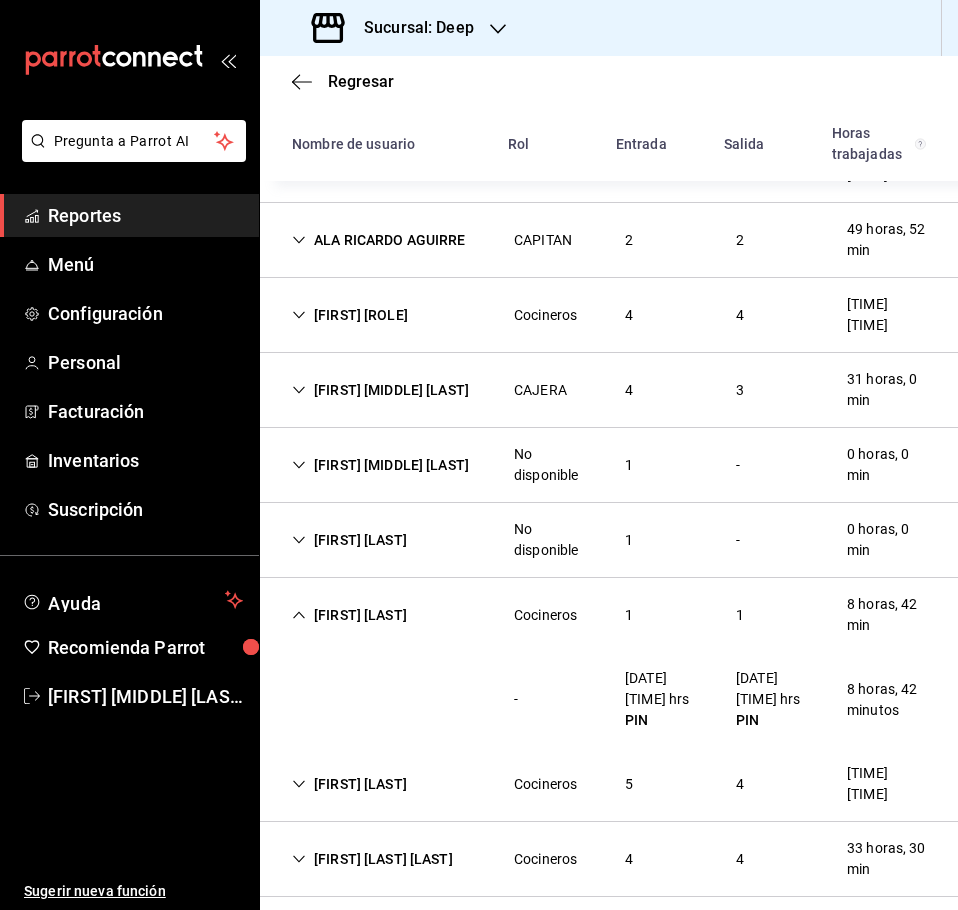 click on "[FIRST] [LAST]" at bounding box center (349, 615) 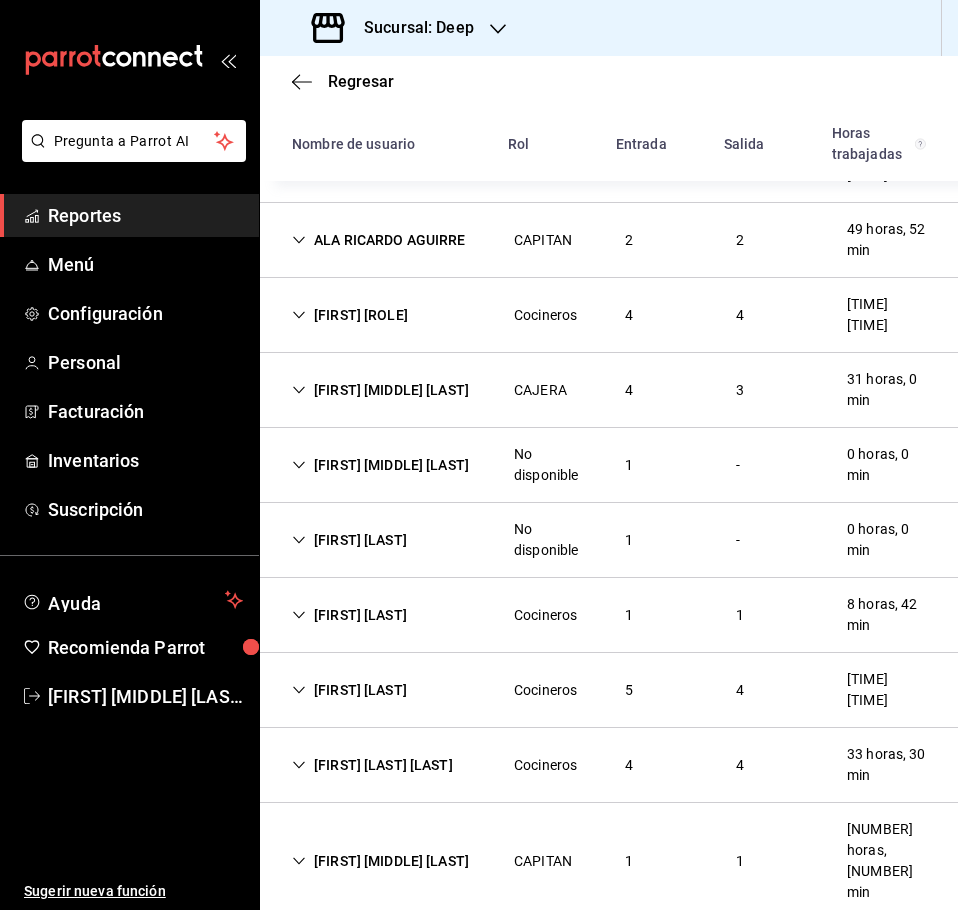 click on "[FIRST] [LAST]" at bounding box center [349, 690] 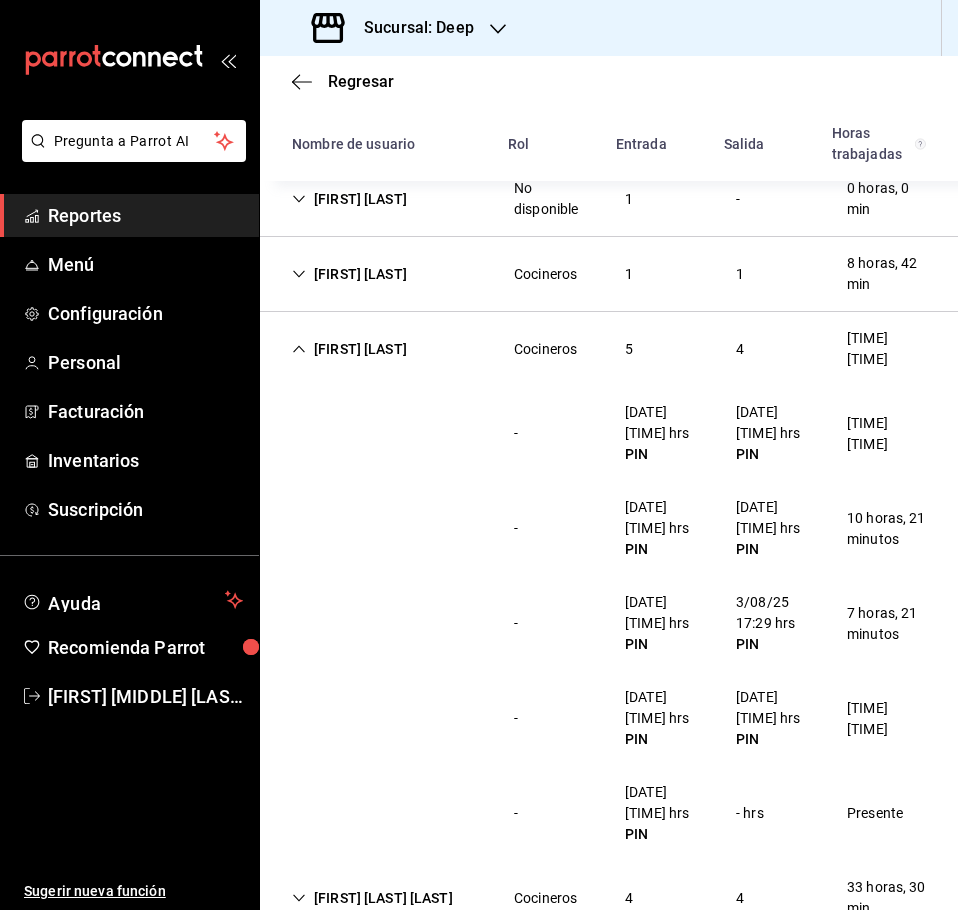scroll, scrollTop: 935, scrollLeft: 0, axis: vertical 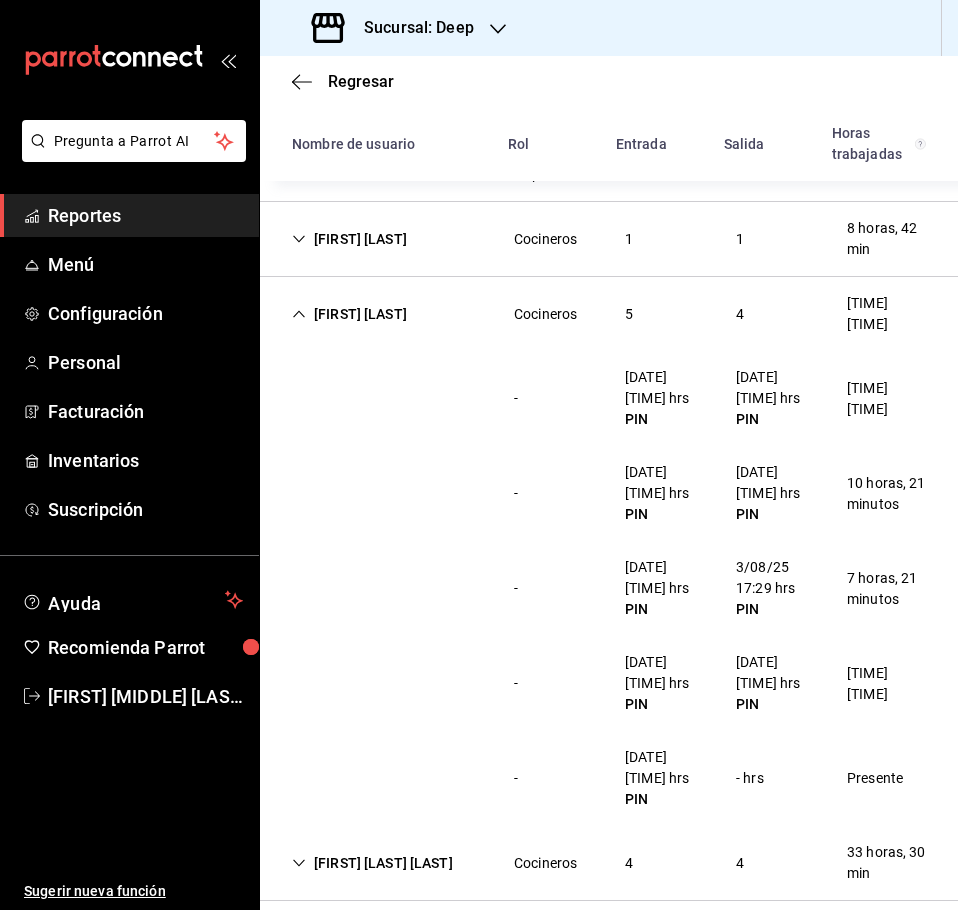 click on "[FIRST] [LAST]" at bounding box center (349, 314) 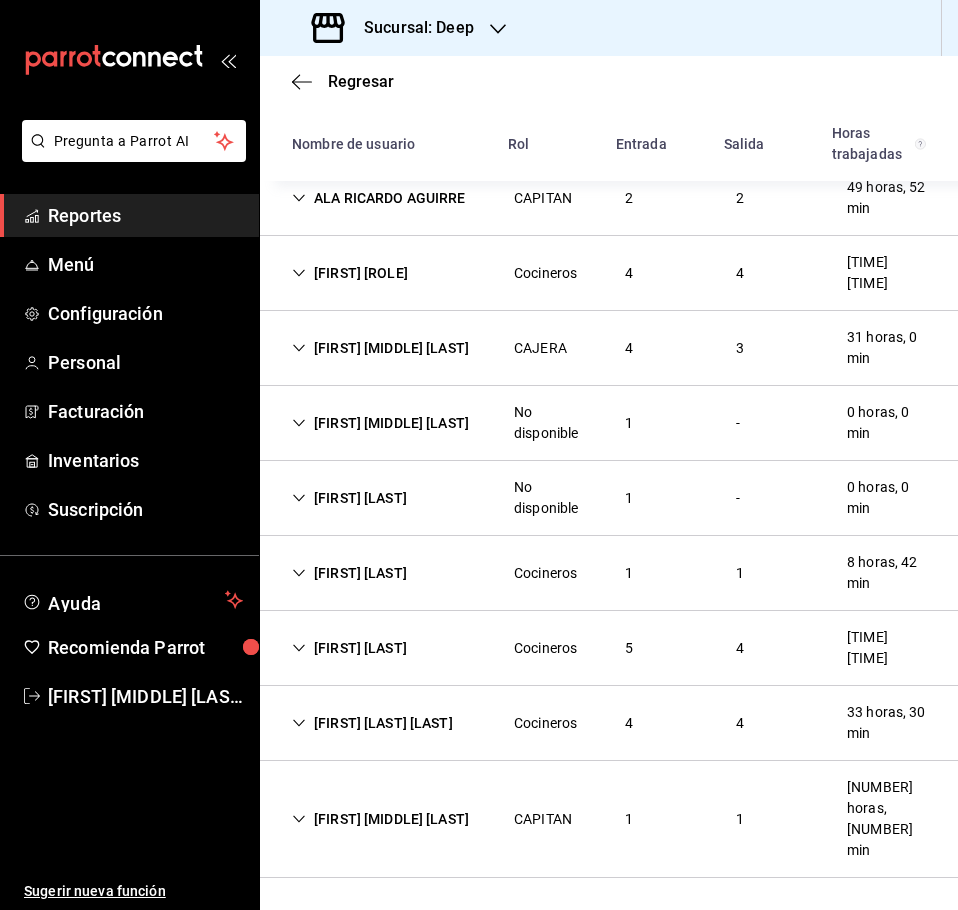 scroll, scrollTop: 559, scrollLeft: 0, axis: vertical 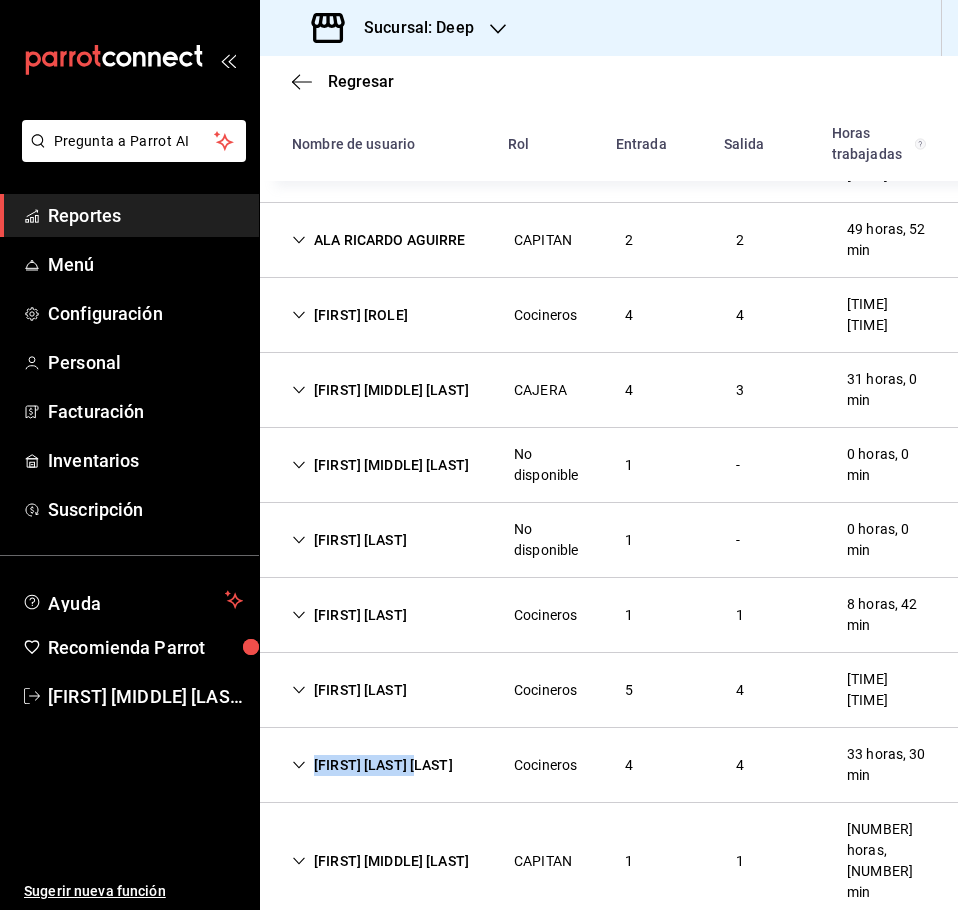 click on "[FIRST] [LAST] [LAST]" at bounding box center (372, 765) 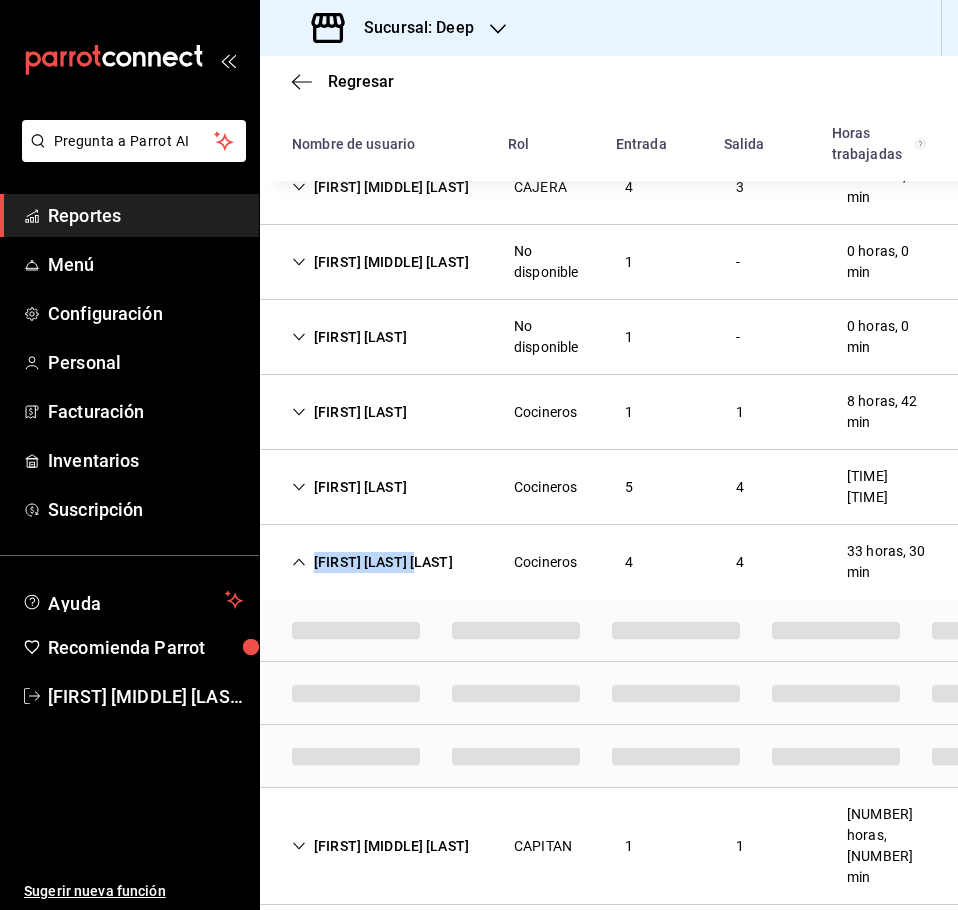 scroll, scrollTop: 935, scrollLeft: 0, axis: vertical 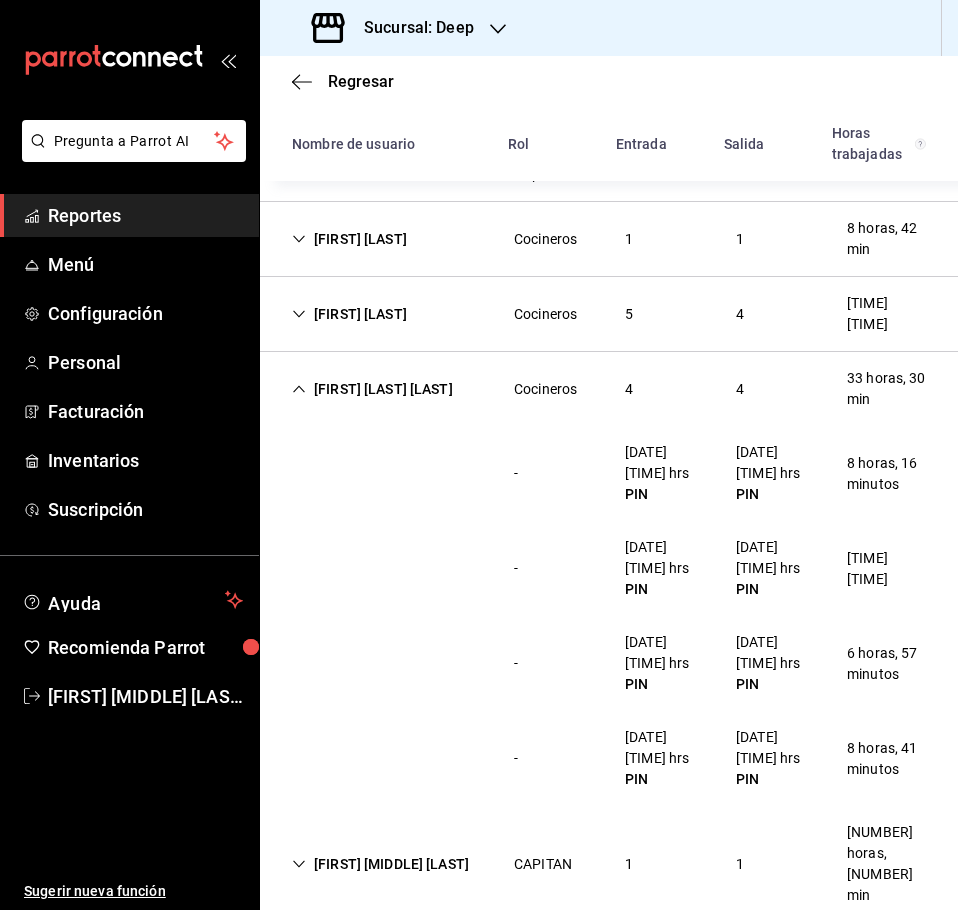 click on "[FIRST] [LAST] [LAST]" at bounding box center [372, 389] 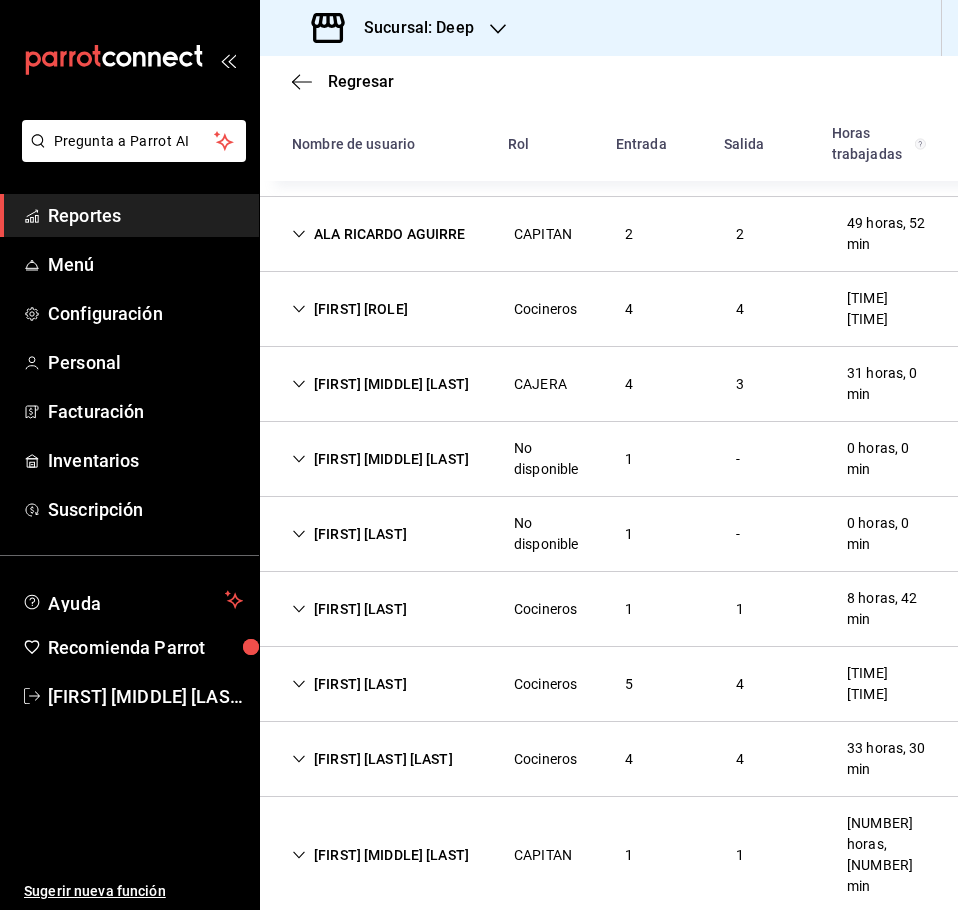 scroll, scrollTop: 559, scrollLeft: 0, axis: vertical 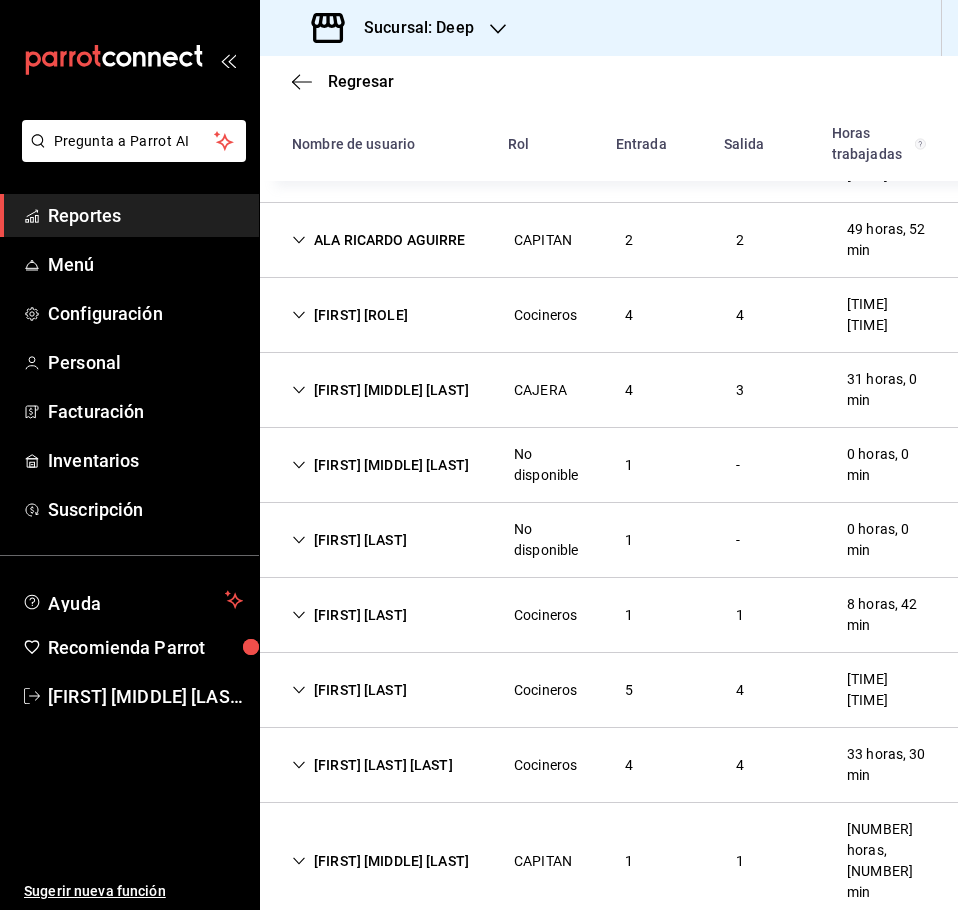 click on "[FIRST] [LAST]" at bounding box center [349, 540] 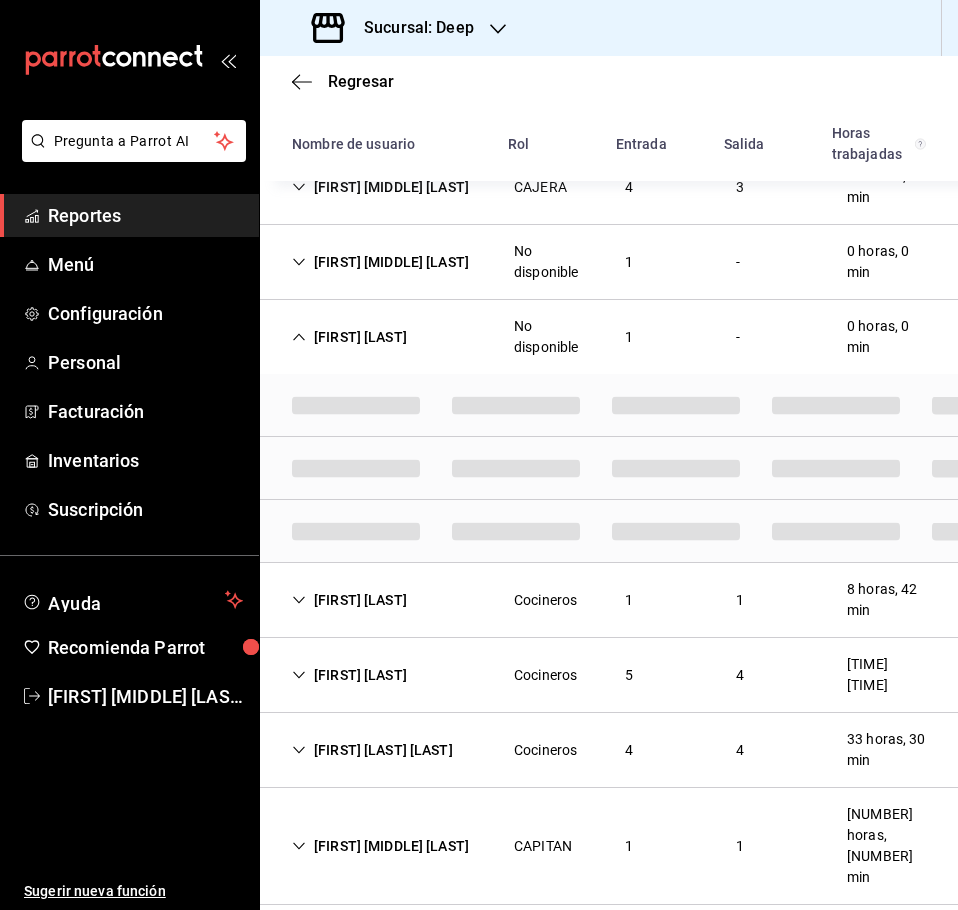 scroll, scrollTop: 653, scrollLeft: 0, axis: vertical 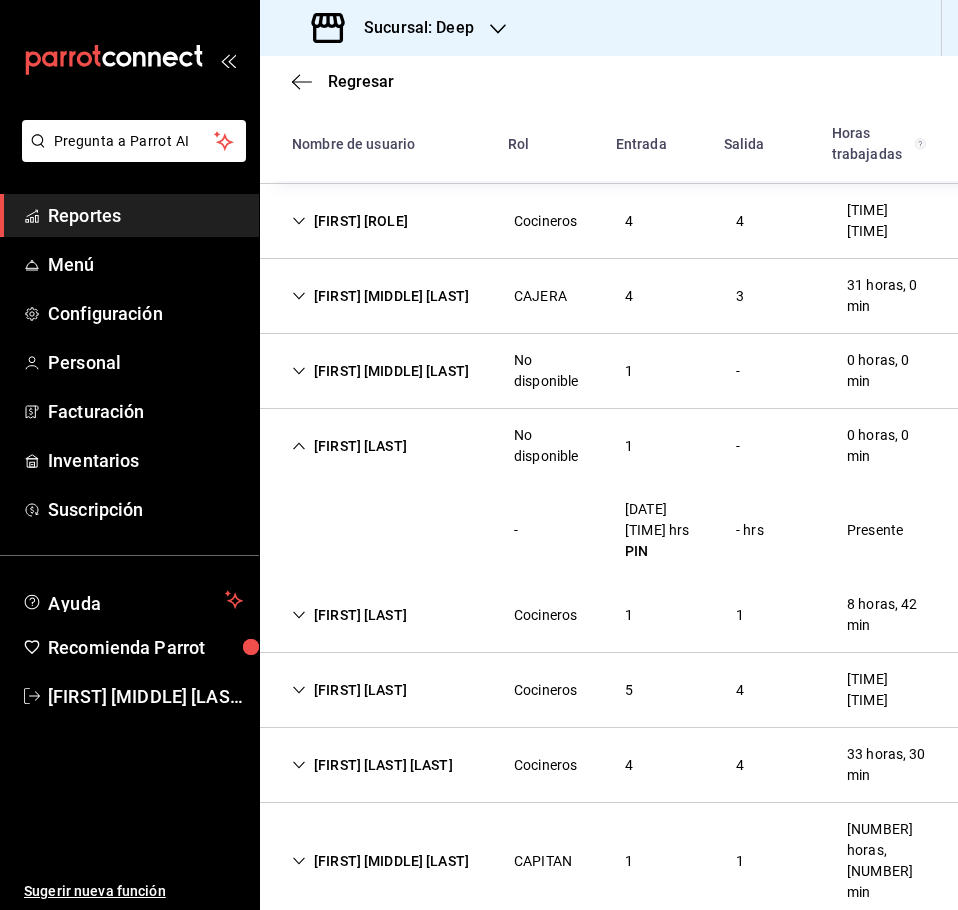 click on "[FIRST] [LAST]" at bounding box center [349, 446] 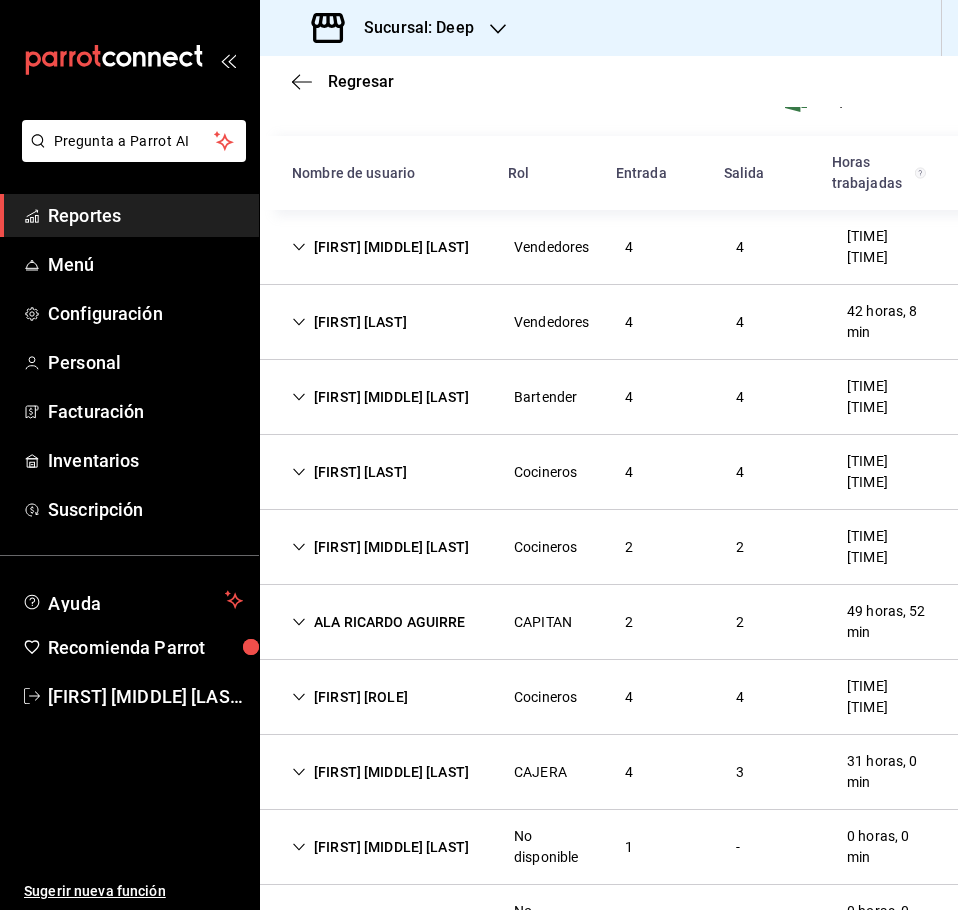 scroll, scrollTop: 159, scrollLeft: 0, axis: vertical 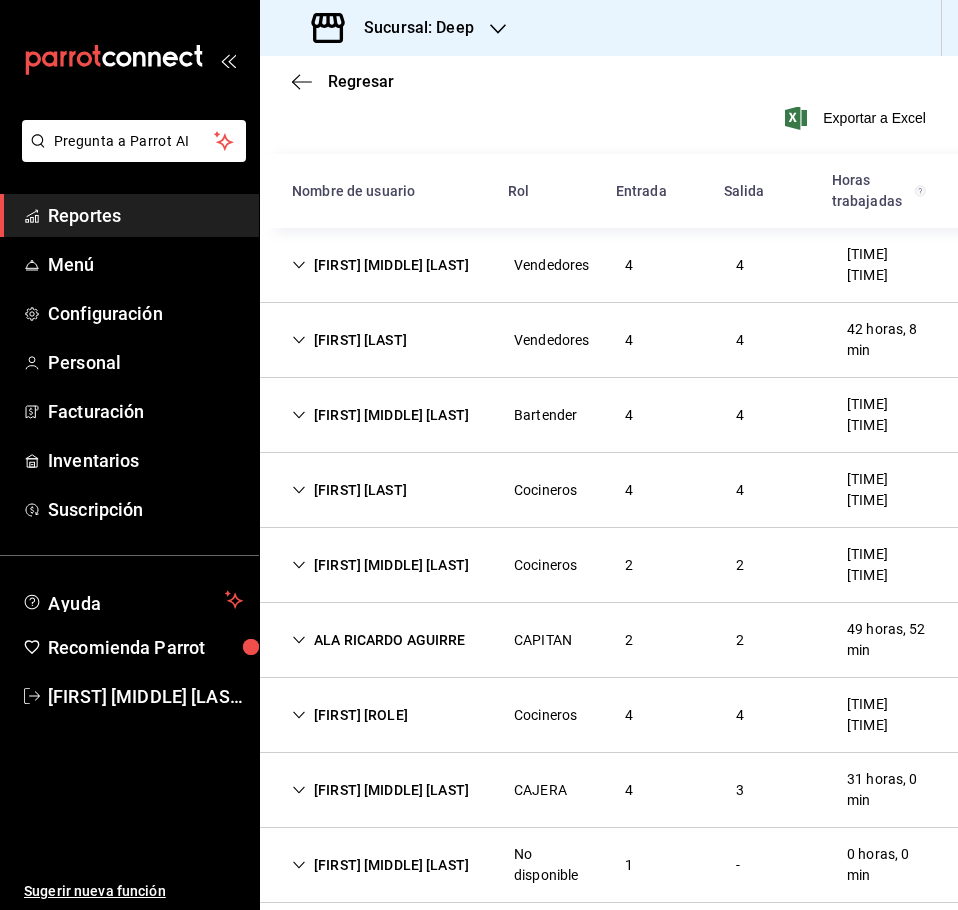 click on "[FIRST] [MIDDLE] [LAST]" at bounding box center [380, 415] 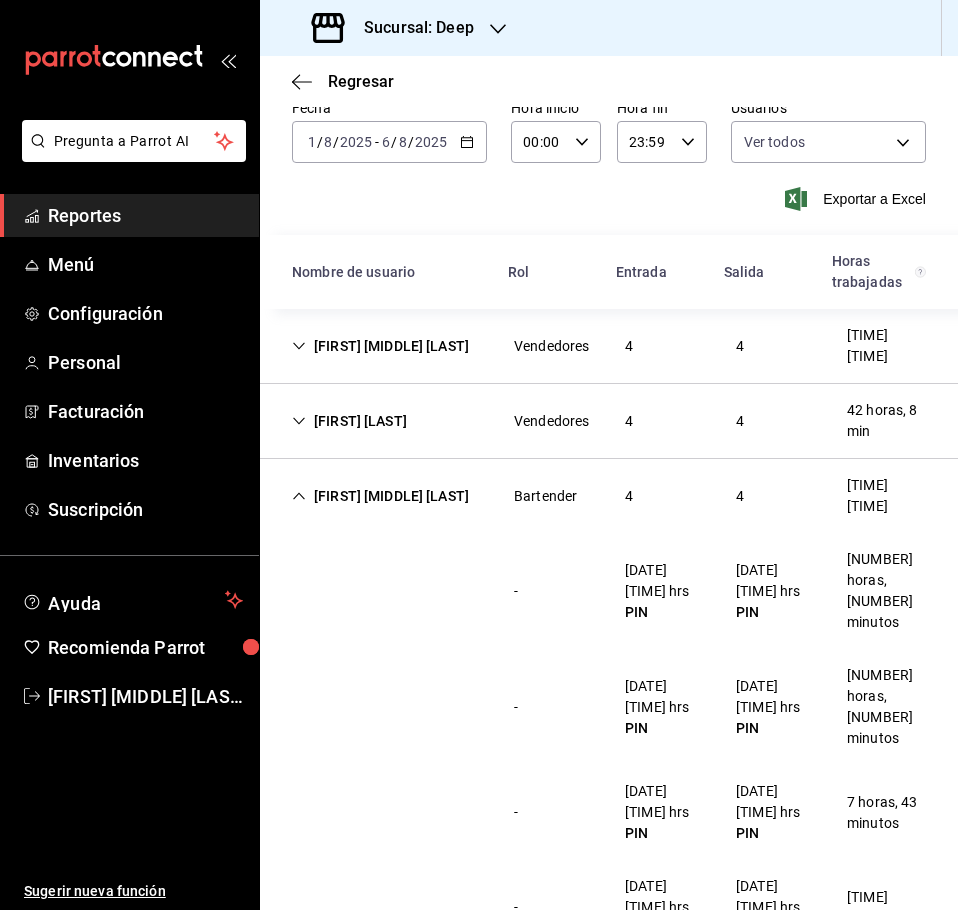 scroll, scrollTop: 0, scrollLeft: 0, axis: both 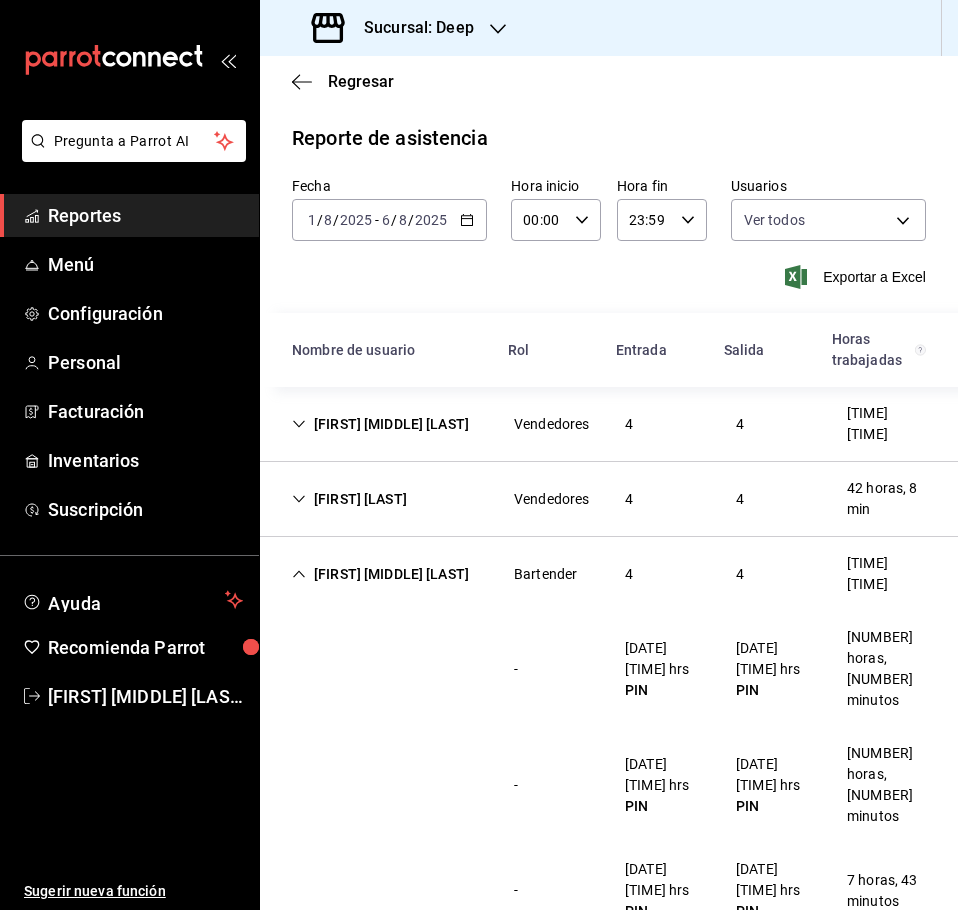 click on "[DATE] [DATE] - [DATE] [DATE]" at bounding box center [389, 220] 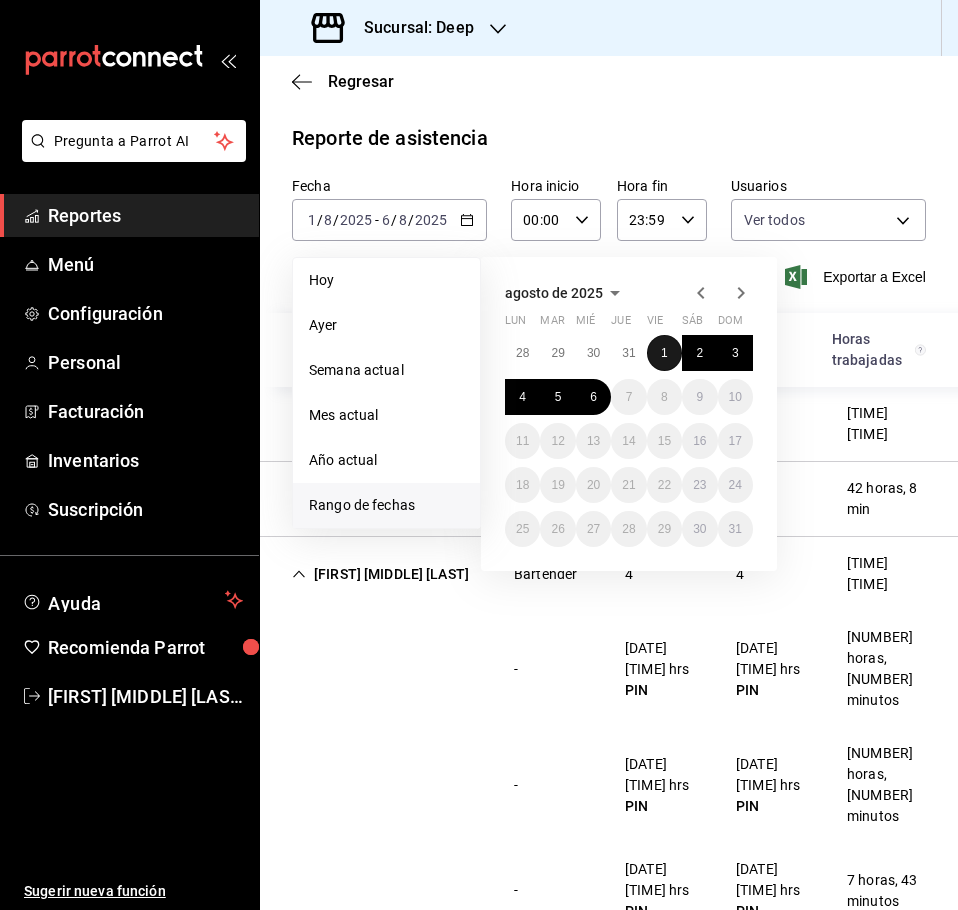 click on "1" at bounding box center (664, 353) 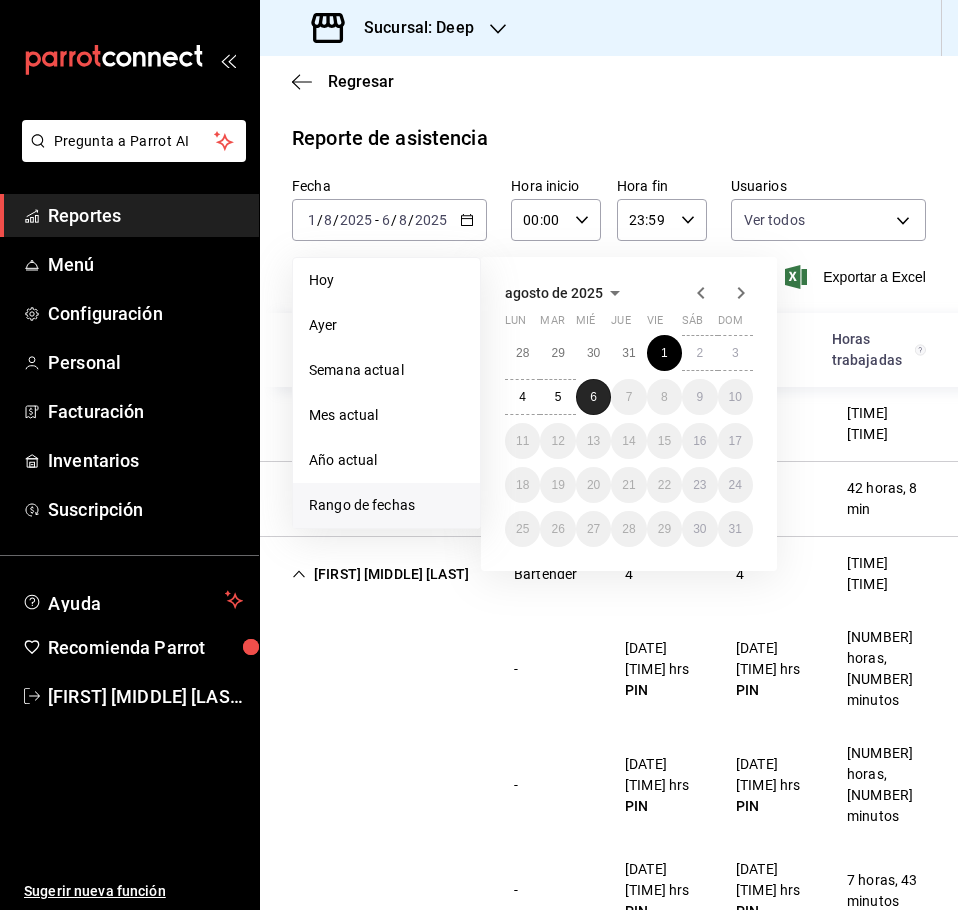 click on "6" at bounding box center [593, 397] 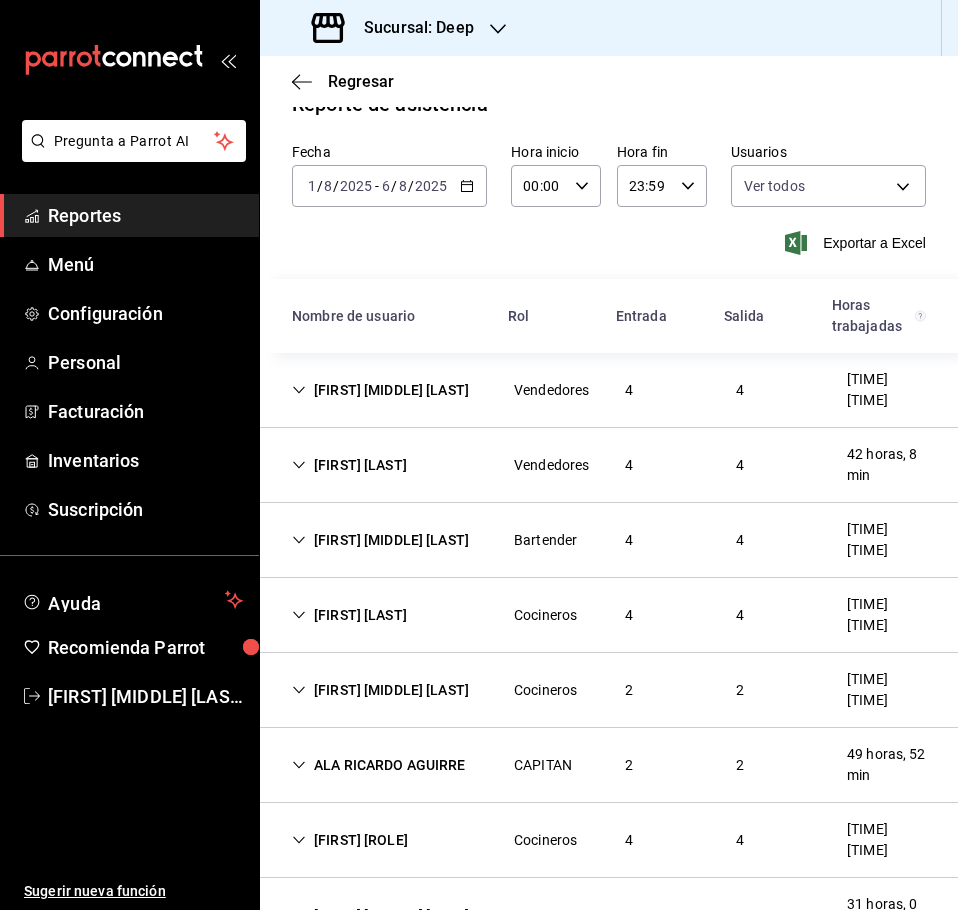 scroll, scrollTop: 0, scrollLeft: 0, axis: both 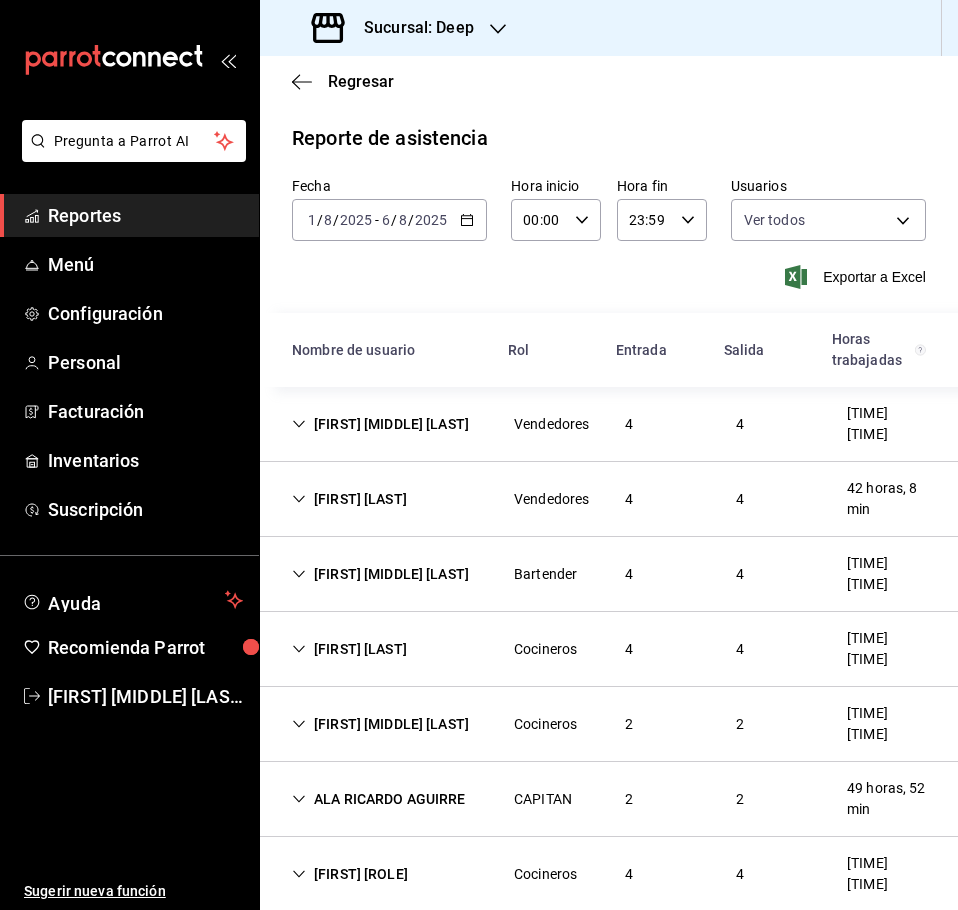 click on "Reportes" at bounding box center [145, 215] 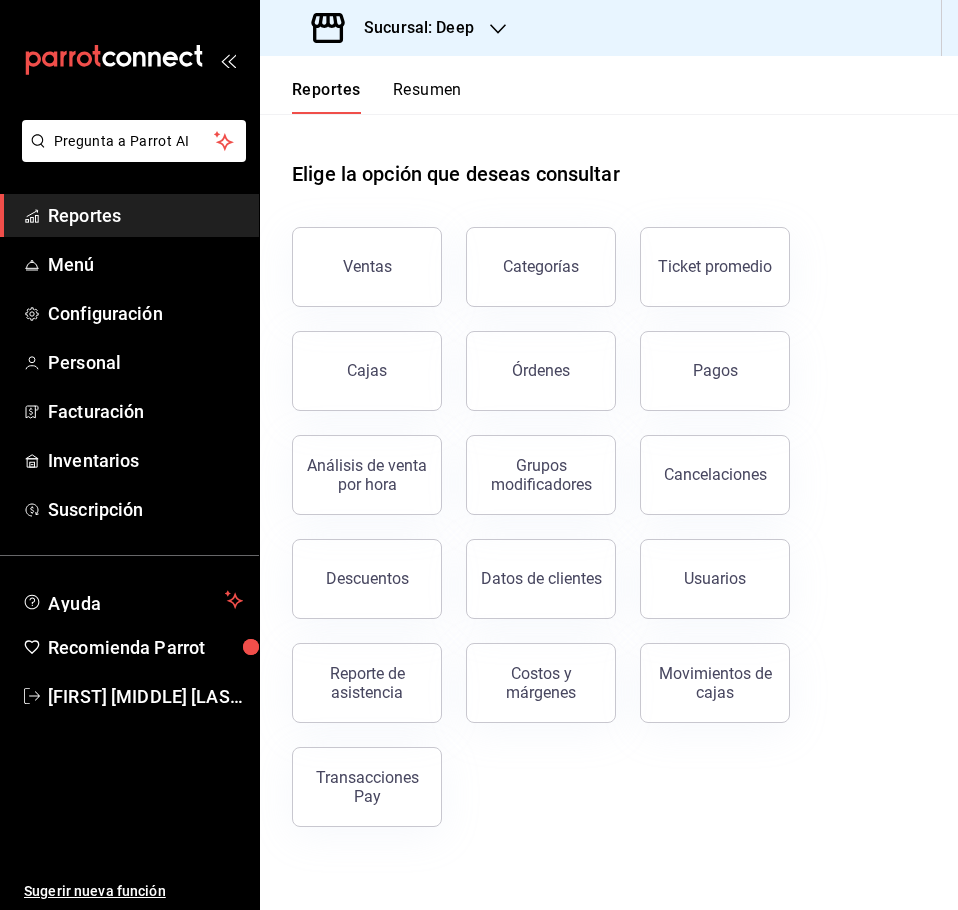 click on "Sucursal: Deep" at bounding box center (395, 28) 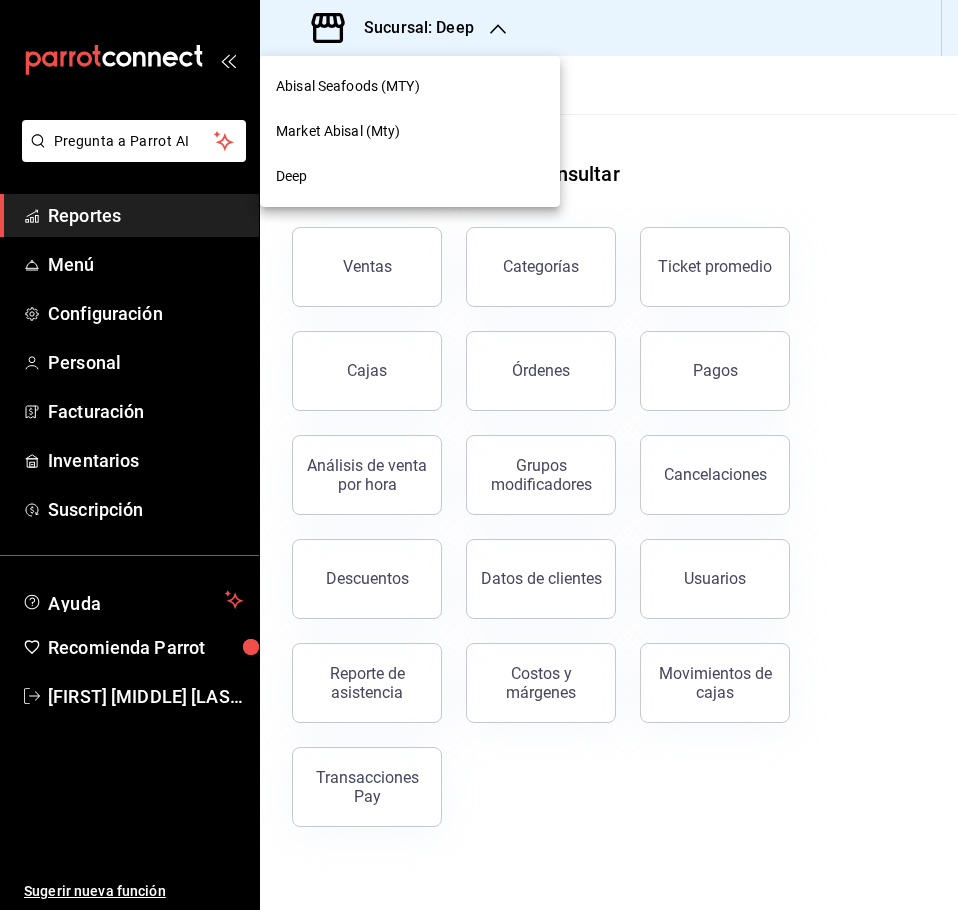 click on "Abisal Seafoods (MTY)" at bounding box center [348, 86] 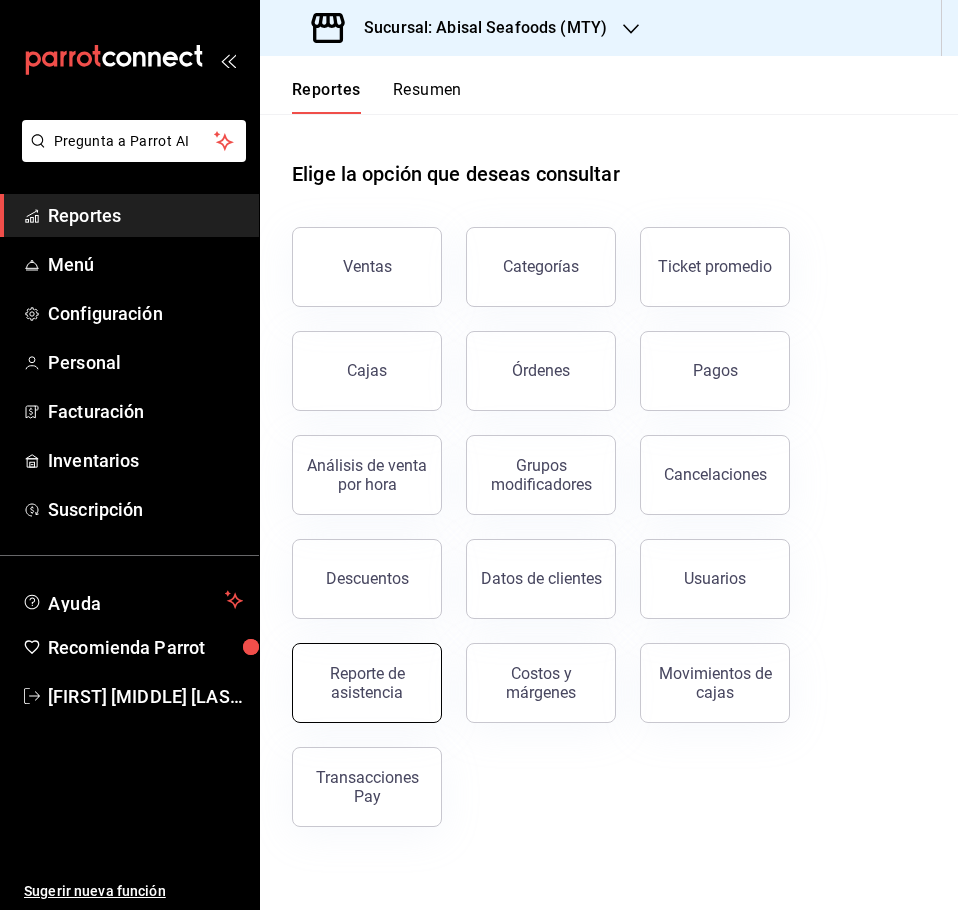 click on "Reporte de asistencia" at bounding box center (367, 683) 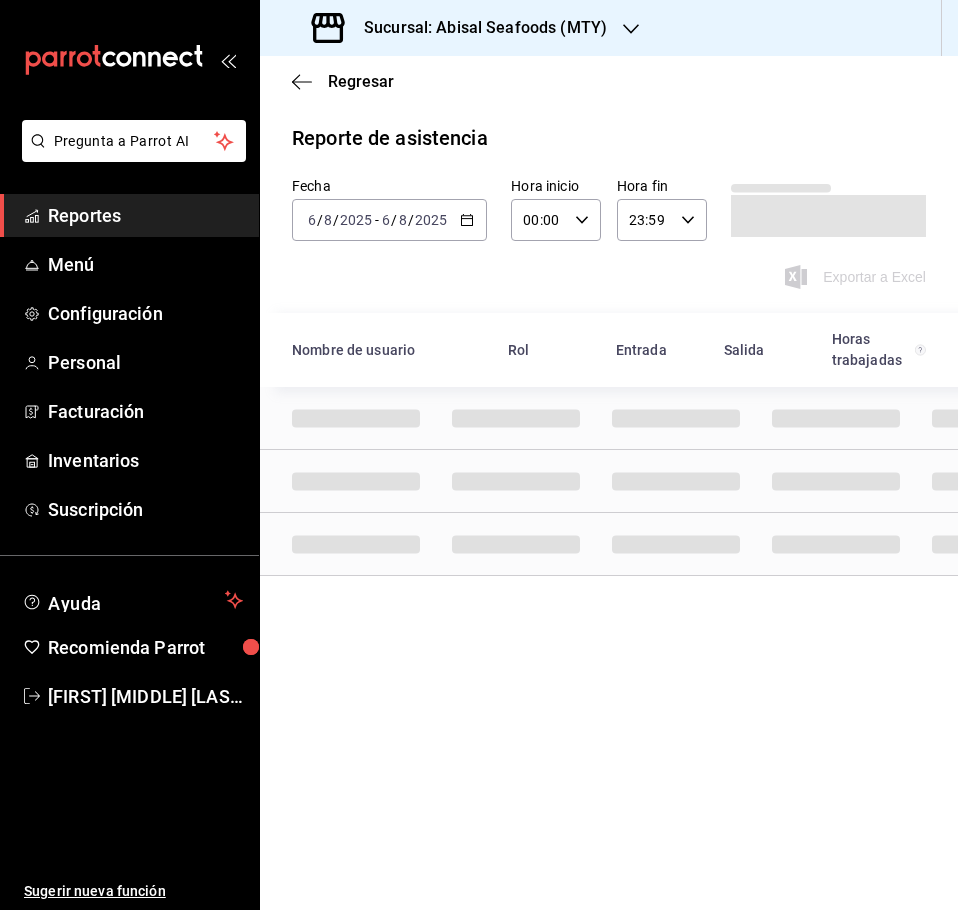 click 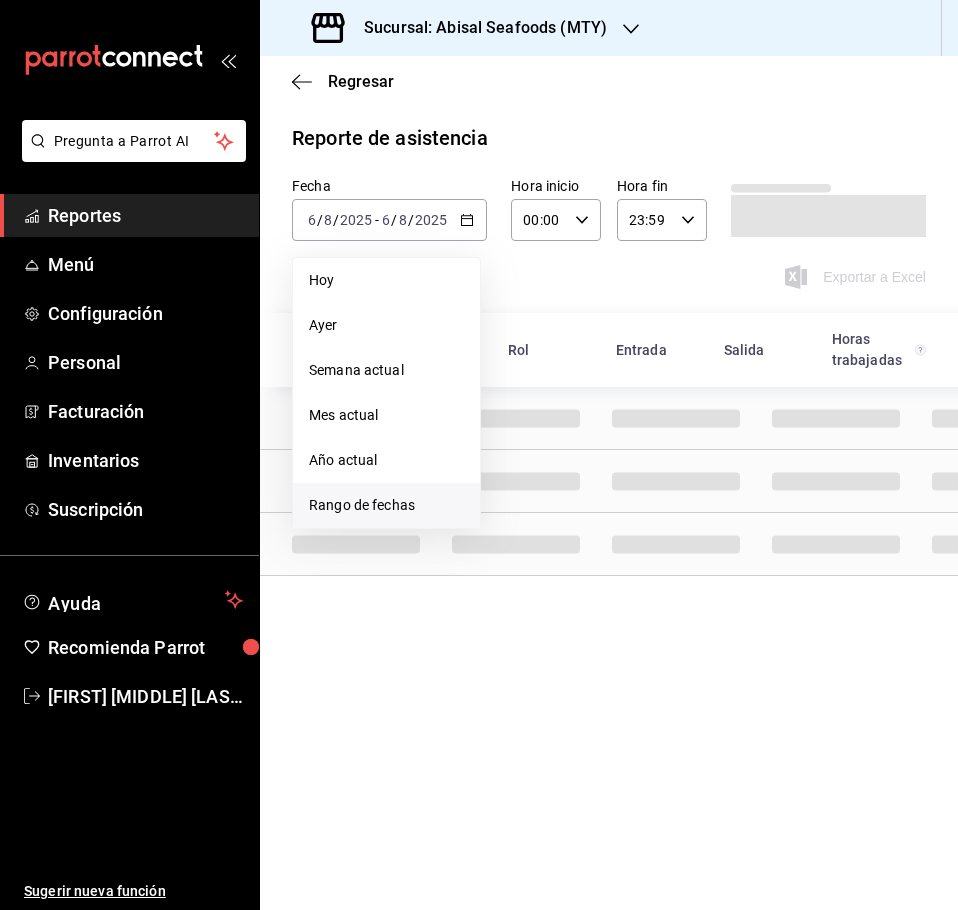 click on "Rango de fechas" at bounding box center (386, 505) 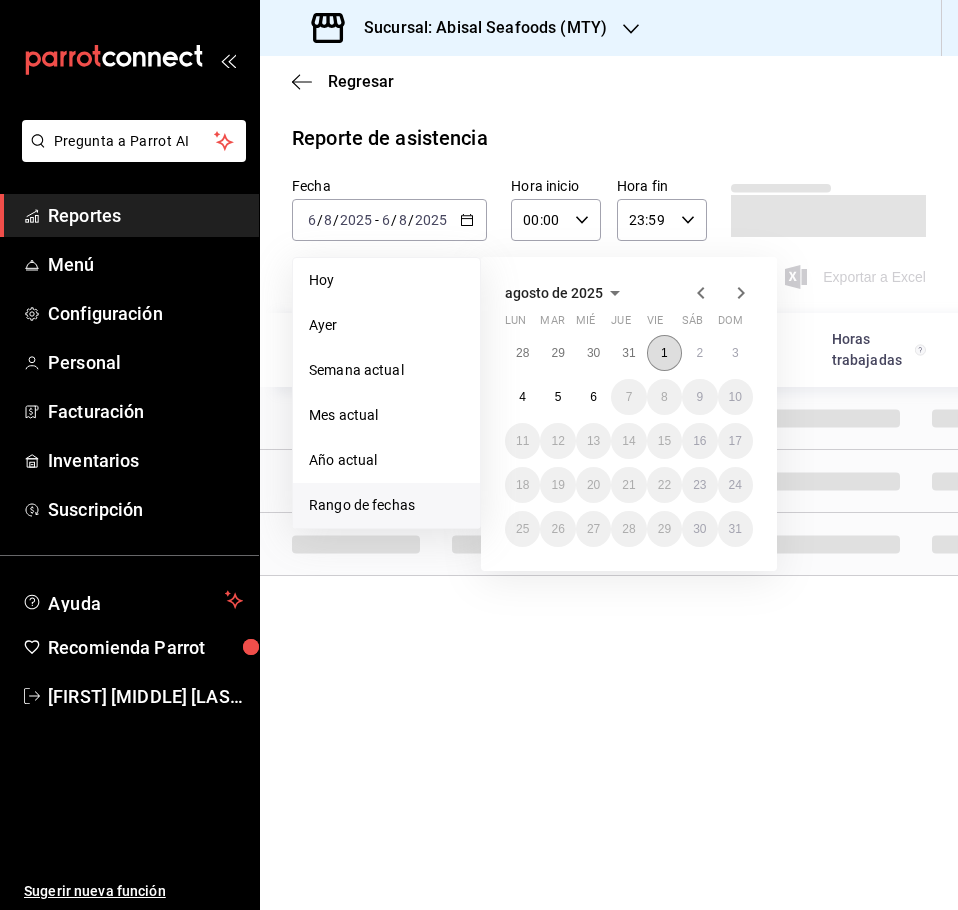 click on "1" at bounding box center [664, 353] 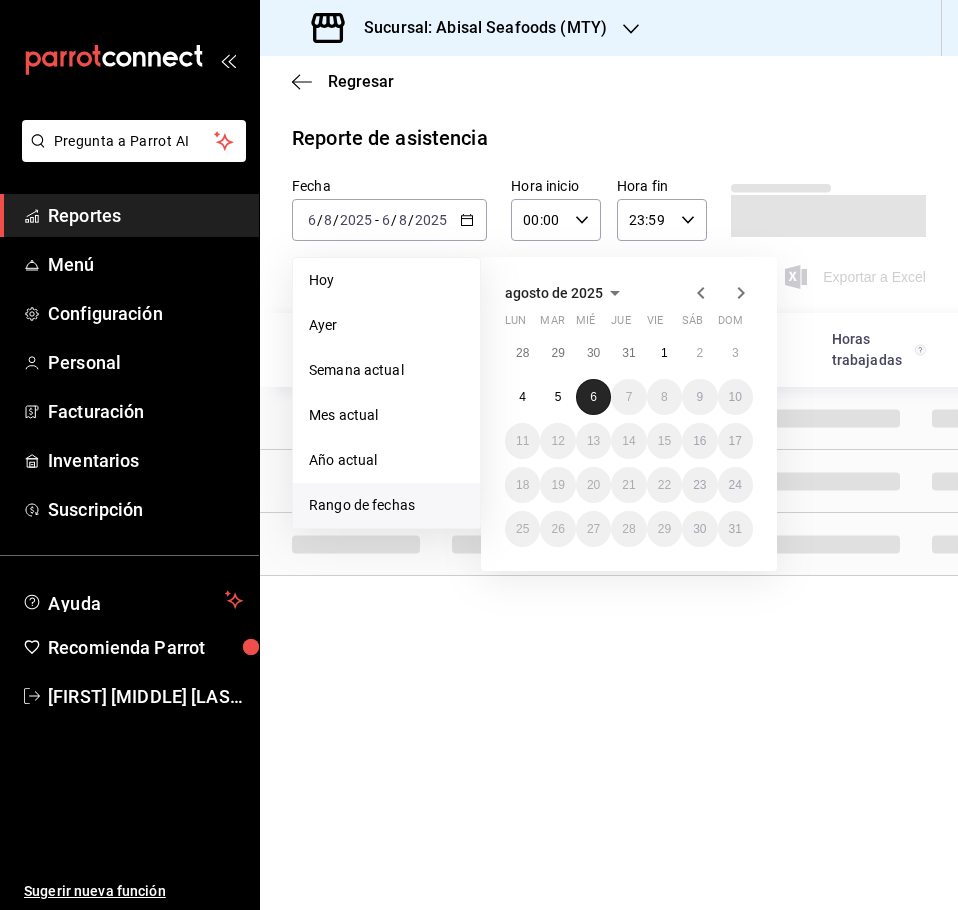 click on "6" at bounding box center (593, 397) 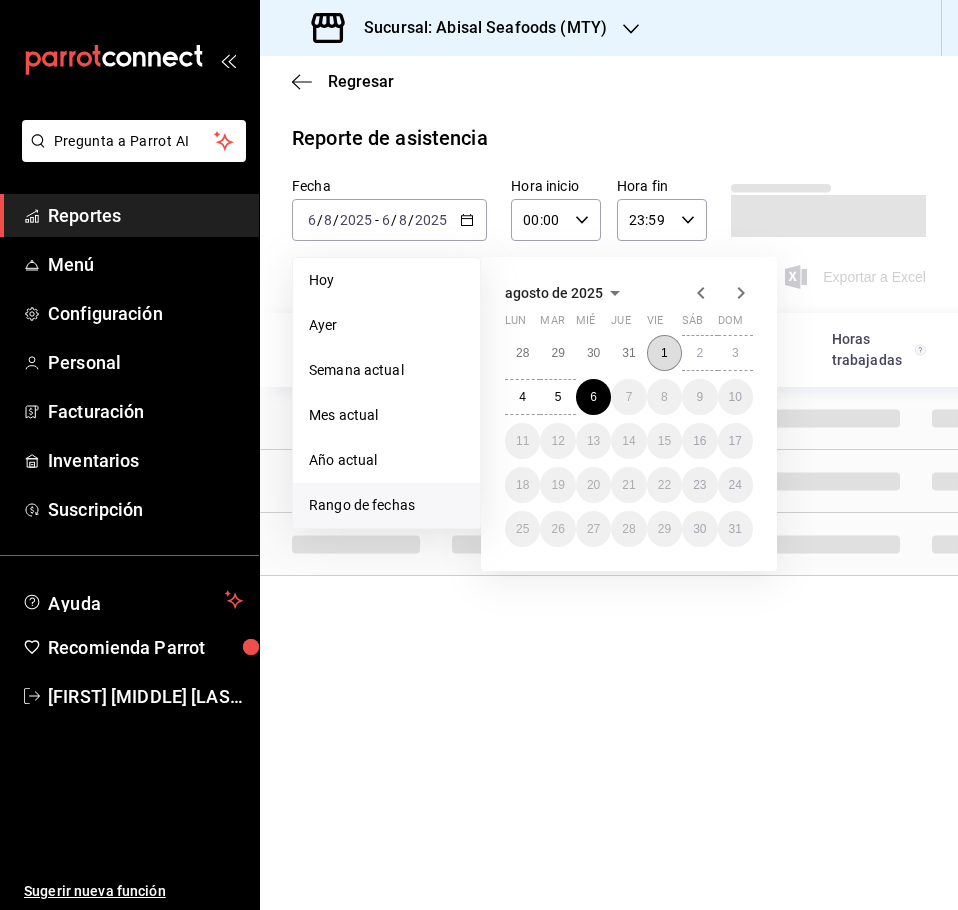 click on "1" at bounding box center (664, 353) 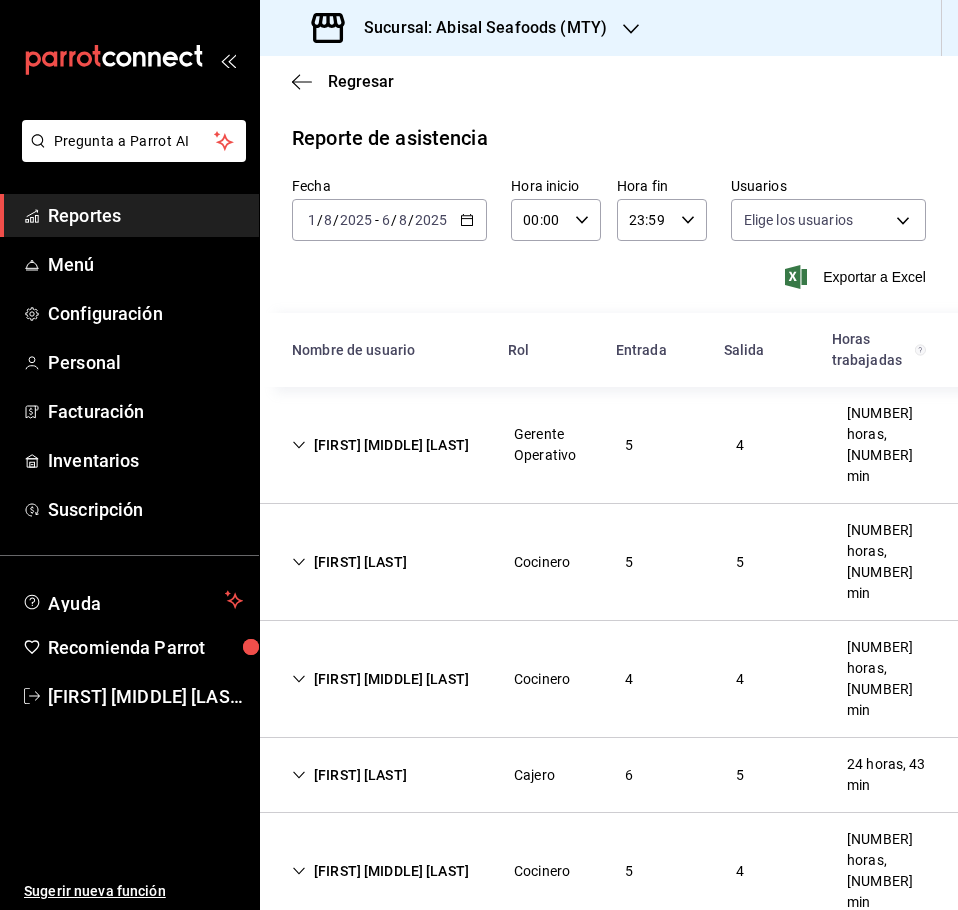 type on "[UUID],[UUID],[UUID],[UUID],[UUID],[UUID],[UUID],[UUID],[UUID],[UUID],[UUID],[UUID],[UUID],[UUID],[UUID],[UUID],[UUID],[UUID],[UUID],[UUID],[UUID],[UUID],[UUID],[UUID],[UUID],[UUID],[UUID]" 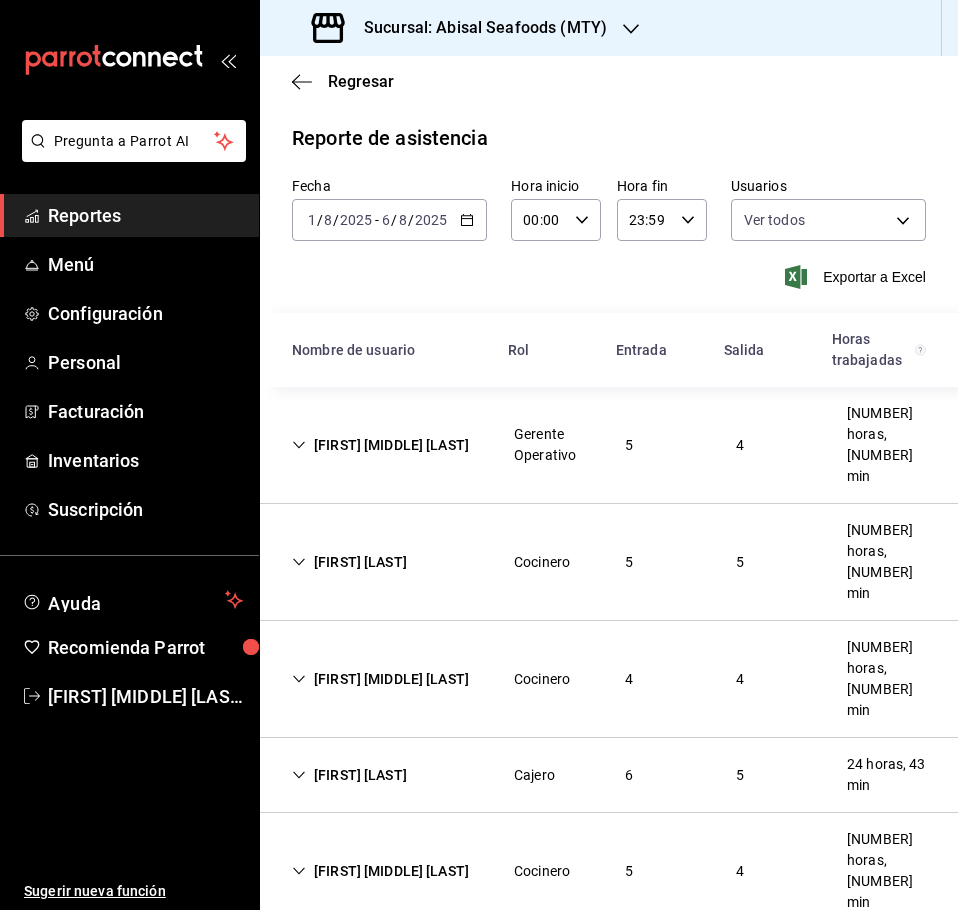 click on "[FIRST] [MIDDLE] [LAST]" at bounding box center (380, 445) 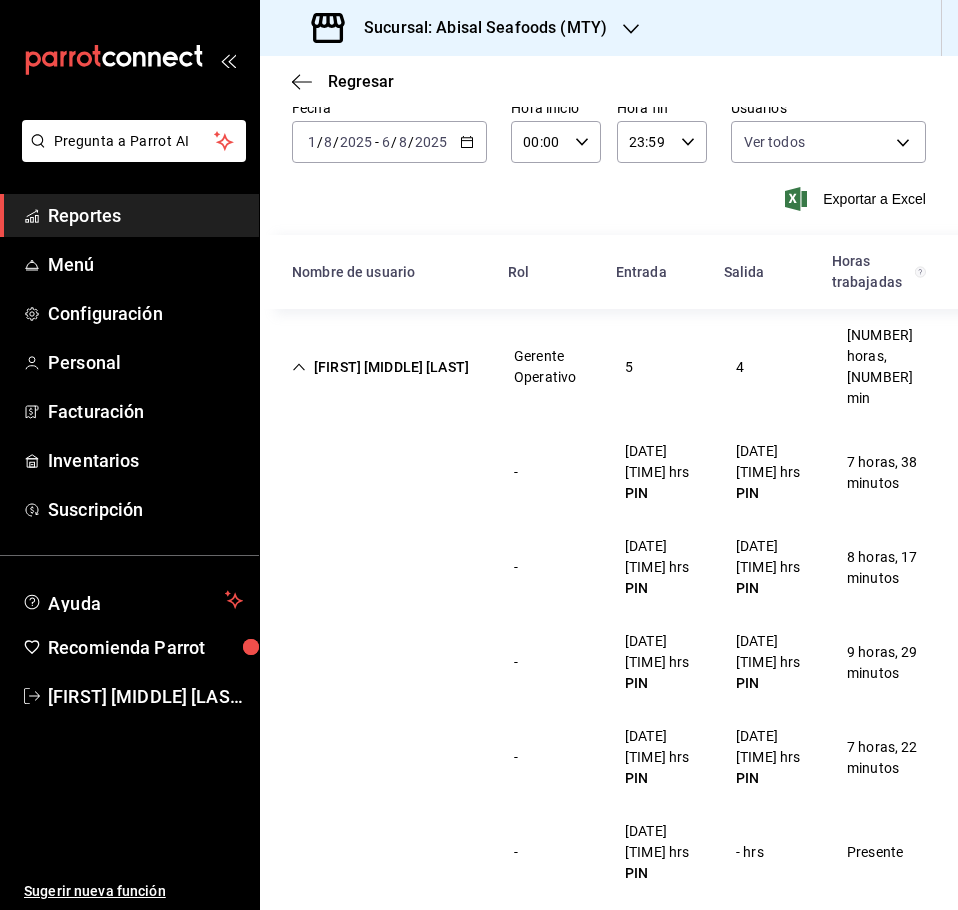 scroll, scrollTop: 100, scrollLeft: 0, axis: vertical 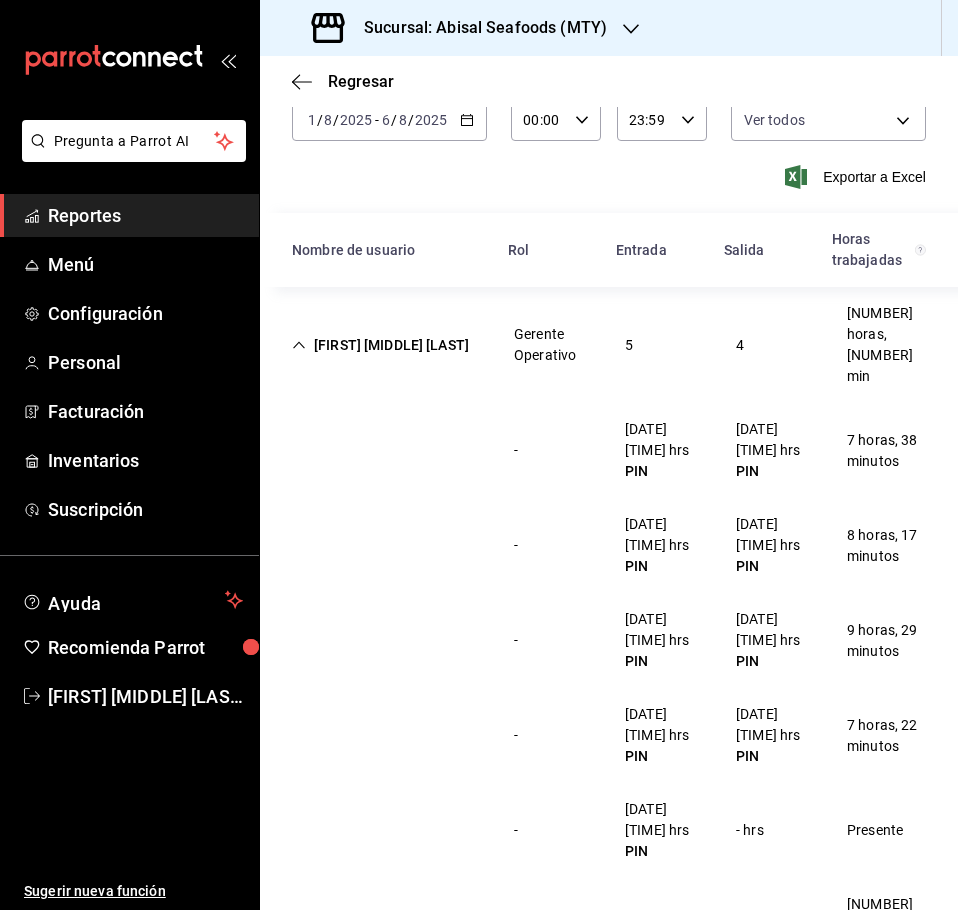 click on "[FIRST] [MIDDLE] [LAST]" at bounding box center [380, 345] 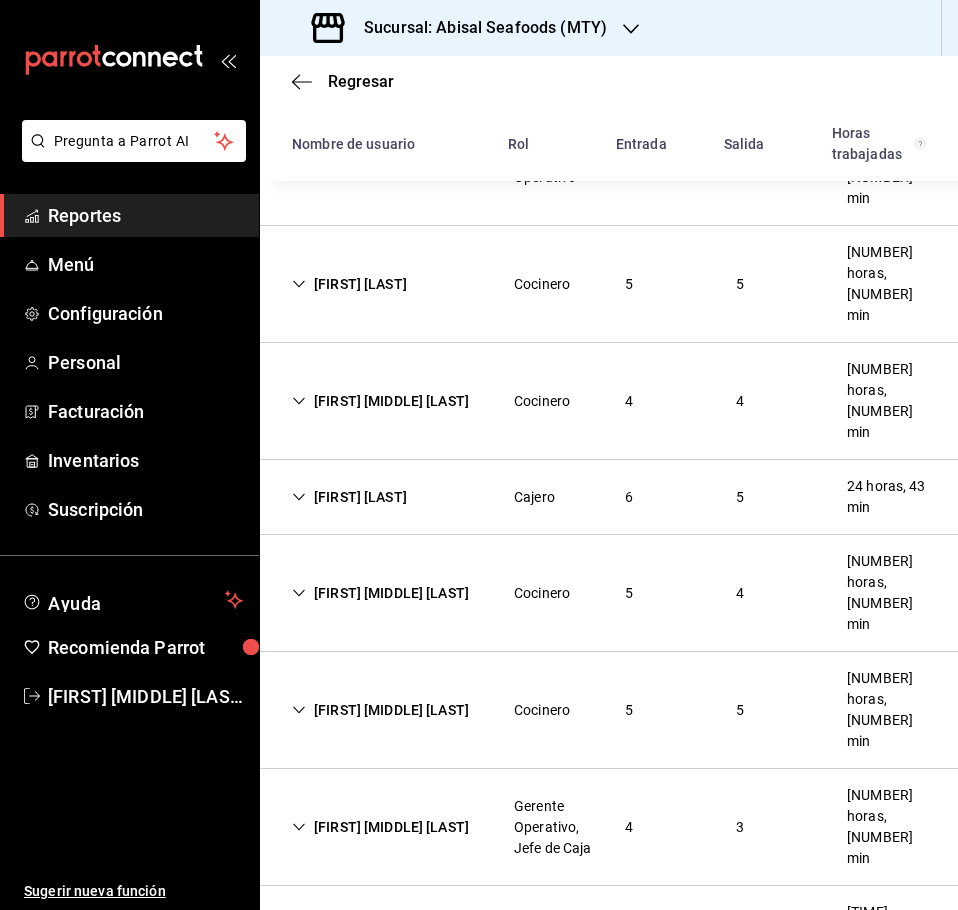 scroll, scrollTop: 300, scrollLeft: 0, axis: vertical 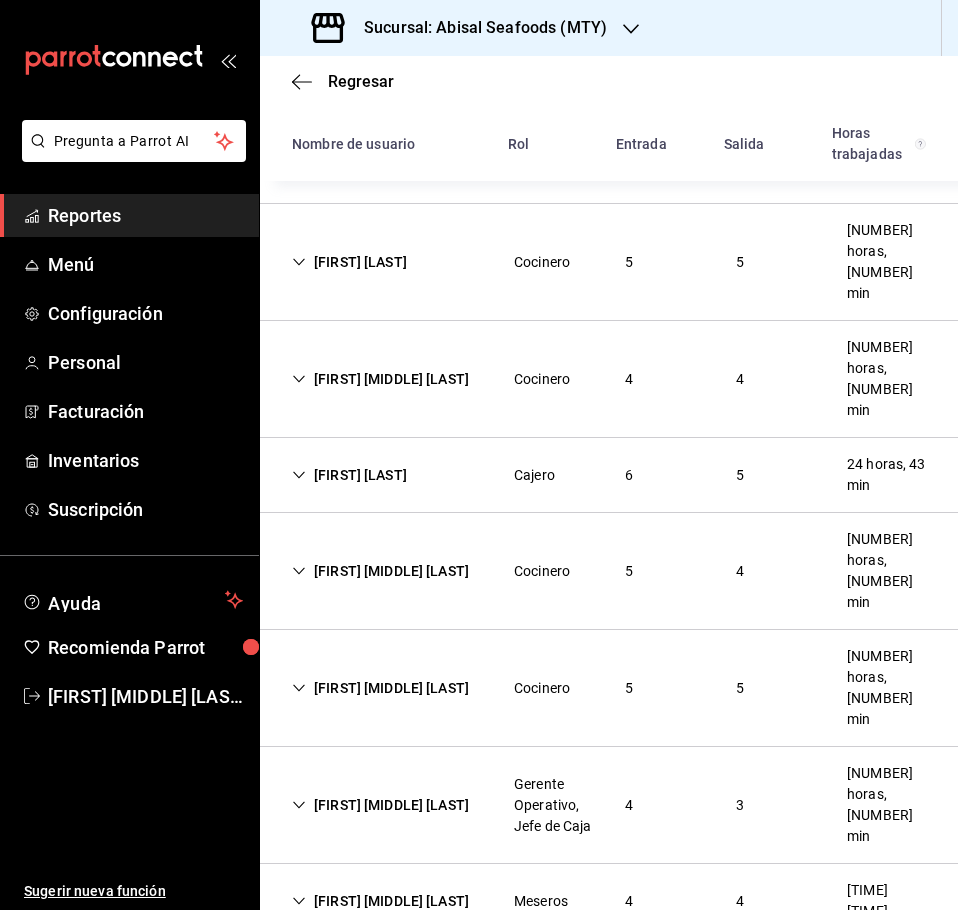 click on "[FIRST] [MIDDLE] [LAST]" at bounding box center (380, 805) 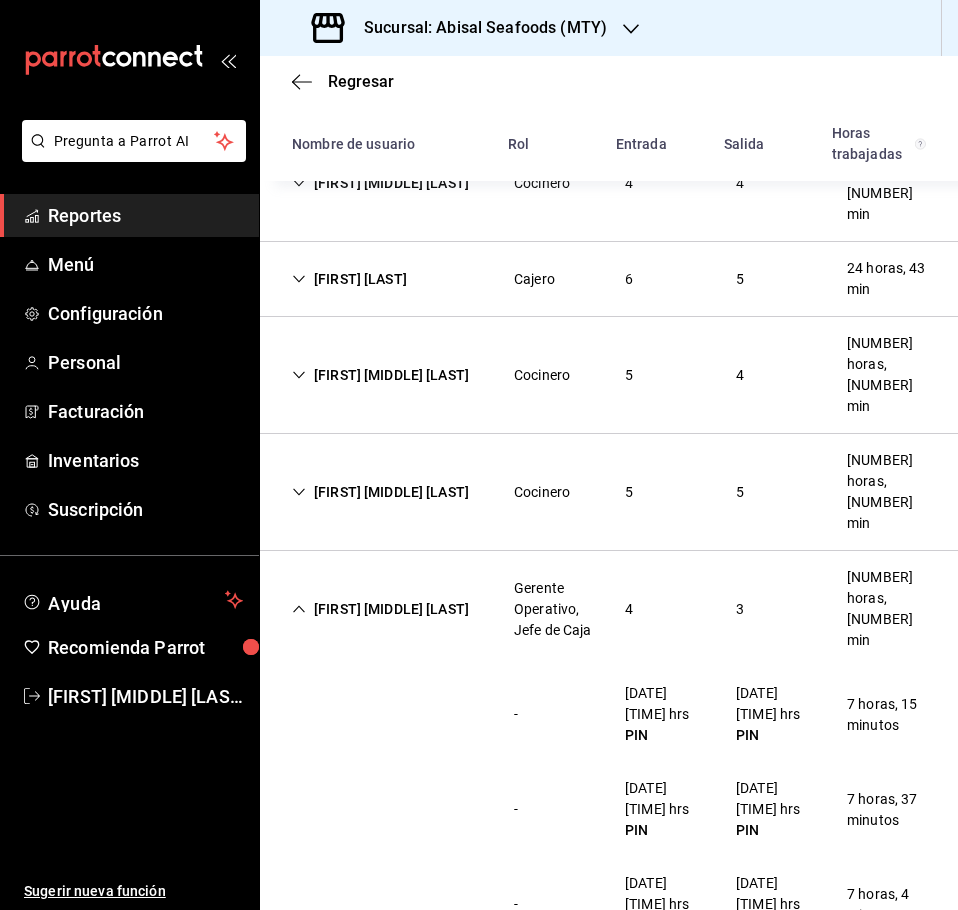 scroll, scrollTop: 500, scrollLeft: 0, axis: vertical 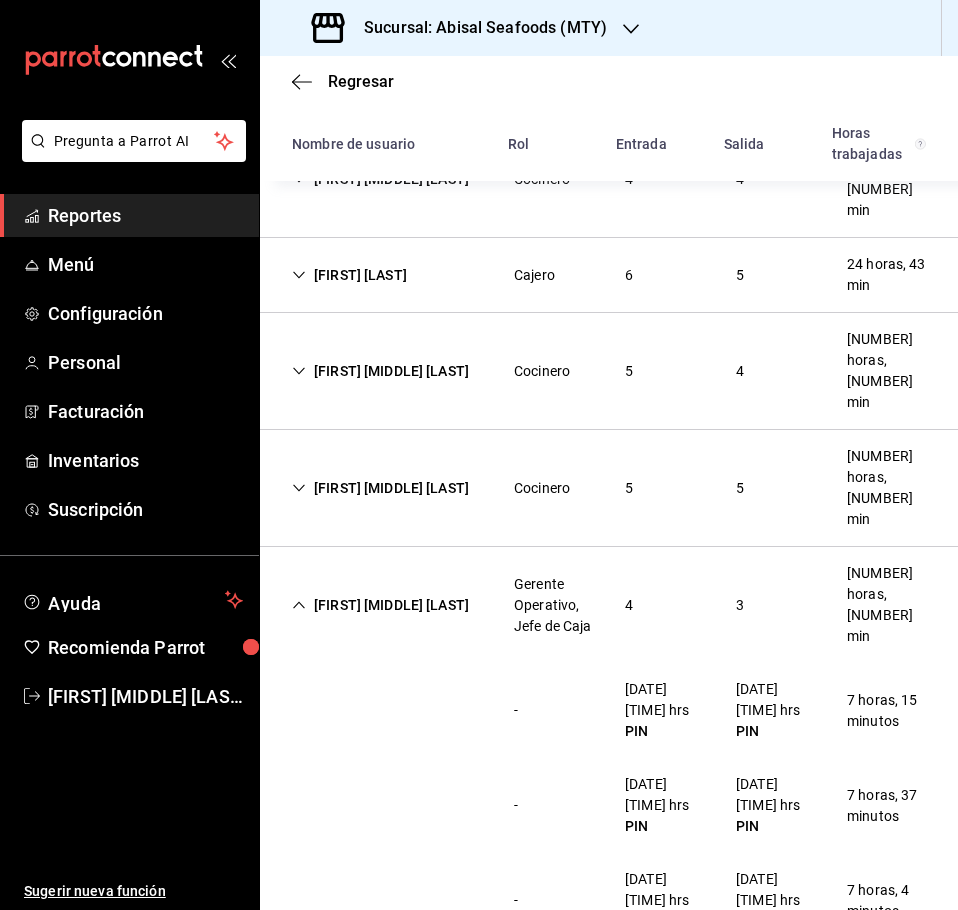 click on "[FIRST] [MIDDLE] [LAST]" at bounding box center (380, 605) 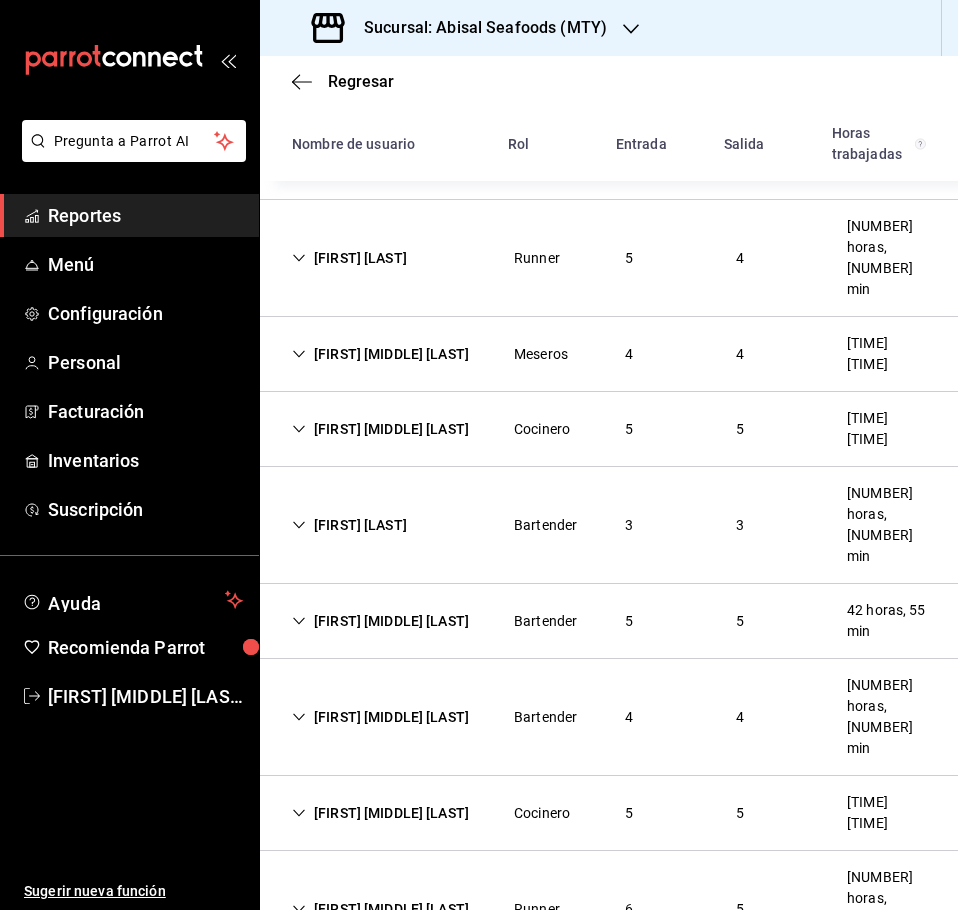 scroll, scrollTop: 2600, scrollLeft: 0, axis: vertical 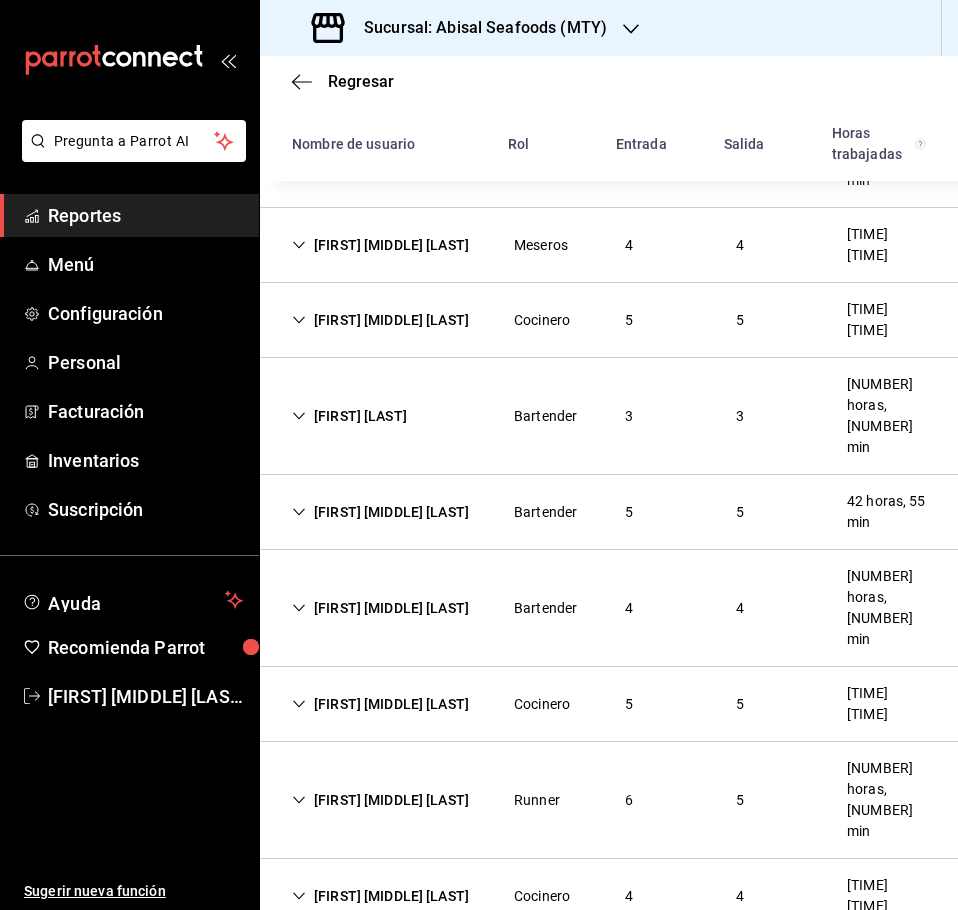 click on "[FIRST] [MIDDLE] [LAST]" at bounding box center (380, 1205) 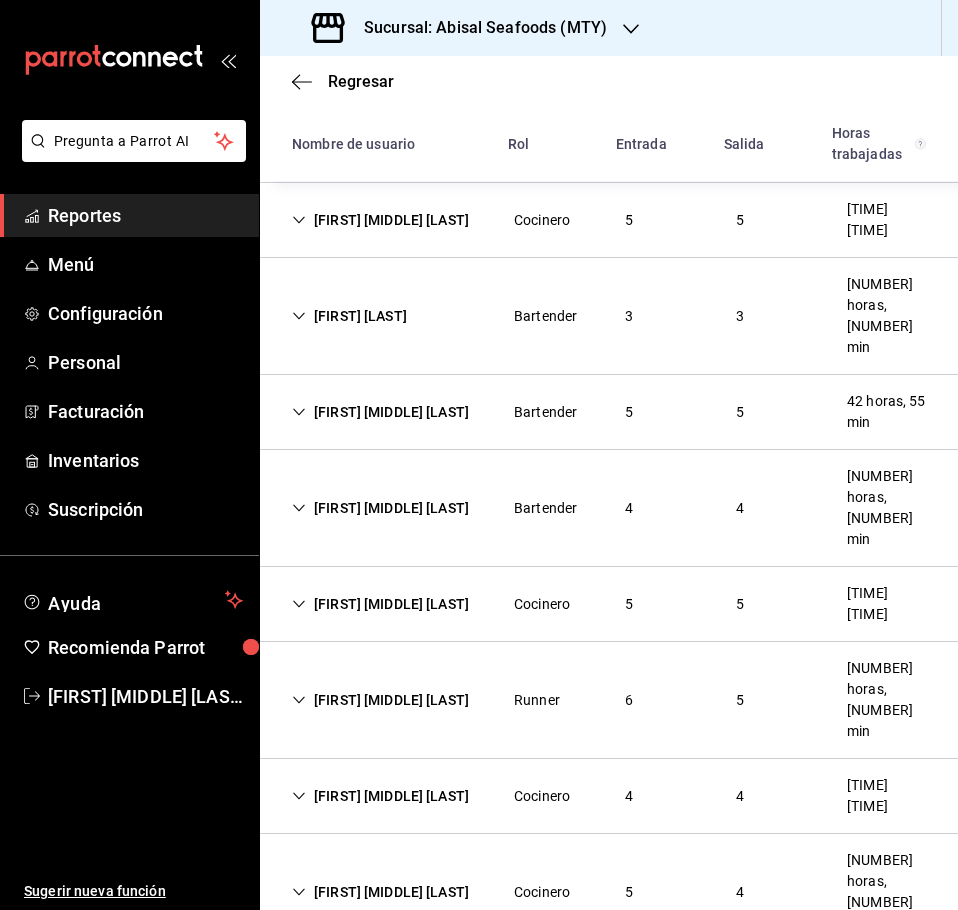 scroll, scrollTop: 2800, scrollLeft: 0, axis: vertical 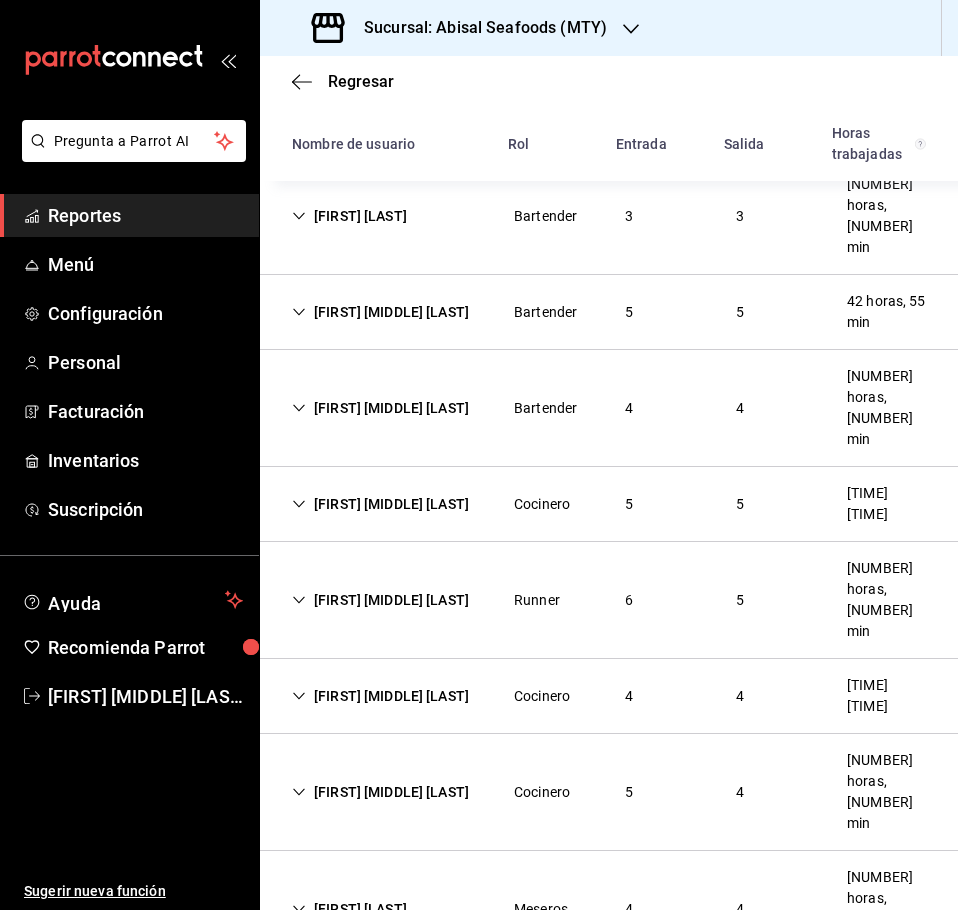 click on "[FIRST] [MIDDLE] [LAST]" at bounding box center (380, 1005) 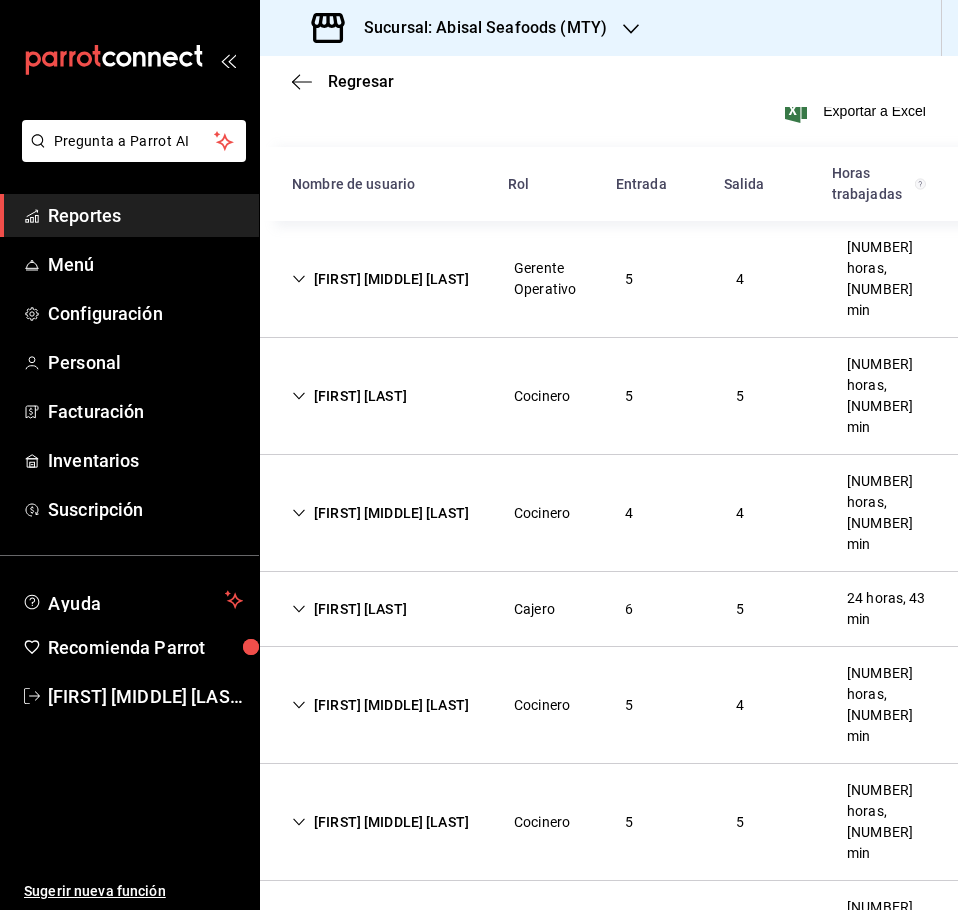 scroll, scrollTop: 276, scrollLeft: 0, axis: vertical 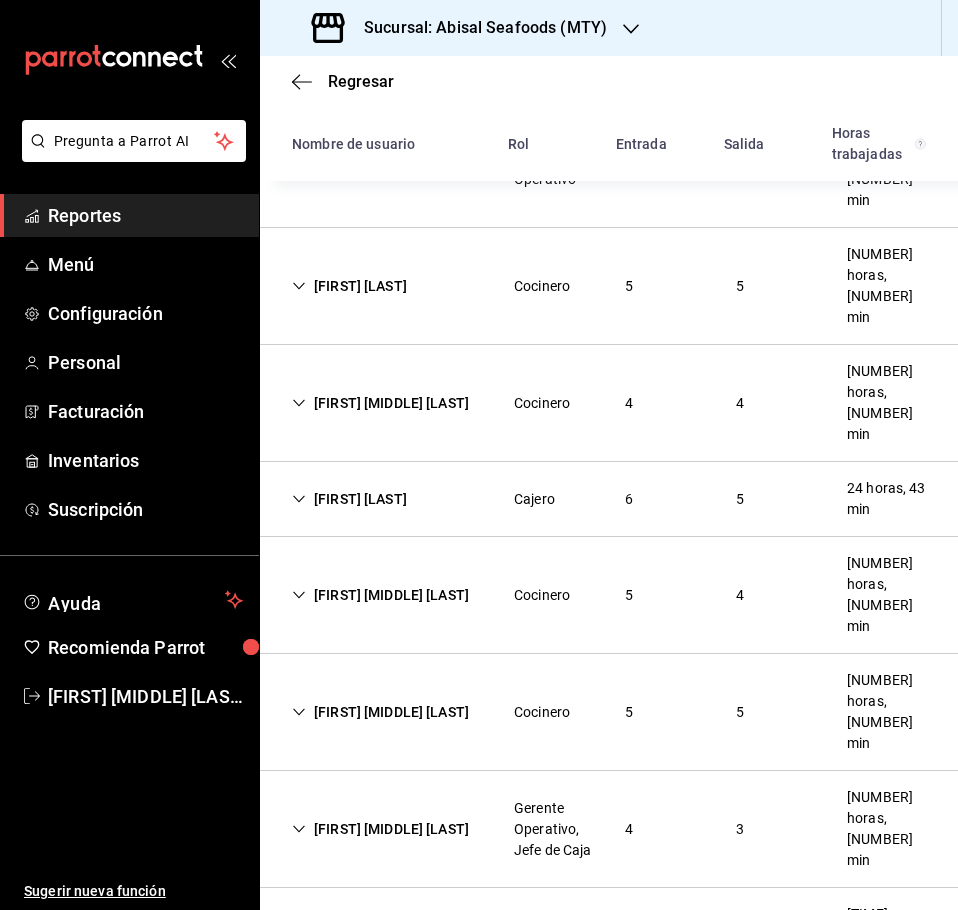 click on "[FIRST] [LAST] [NUMBER] [NUMBER] [TIME]" at bounding box center (609, 499) 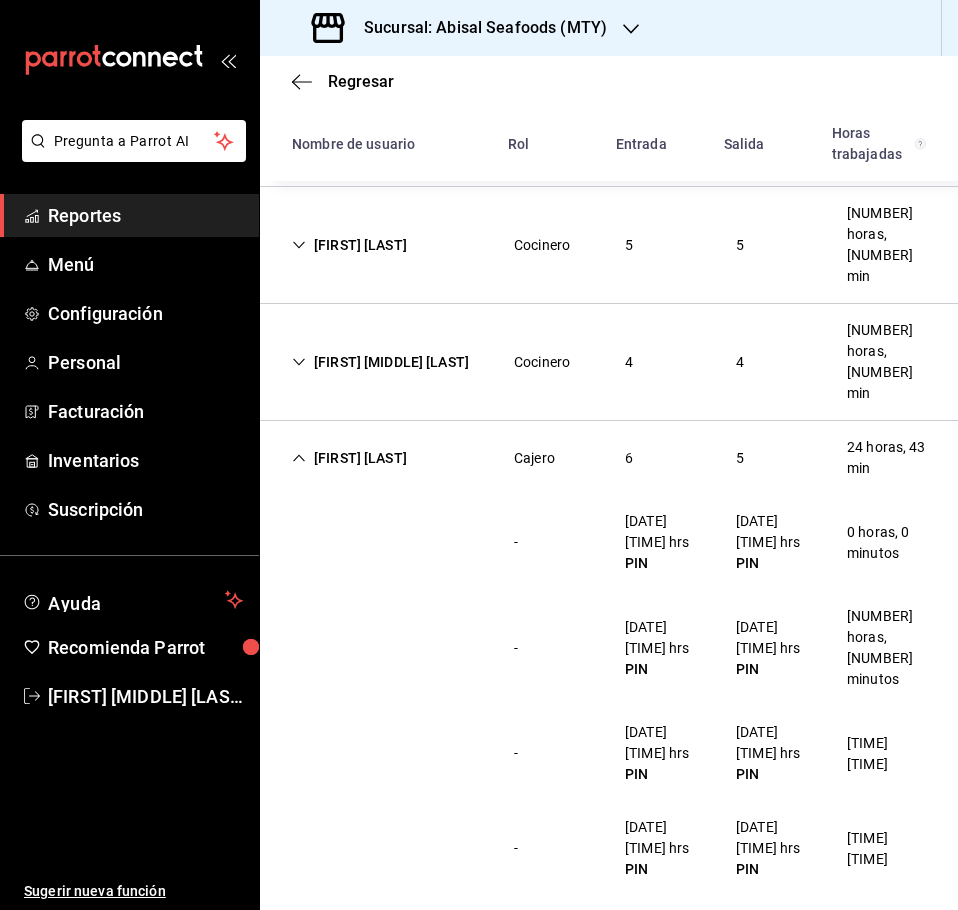 scroll, scrollTop: 176, scrollLeft: 0, axis: vertical 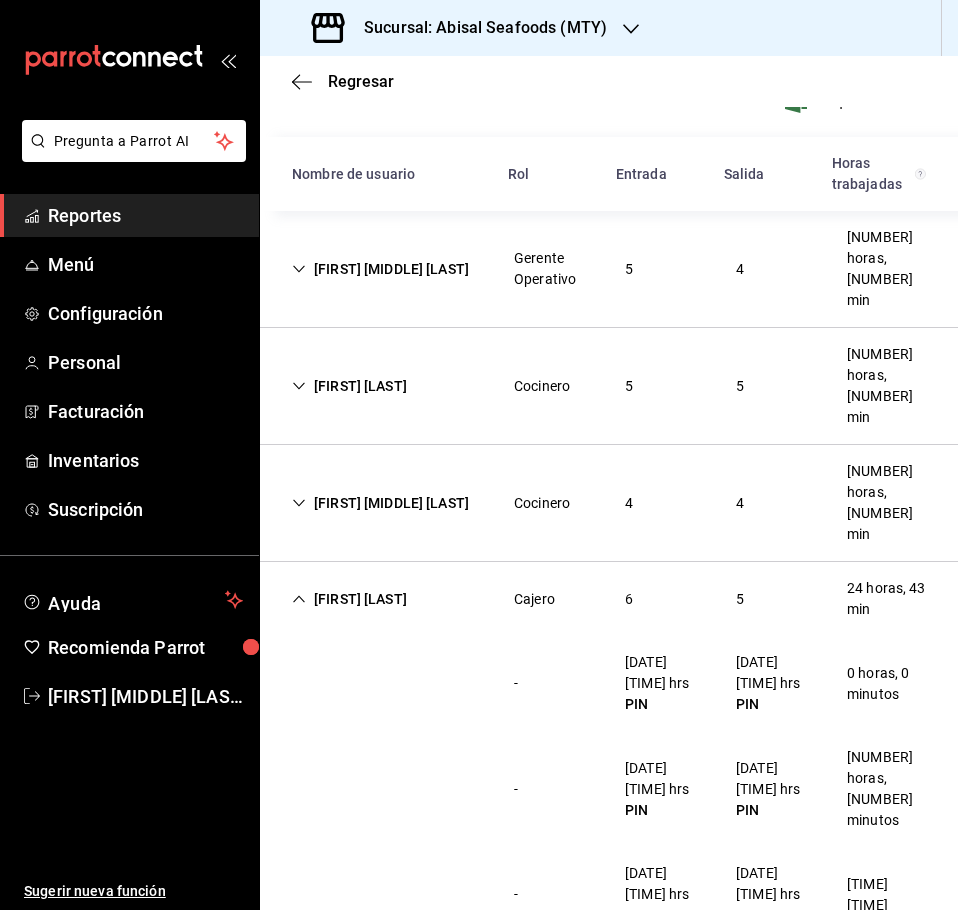 click on "[FIRST] [LAST]" at bounding box center (349, 599) 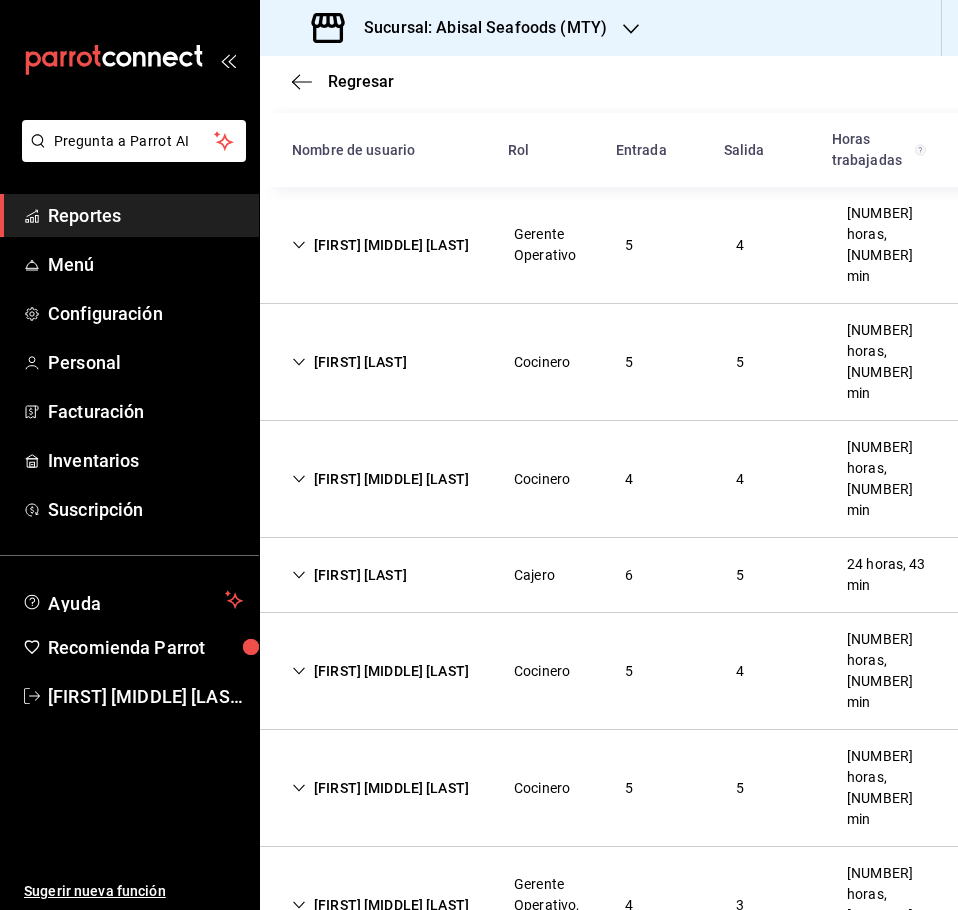 scroll, scrollTop: 300, scrollLeft: 0, axis: vertical 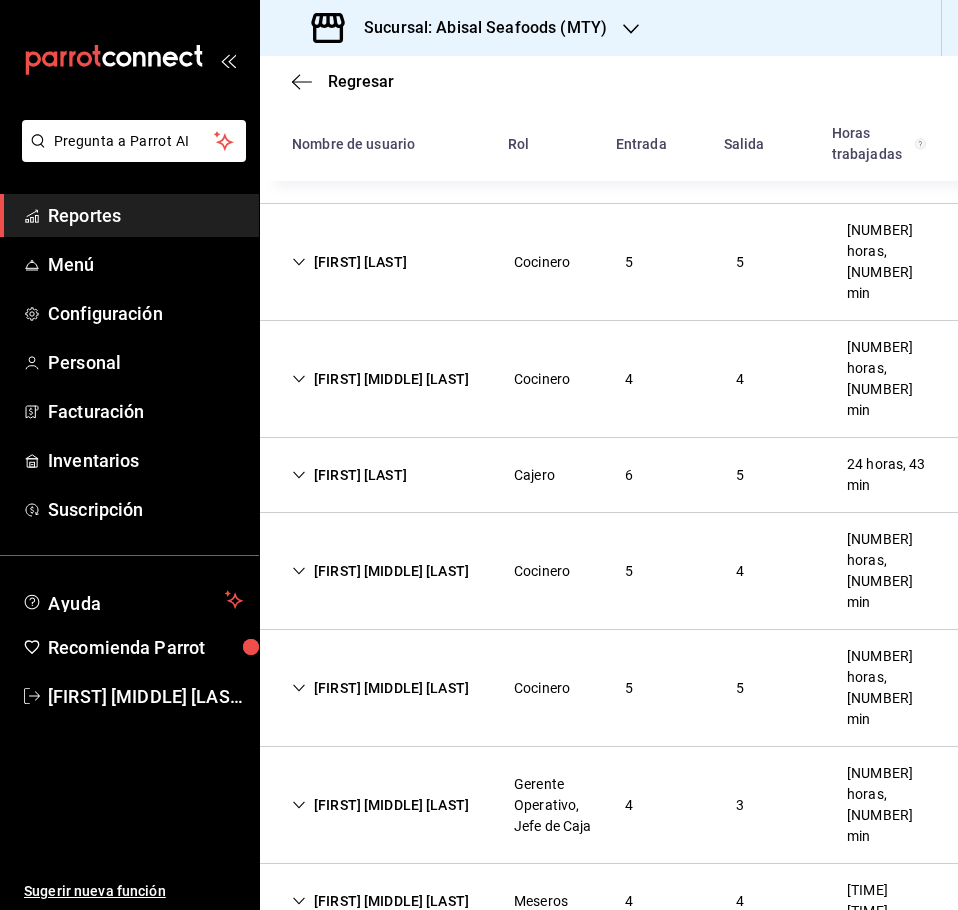 click on "[FIRST] [MIDDLE] [LAST]" at bounding box center [380, 901] 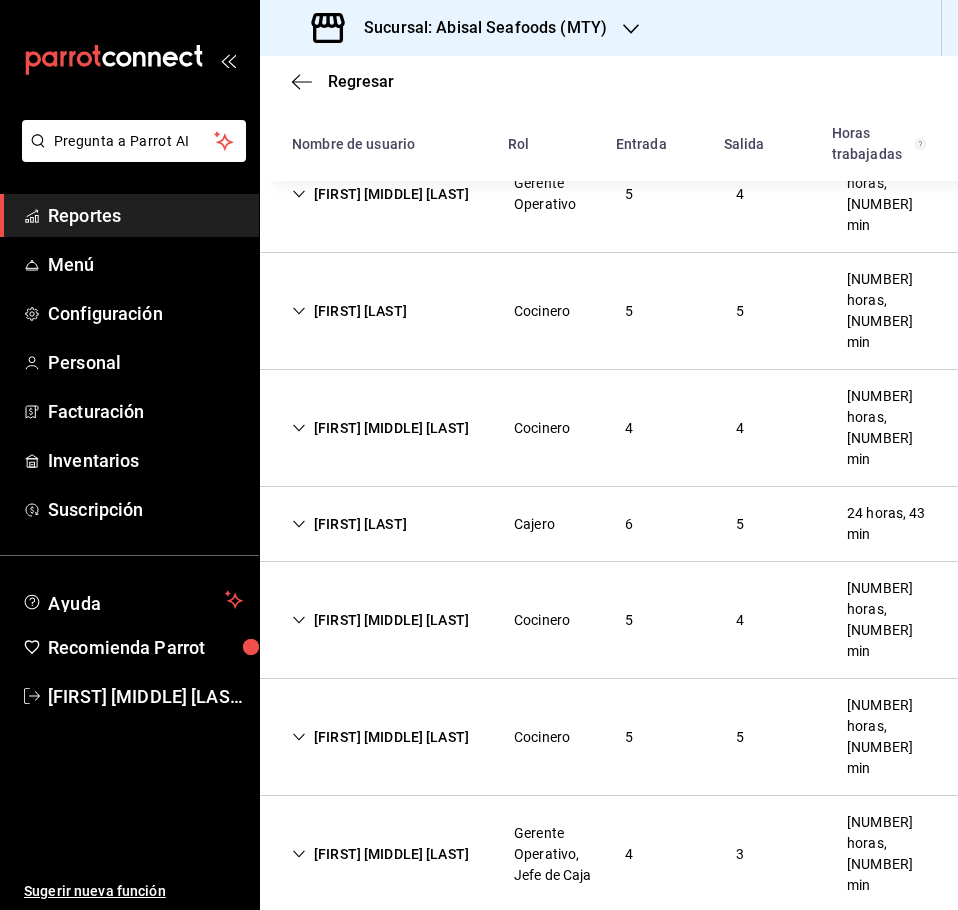 scroll, scrollTop: 300, scrollLeft: 0, axis: vertical 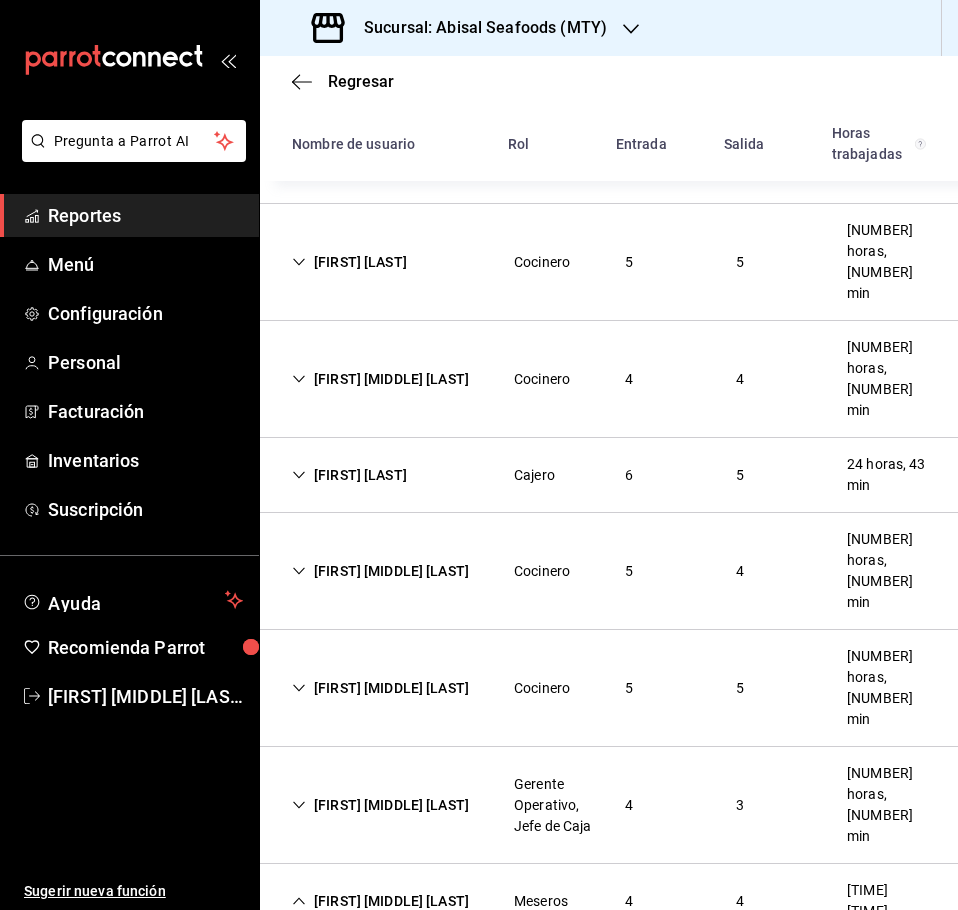 click on "[FIRST] [MIDDLE] [LAST]" at bounding box center [380, 901] 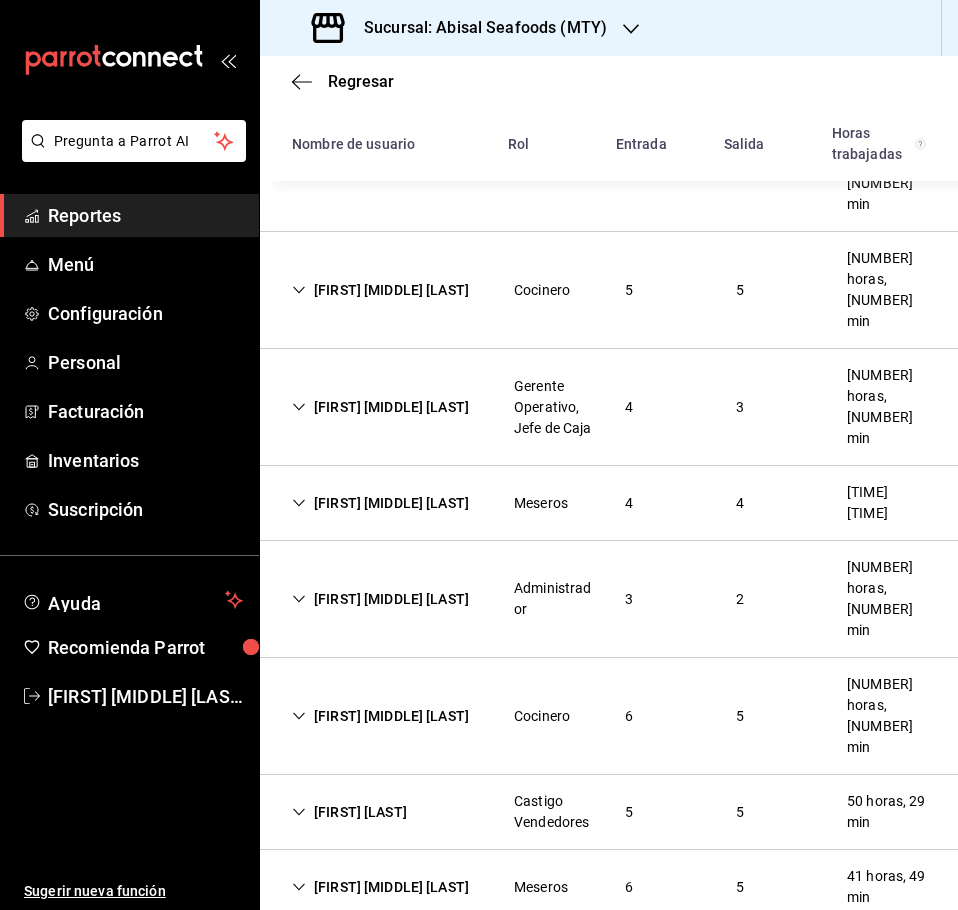 scroll, scrollTop: 700, scrollLeft: 0, axis: vertical 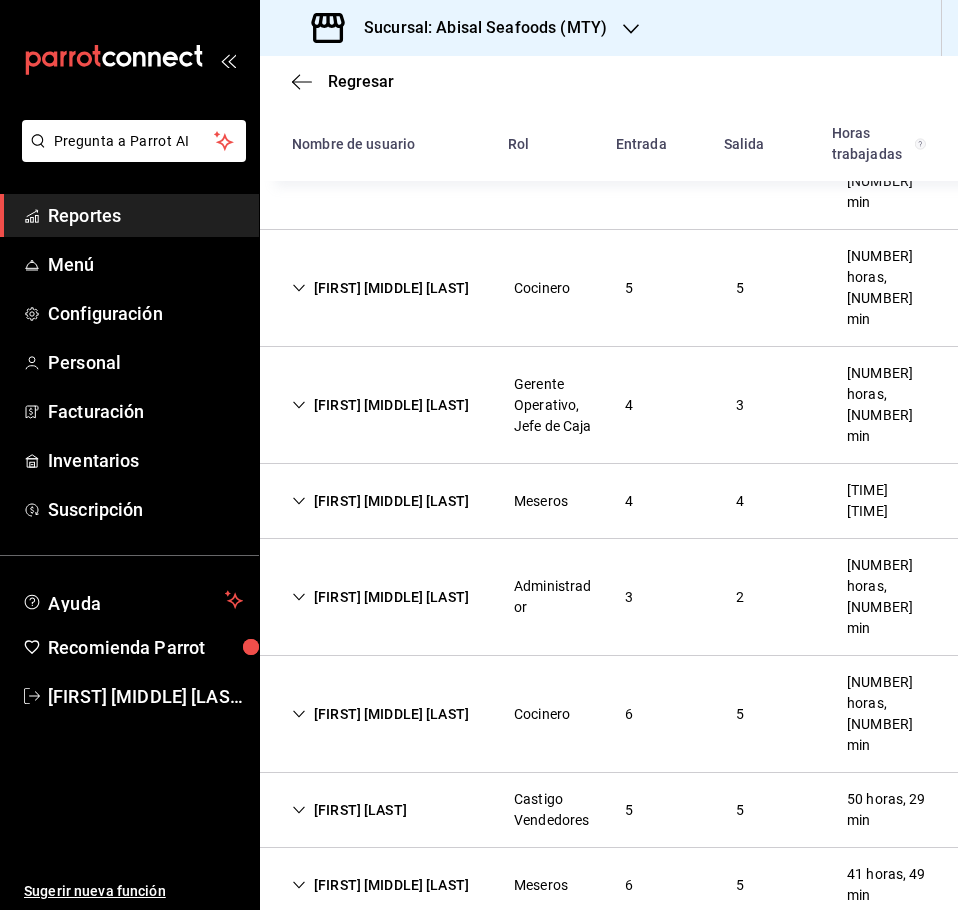 click on "[FIRST] [LAST]" at bounding box center (349, 810) 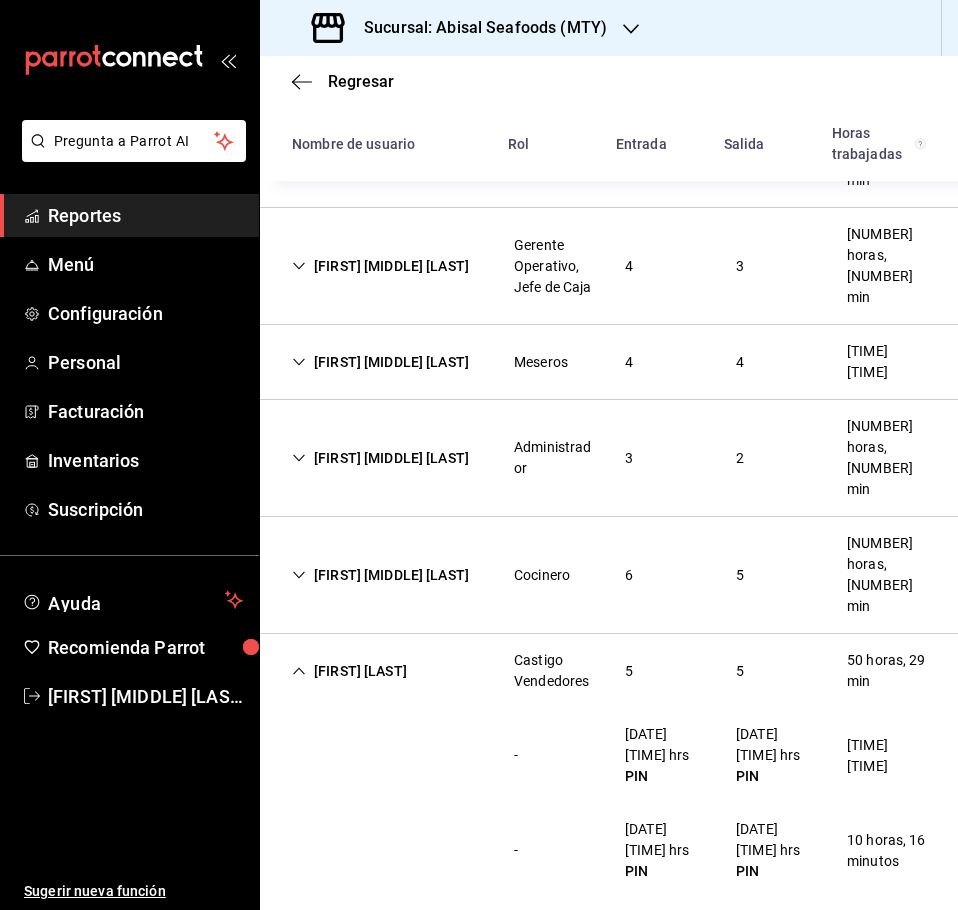 scroll, scrollTop: 900, scrollLeft: 0, axis: vertical 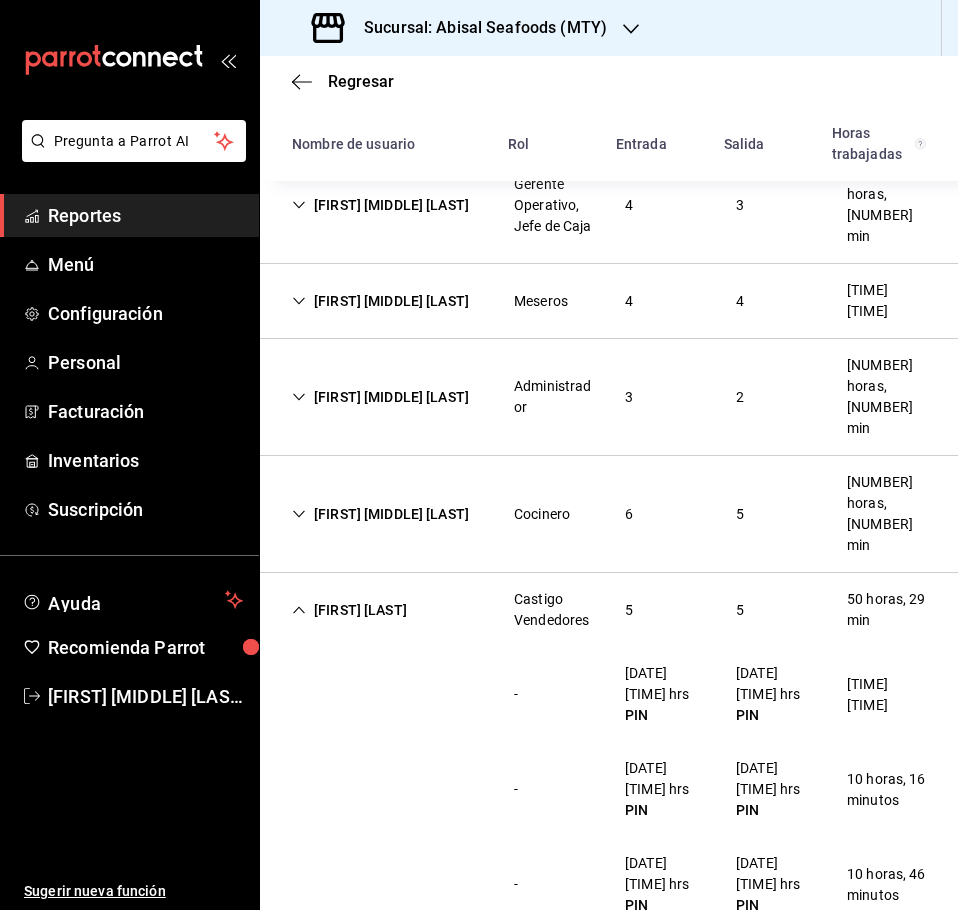 click on "[FIRST] [LAST]" at bounding box center (349, 610) 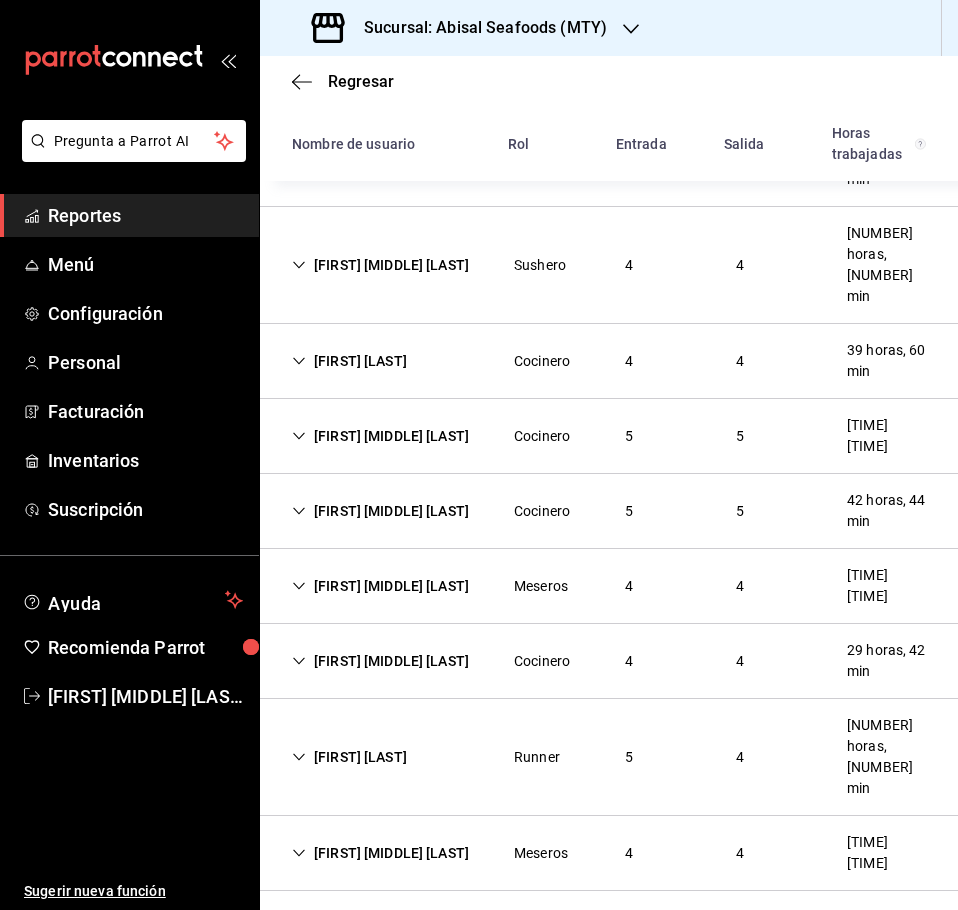 scroll, scrollTop: 2000, scrollLeft: 0, axis: vertical 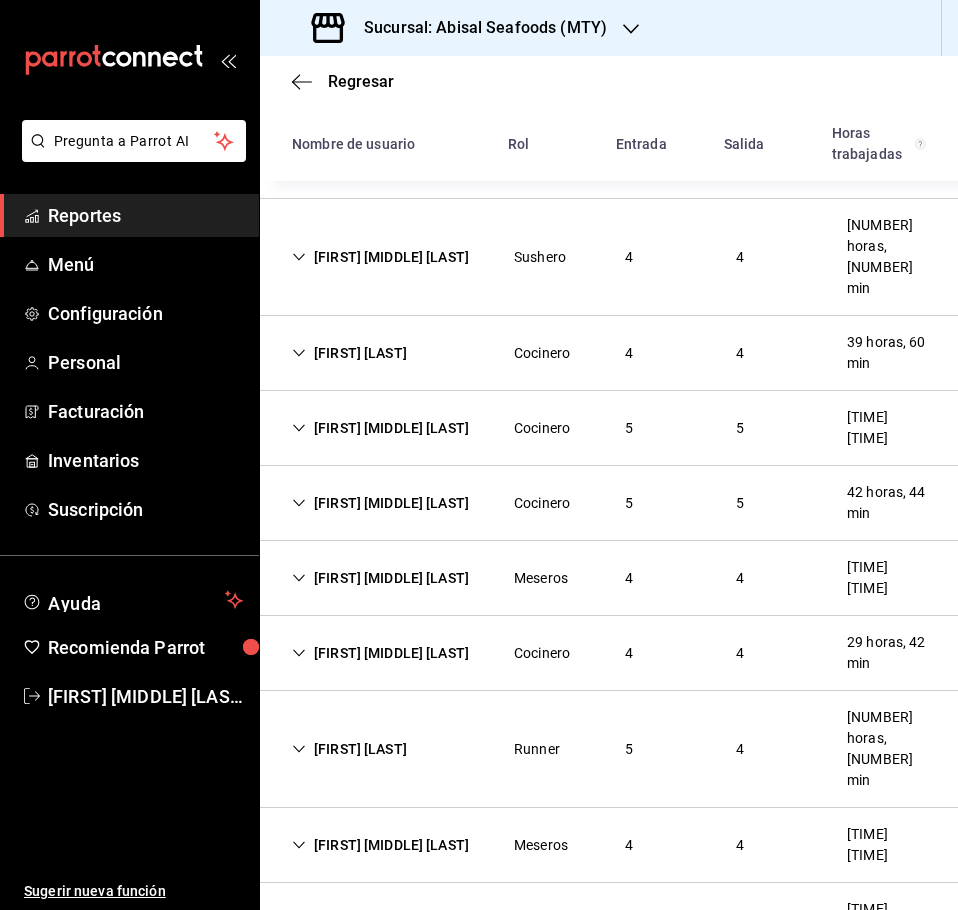 click on "[FIRST] [MIDDLE] [LAST]" at bounding box center (380, 845) 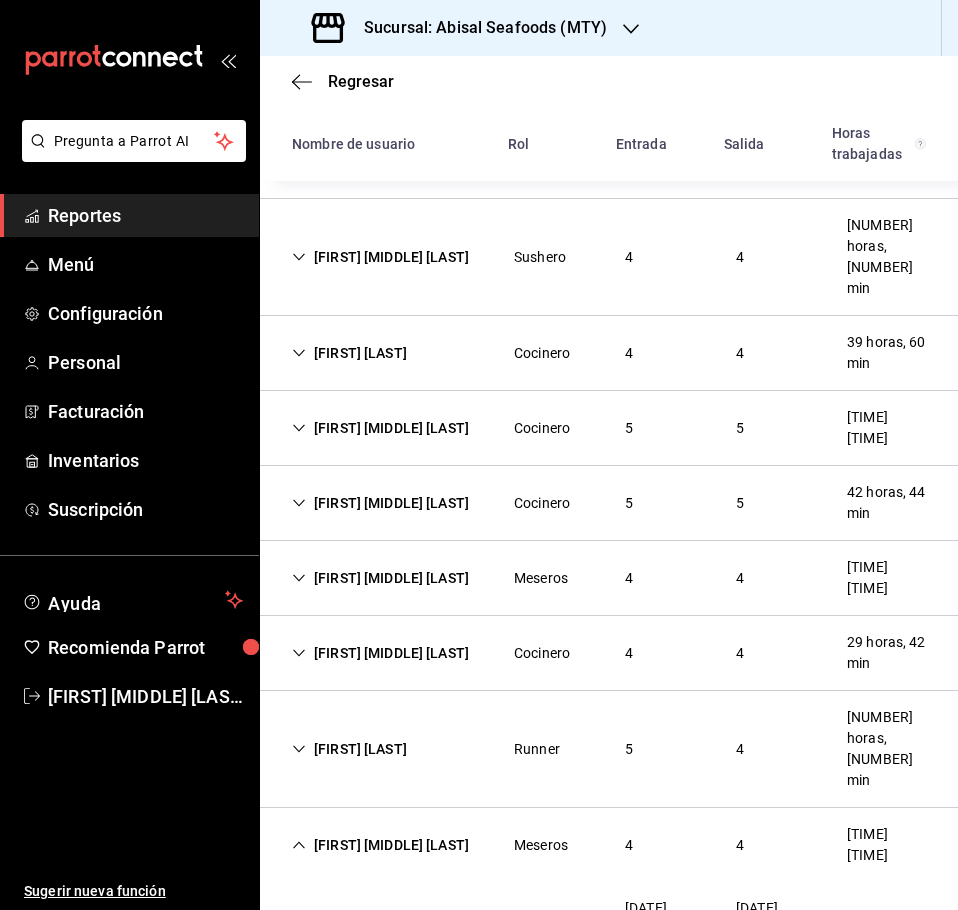 click on "[FIRST] [MIDDLE] [LAST]" at bounding box center (380, 845) 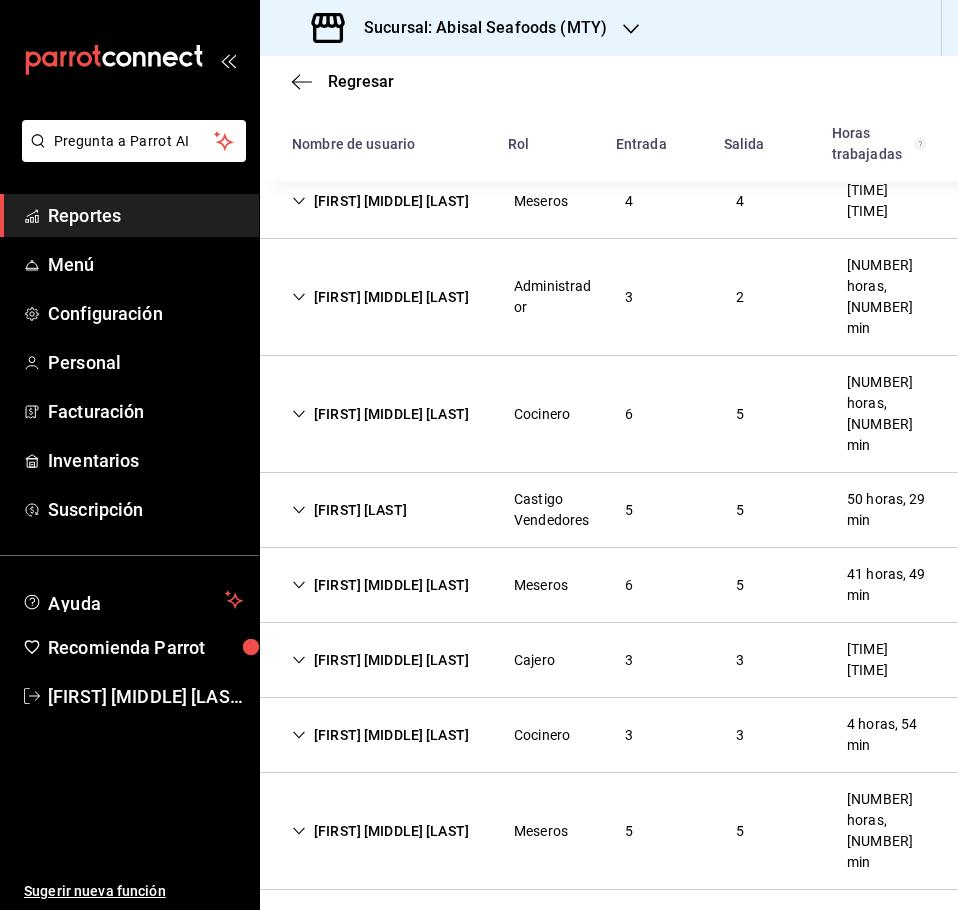 scroll, scrollTop: 900, scrollLeft: 0, axis: vertical 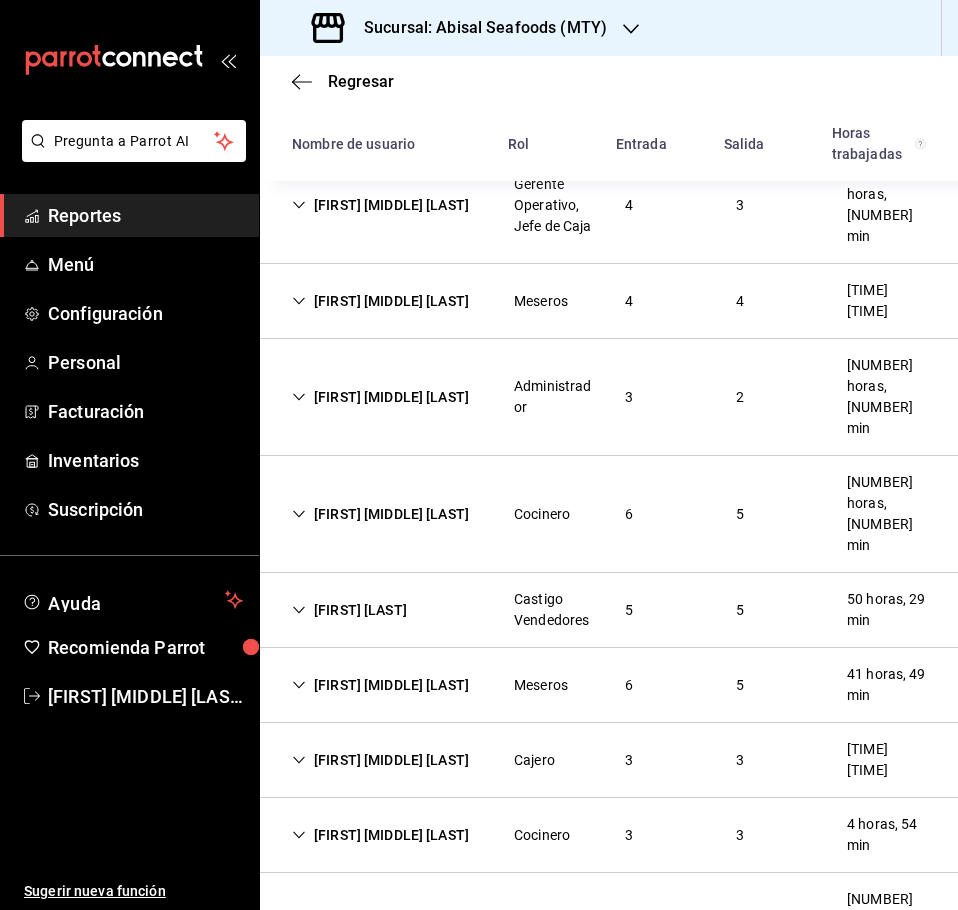click on "[FIRST] [MIDDLE] [LAST]" at bounding box center (380, 685) 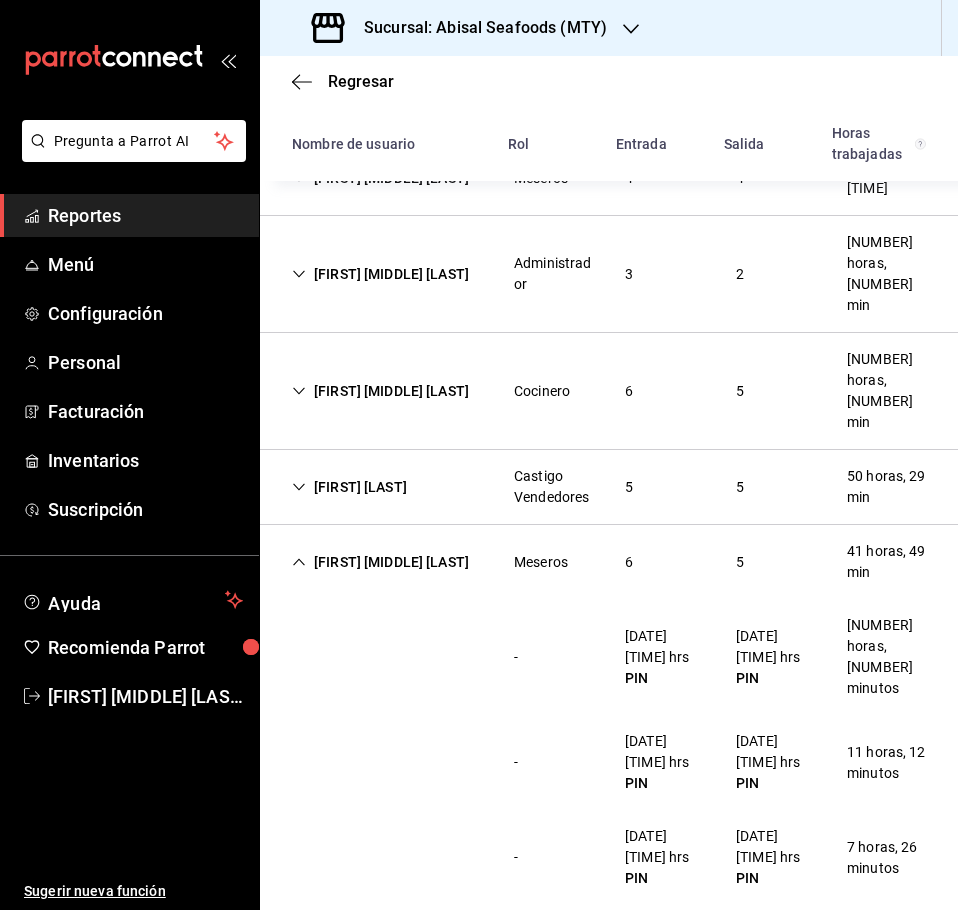 scroll, scrollTop: 1000, scrollLeft: 0, axis: vertical 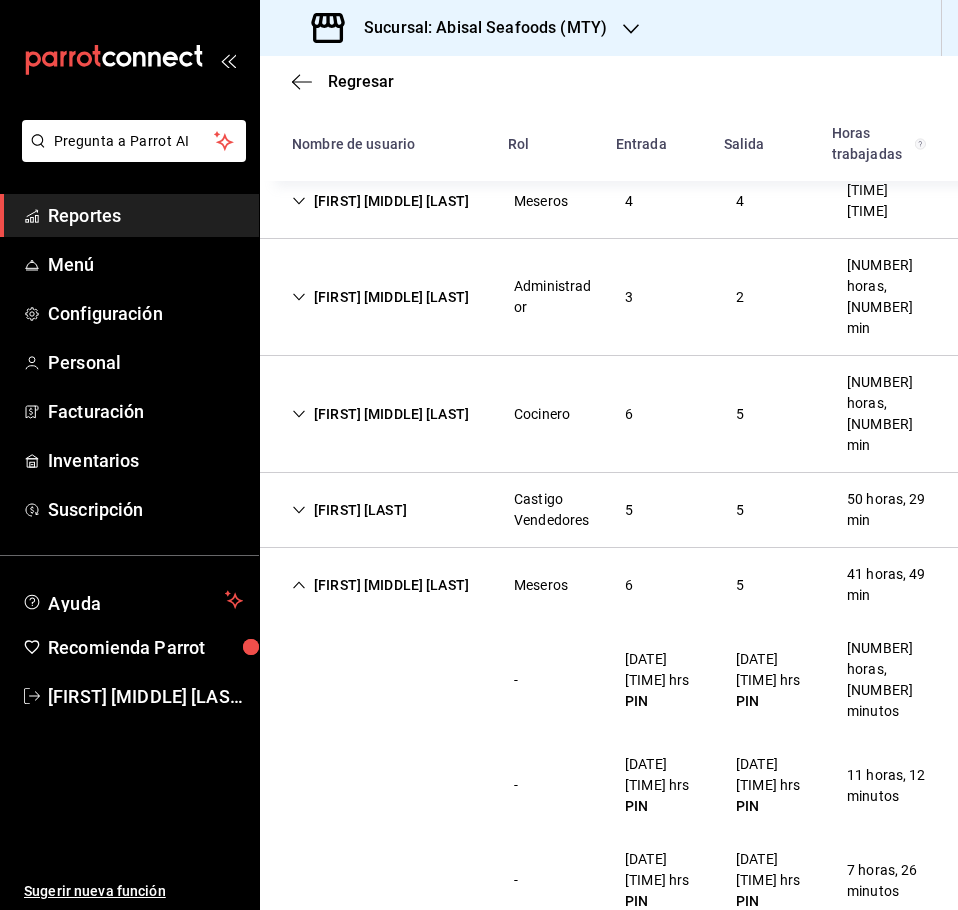 click on "[FIRST] [MIDDLE] [LAST]" at bounding box center (380, 585) 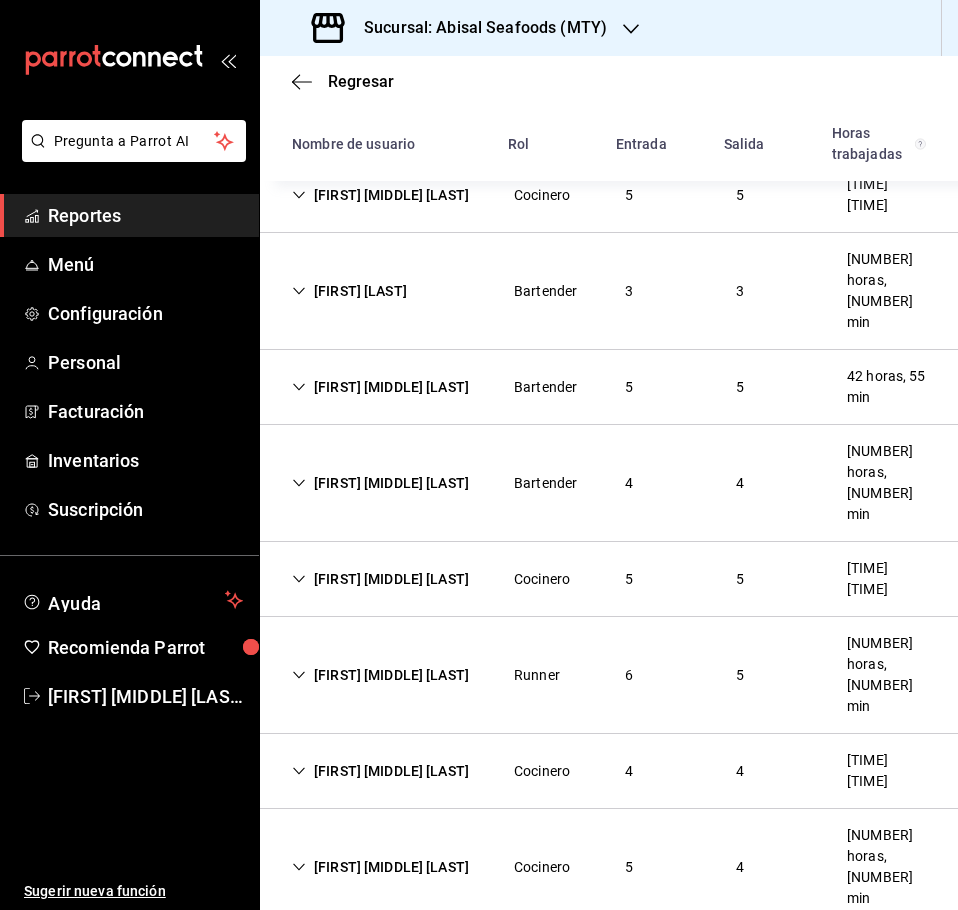 scroll, scrollTop: 2776, scrollLeft: 0, axis: vertical 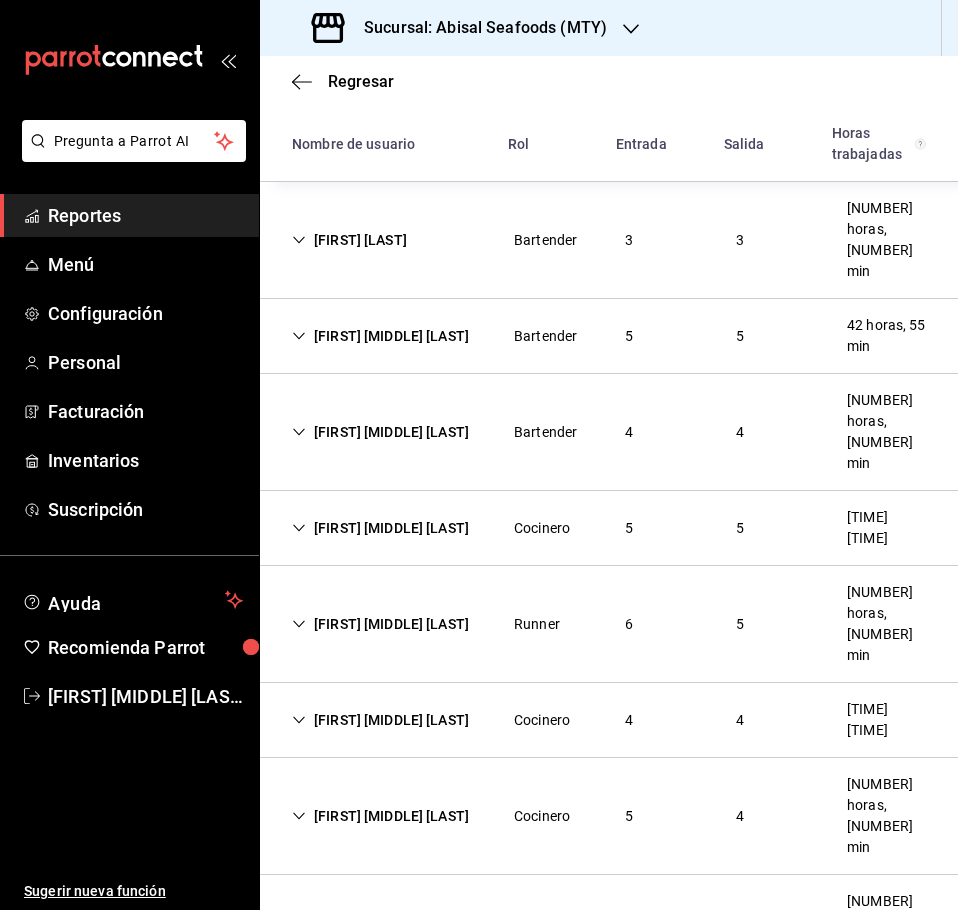 click on "[FIRST] [MIDDLE] [LAST]" at bounding box center [380, 1104] 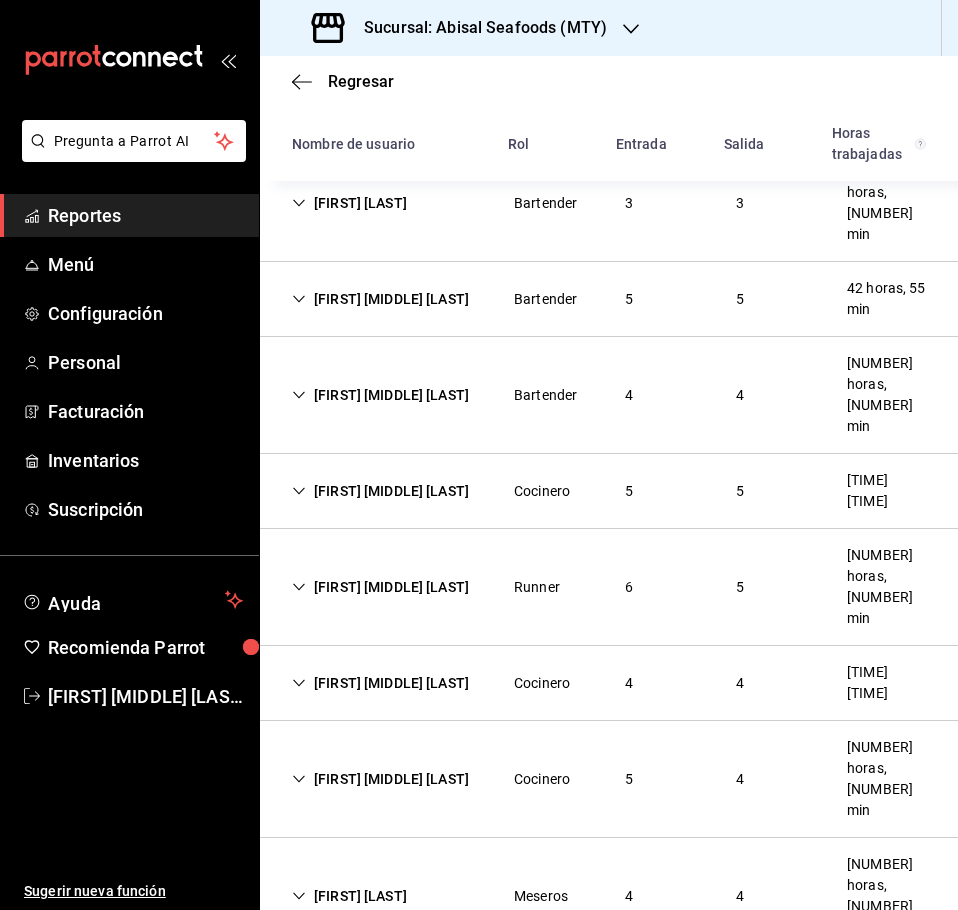scroll, scrollTop: 2876, scrollLeft: 0, axis: vertical 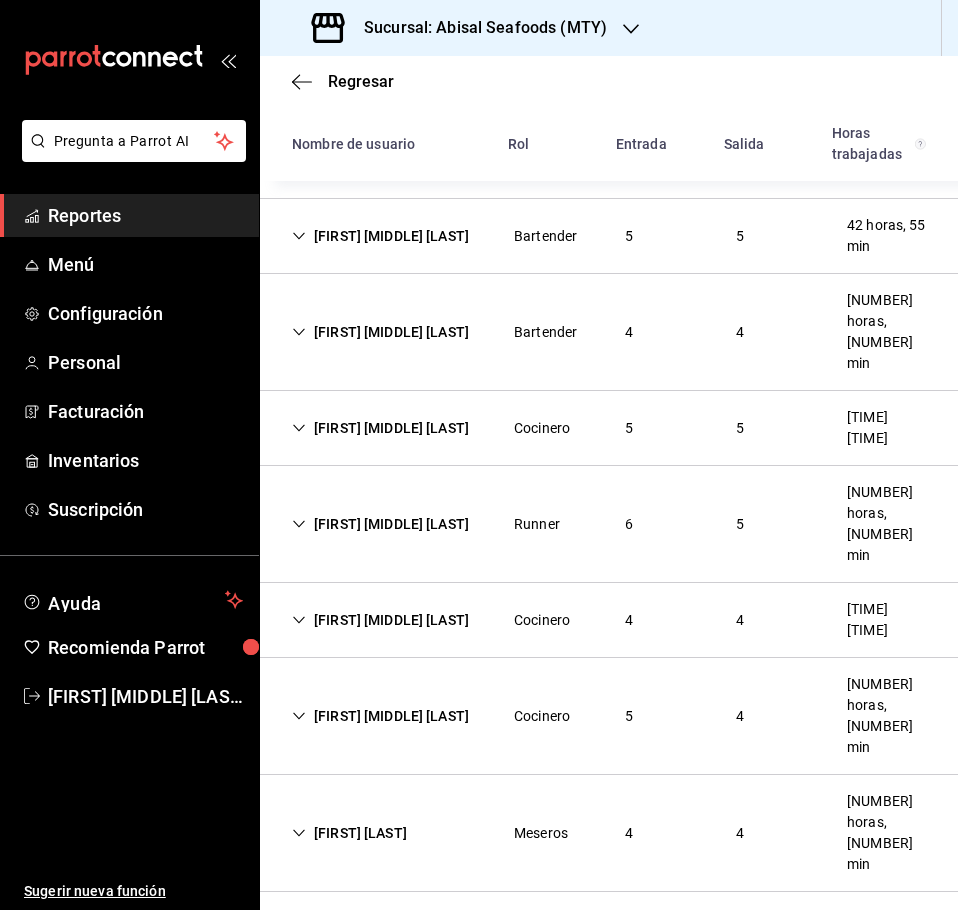 click on "[FIRST] [MIDDLE] [LAST]" at bounding box center [380, 1004] 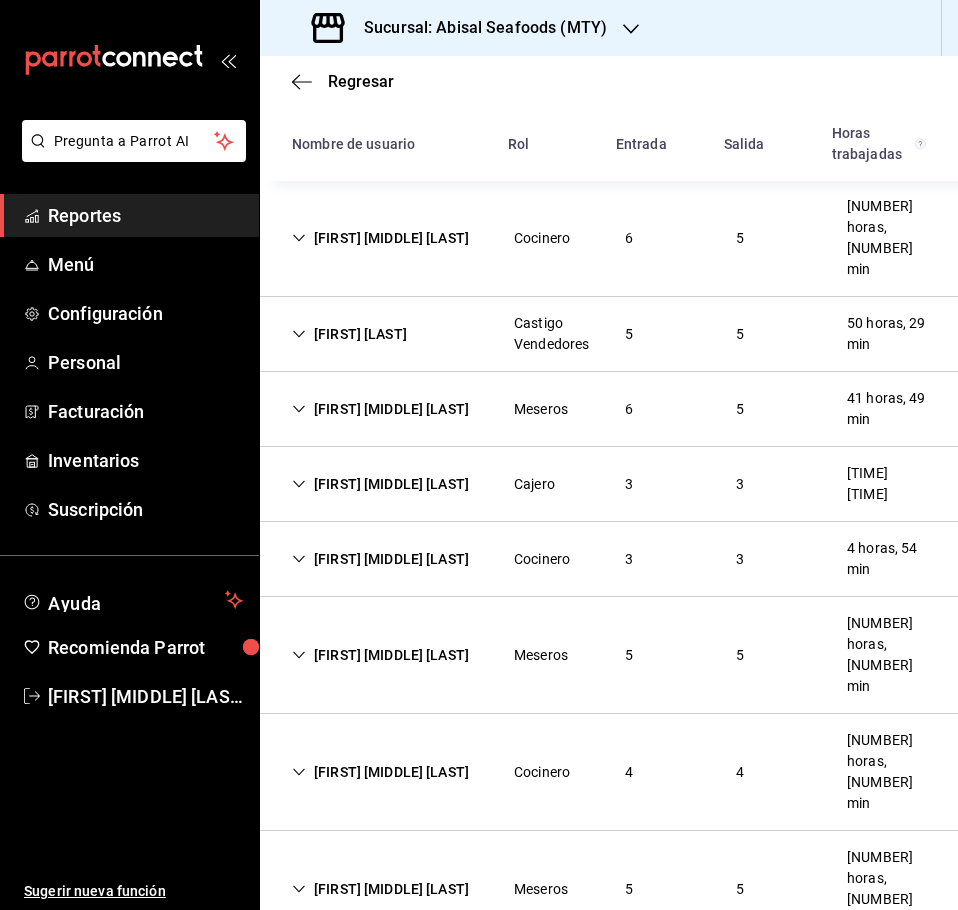 scroll, scrollTop: 1076, scrollLeft: 0, axis: vertical 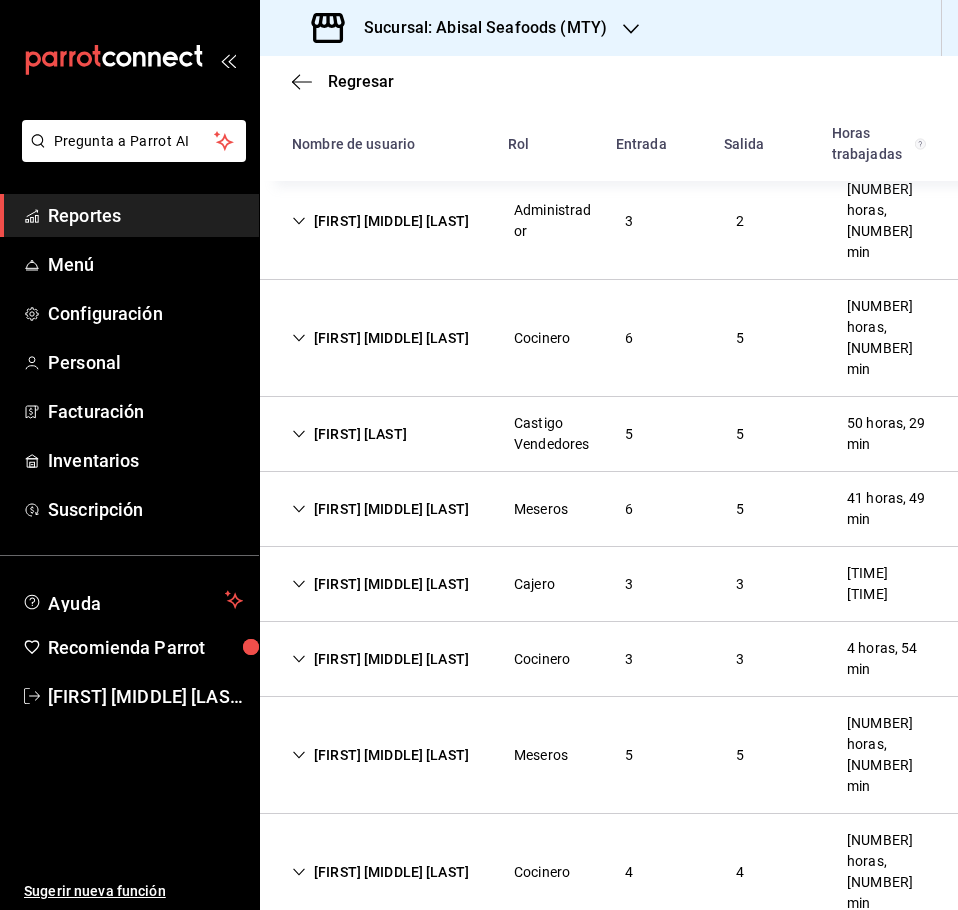 click on "[FIRST] [MIDDLE] [LAST]" at bounding box center [380, 755] 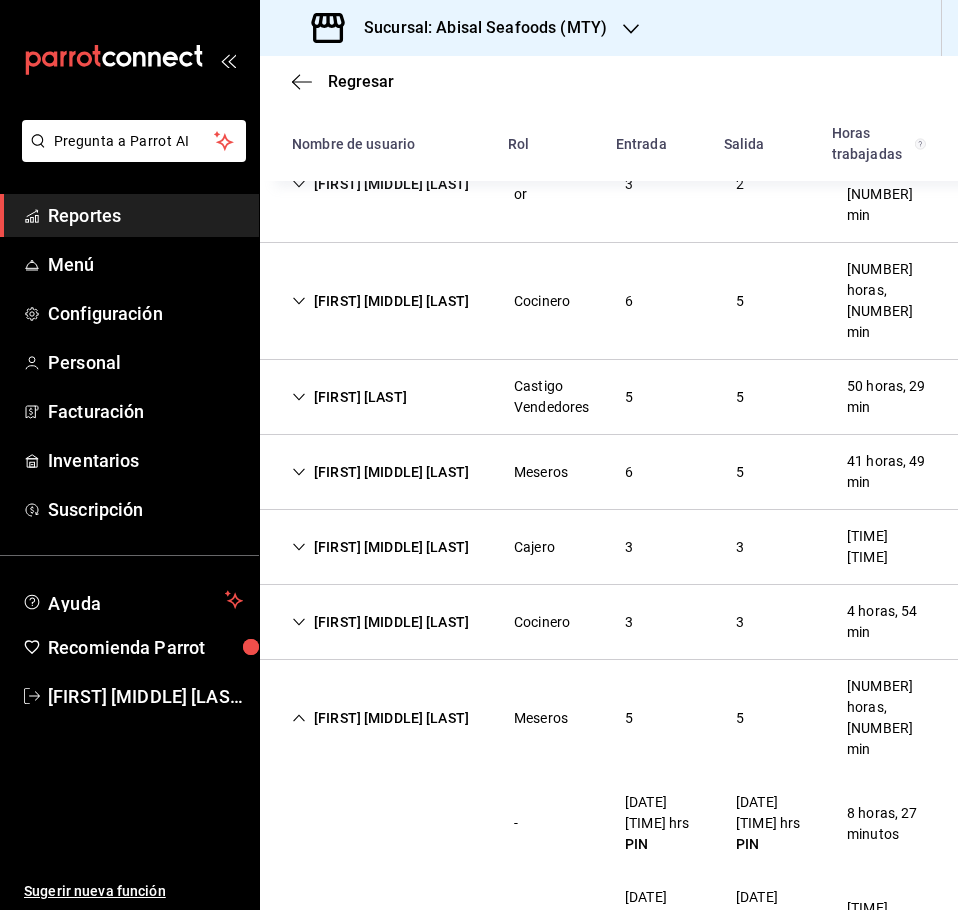 scroll, scrollTop: 1176, scrollLeft: 0, axis: vertical 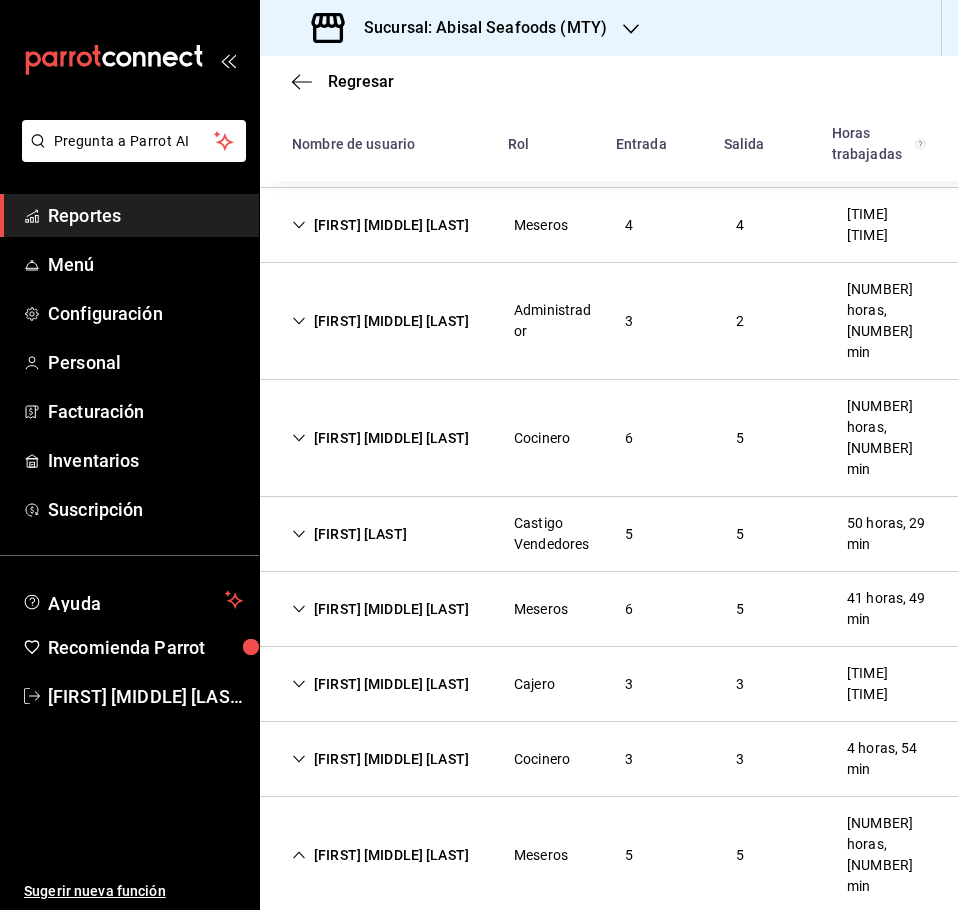 click on "[FIRST] [MIDDLE] [LAST]" at bounding box center [380, 855] 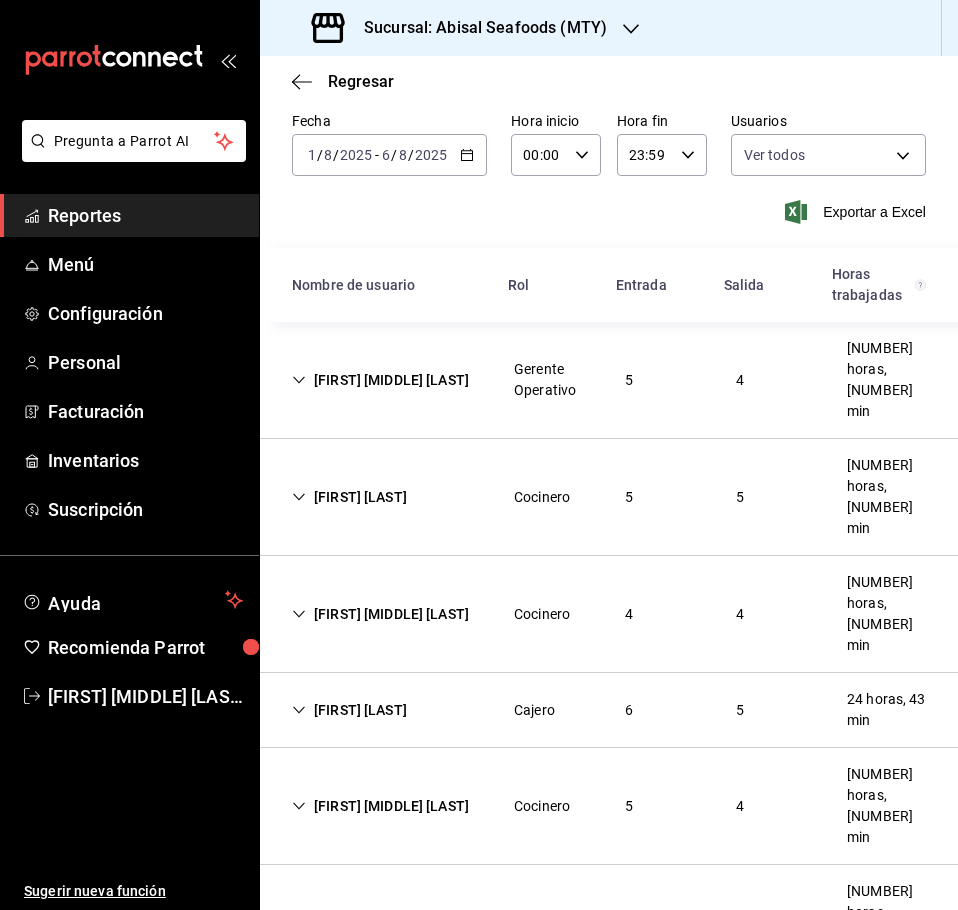 scroll, scrollTop: 100, scrollLeft: 0, axis: vertical 